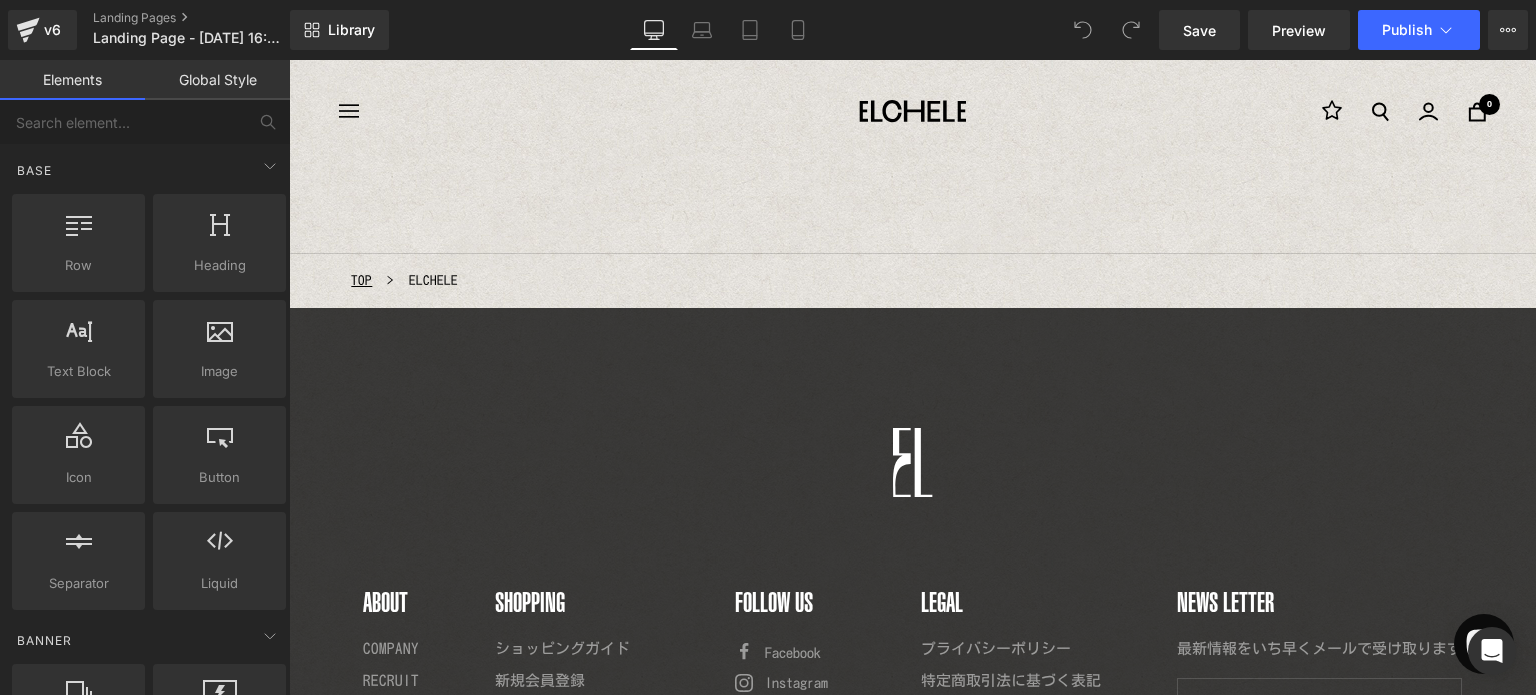scroll, scrollTop: 0, scrollLeft: 0, axis: both 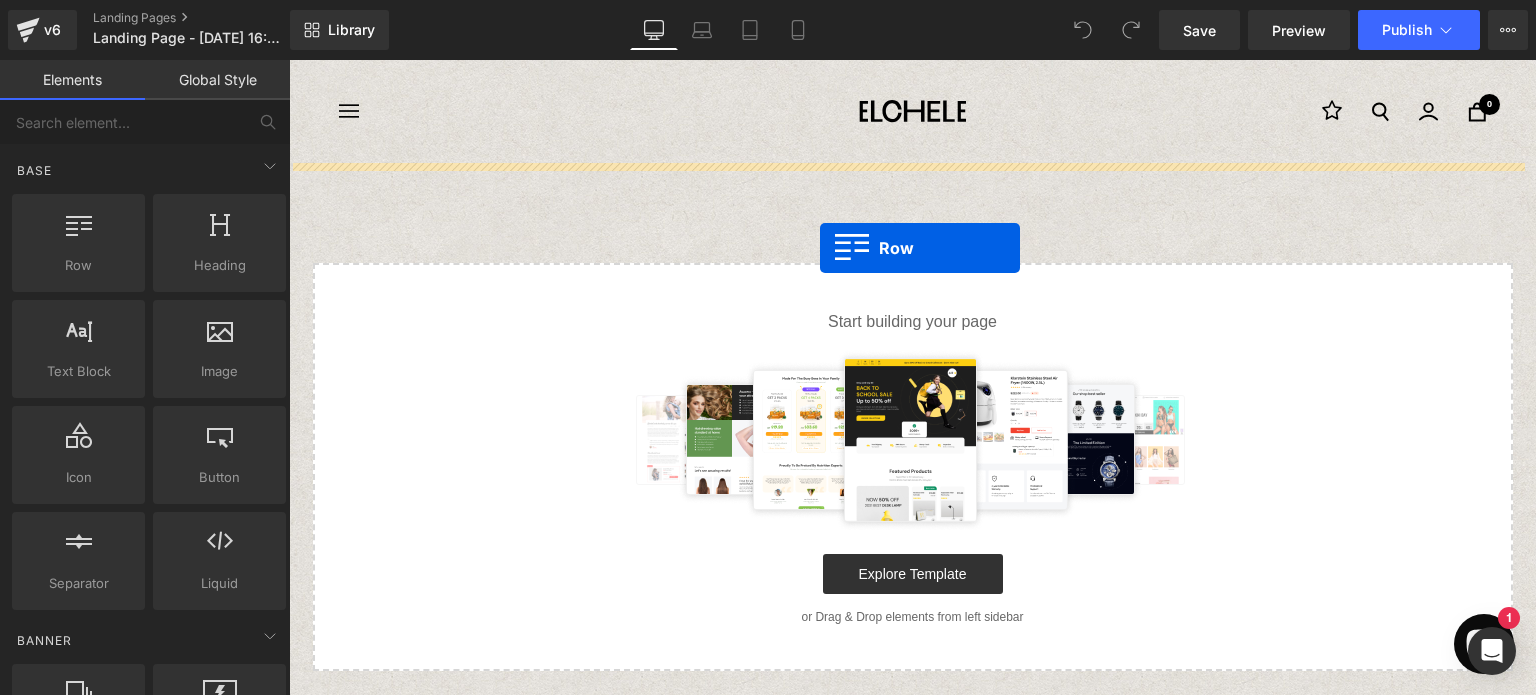 drag, startPoint x: 393, startPoint y: 308, endPoint x: 820, endPoint y: 248, distance: 431.19485 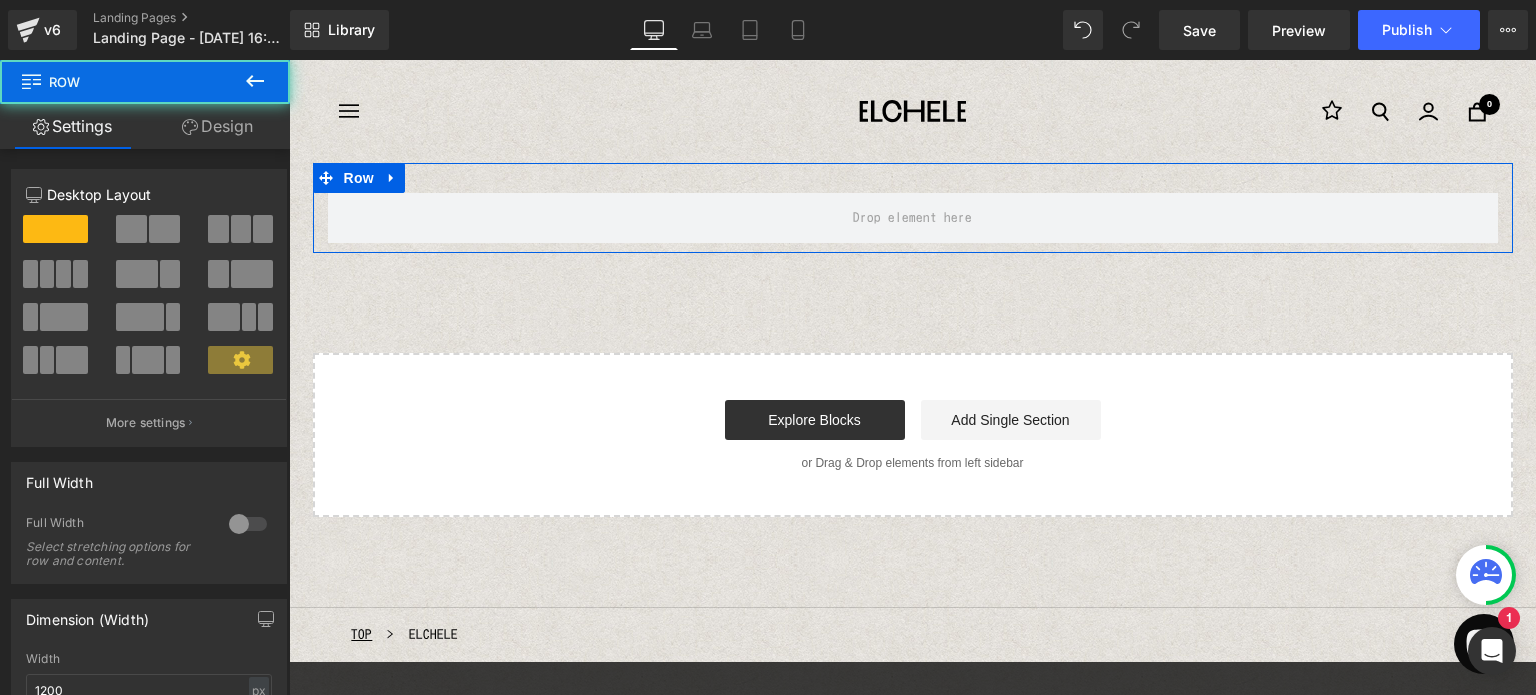 click at bounding box center (164, 229) 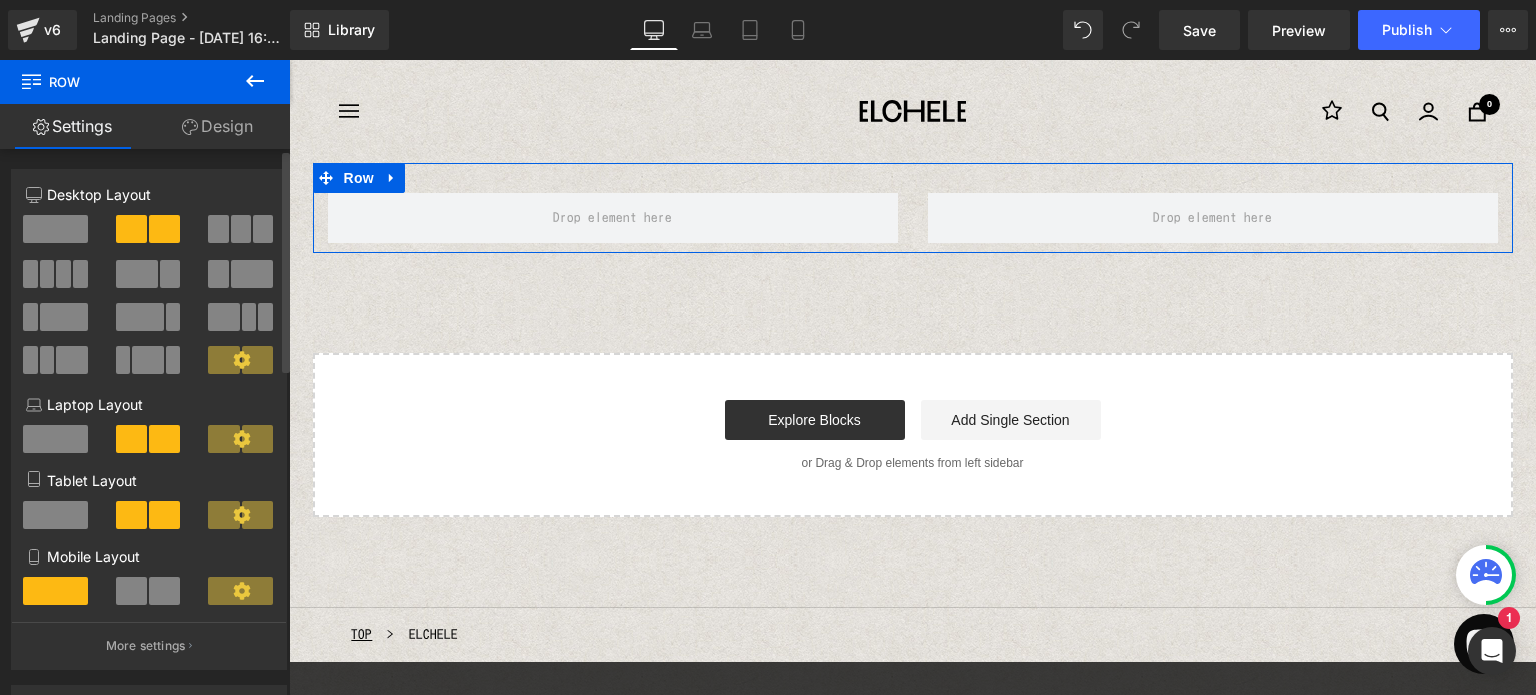 click at bounding box center (164, 591) 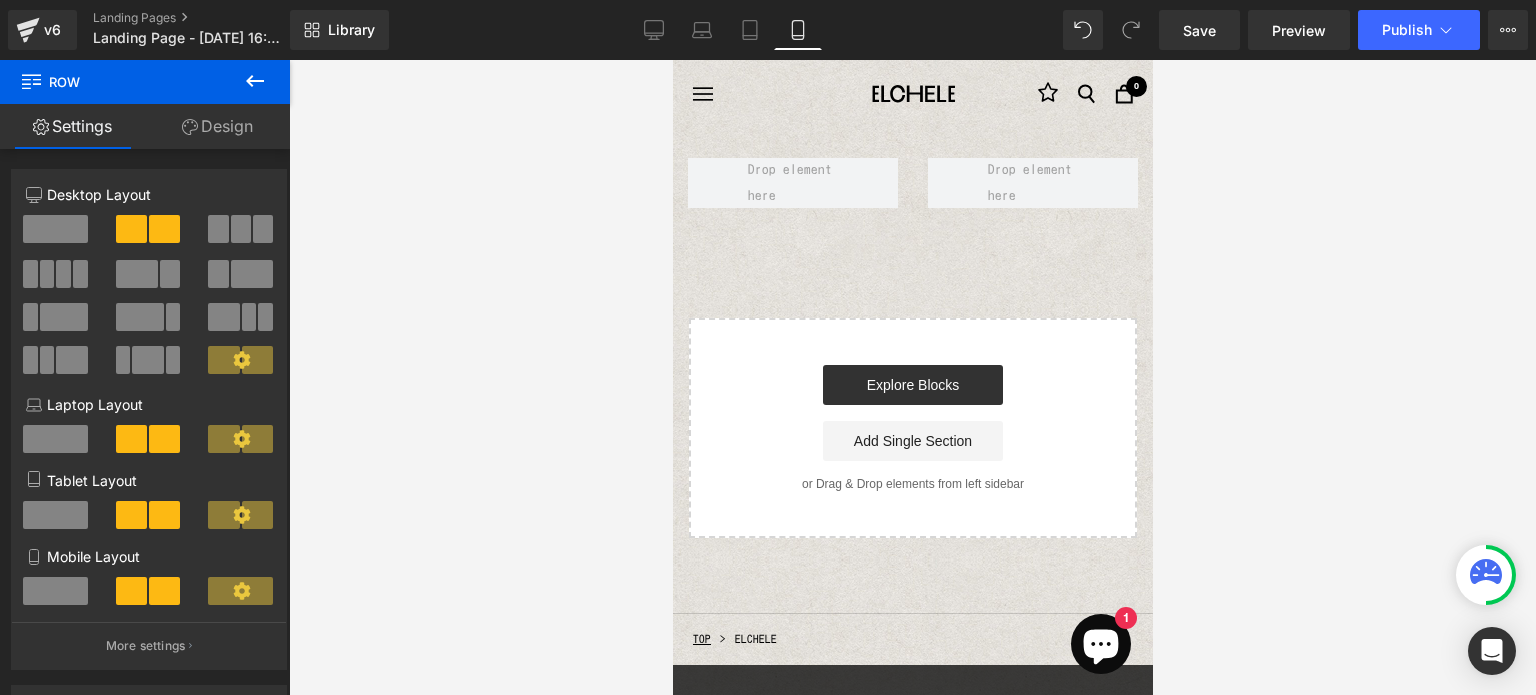drag, startPoint x: 659, startPoint y: 30, endPoint x: 653, endPoint y: 59, distance: 29.614185 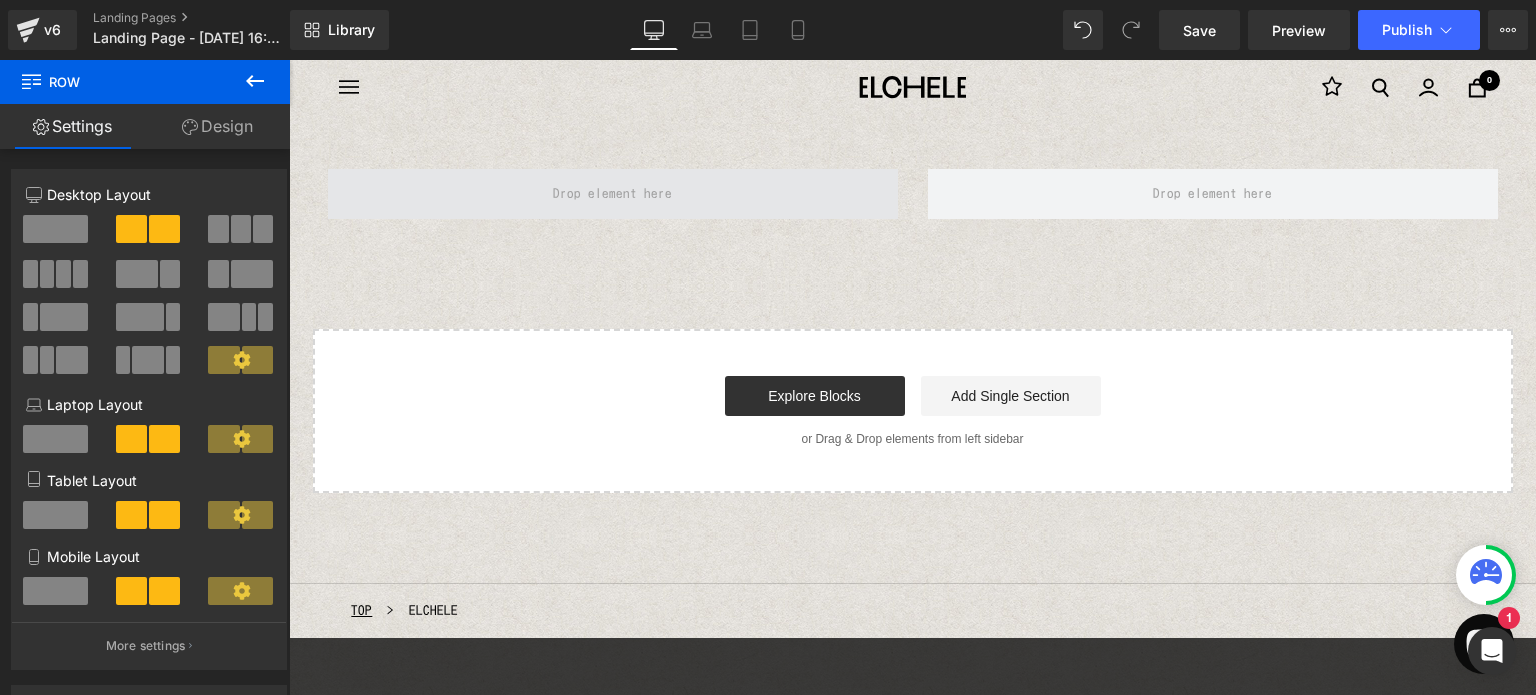 scroll, scrollTop: 30, scrollLeft: 0, axis: vertical 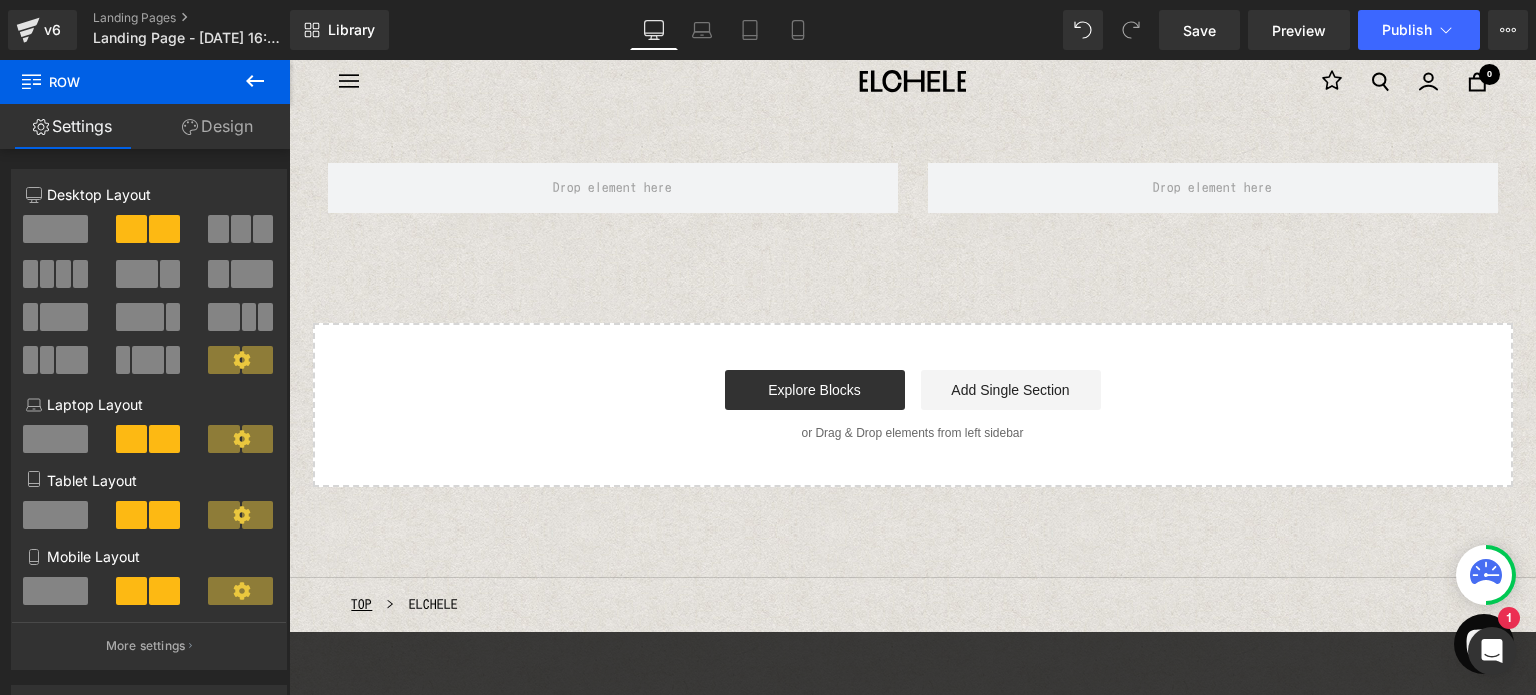 click 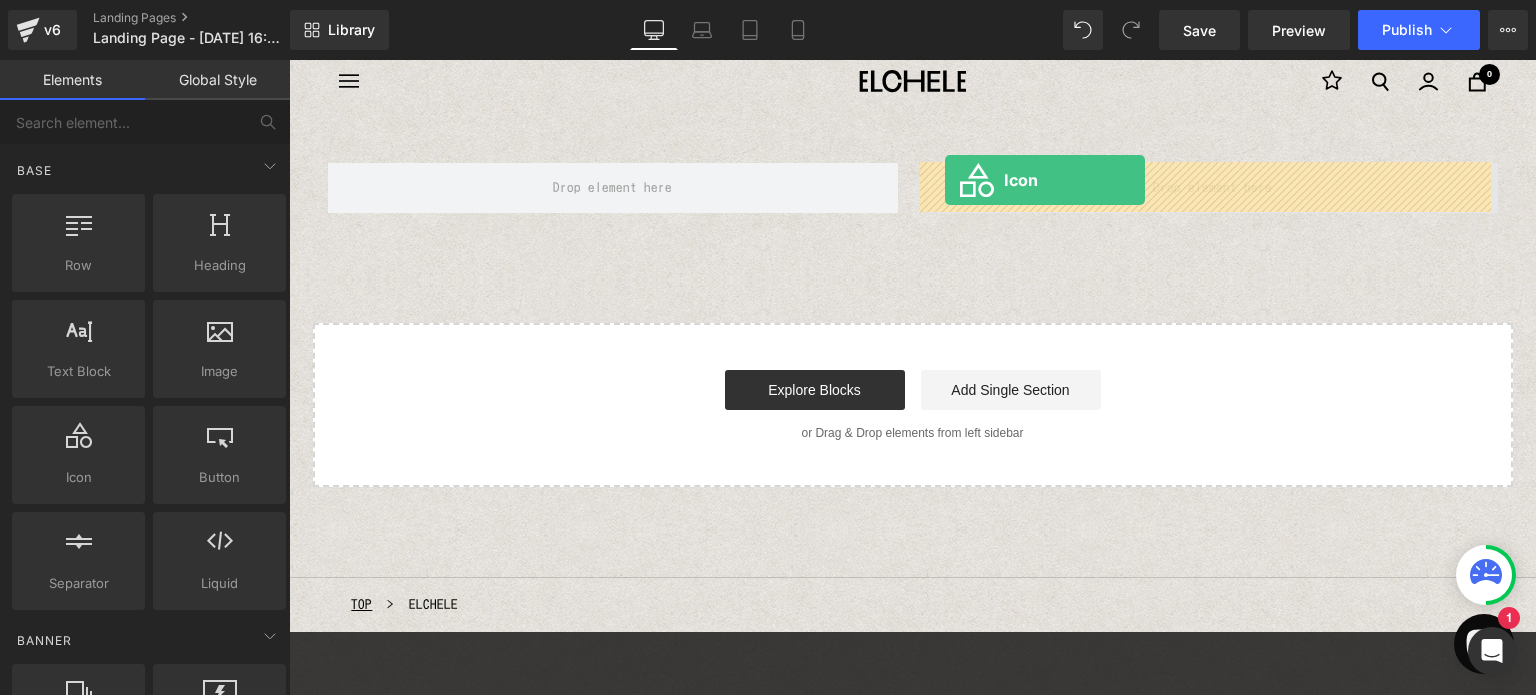 drag, startPoint x: 377, startPoint y: 528, endPoint x: 945, endPoint y: 180, distance: 666.1291 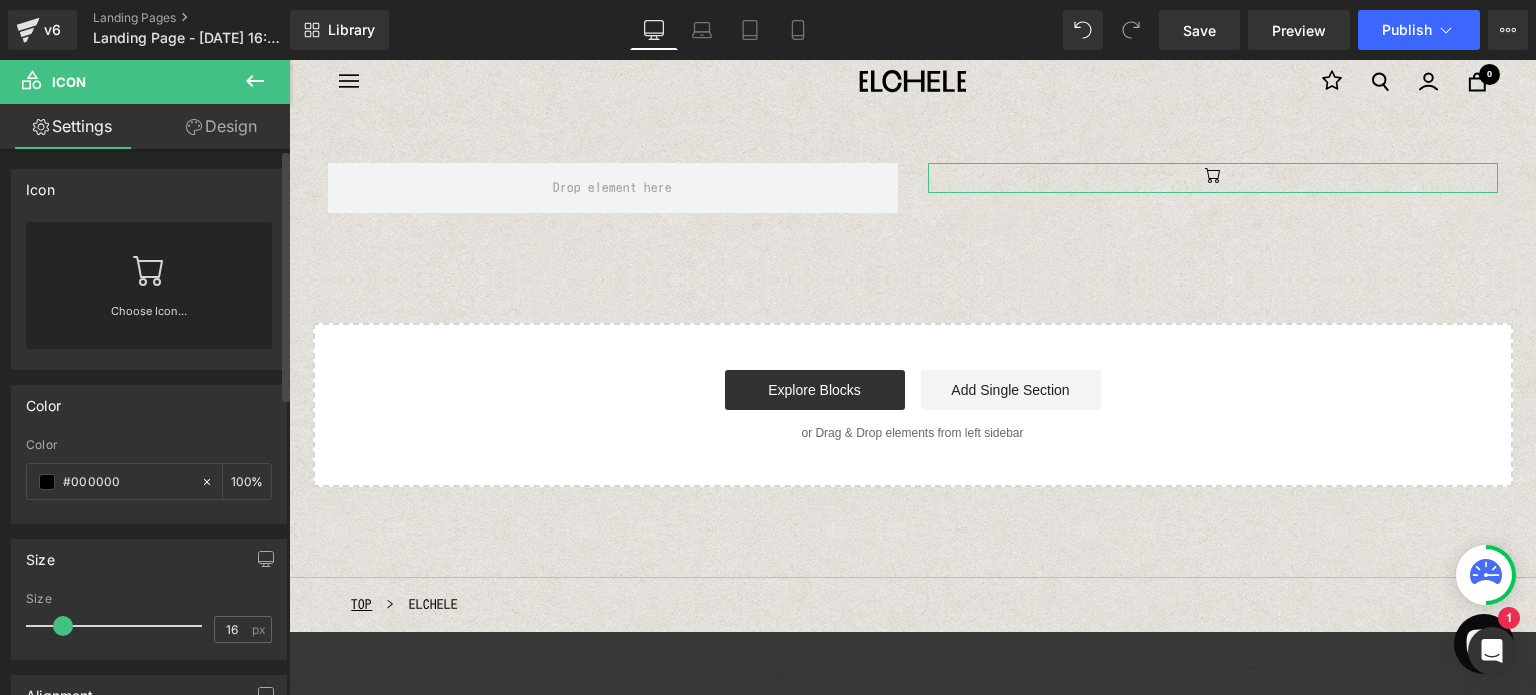 click on "Choose Icon..." at bounding box center [149, 285] 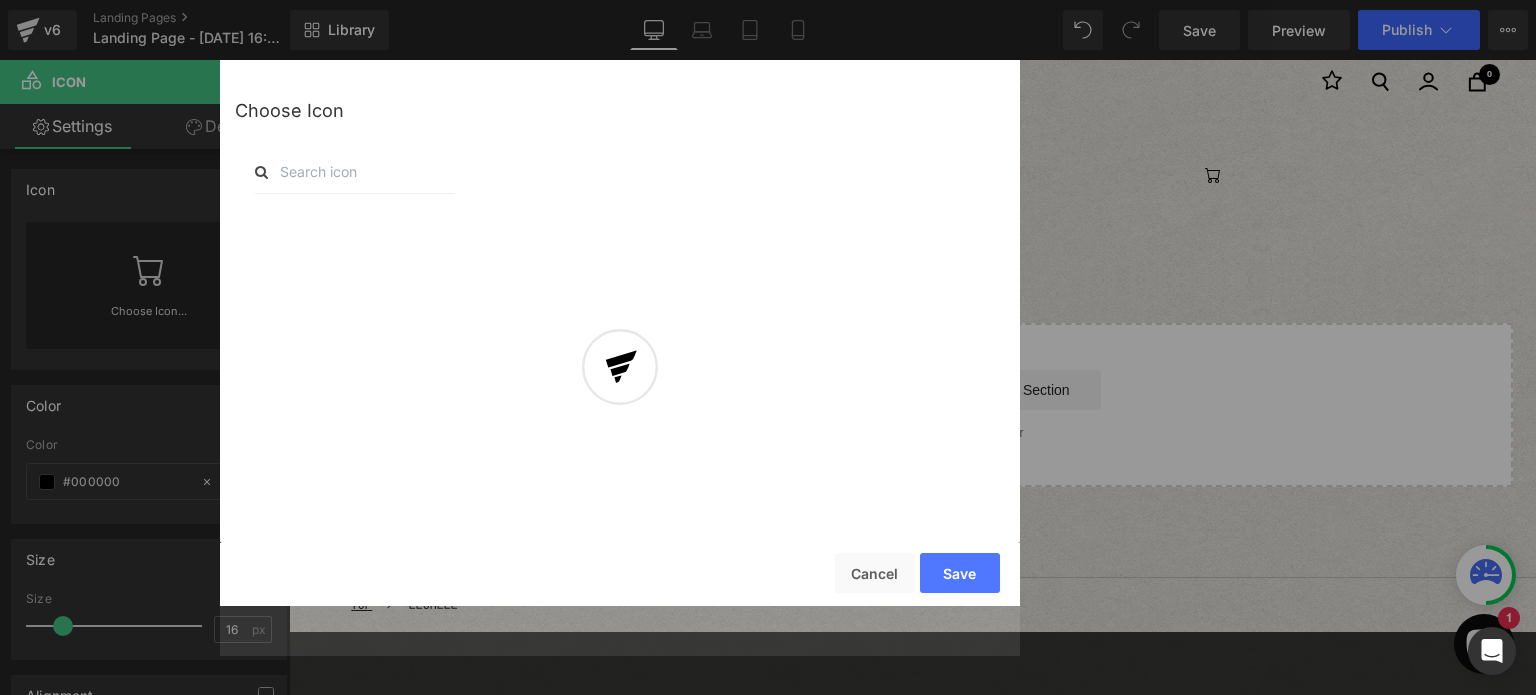 click at bounding box center [355, 172] 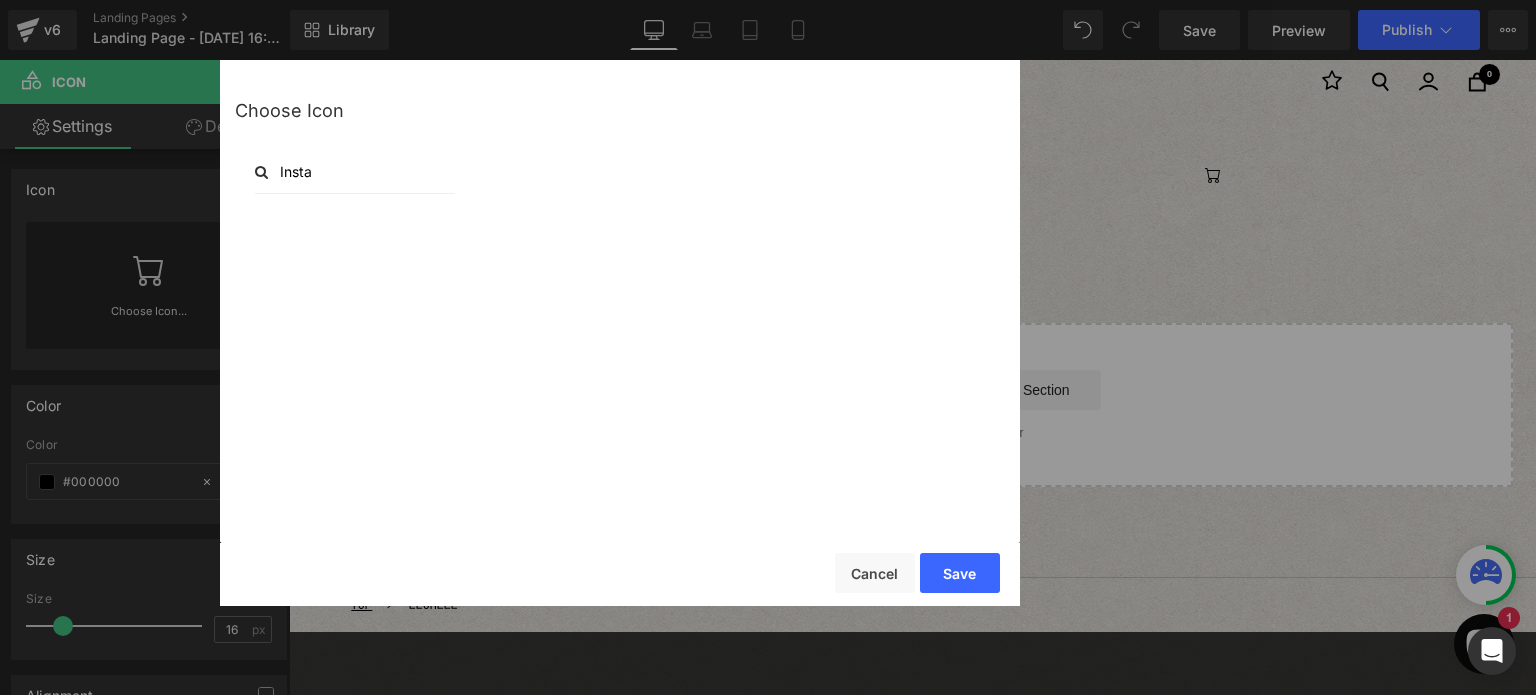 type on "Insta" 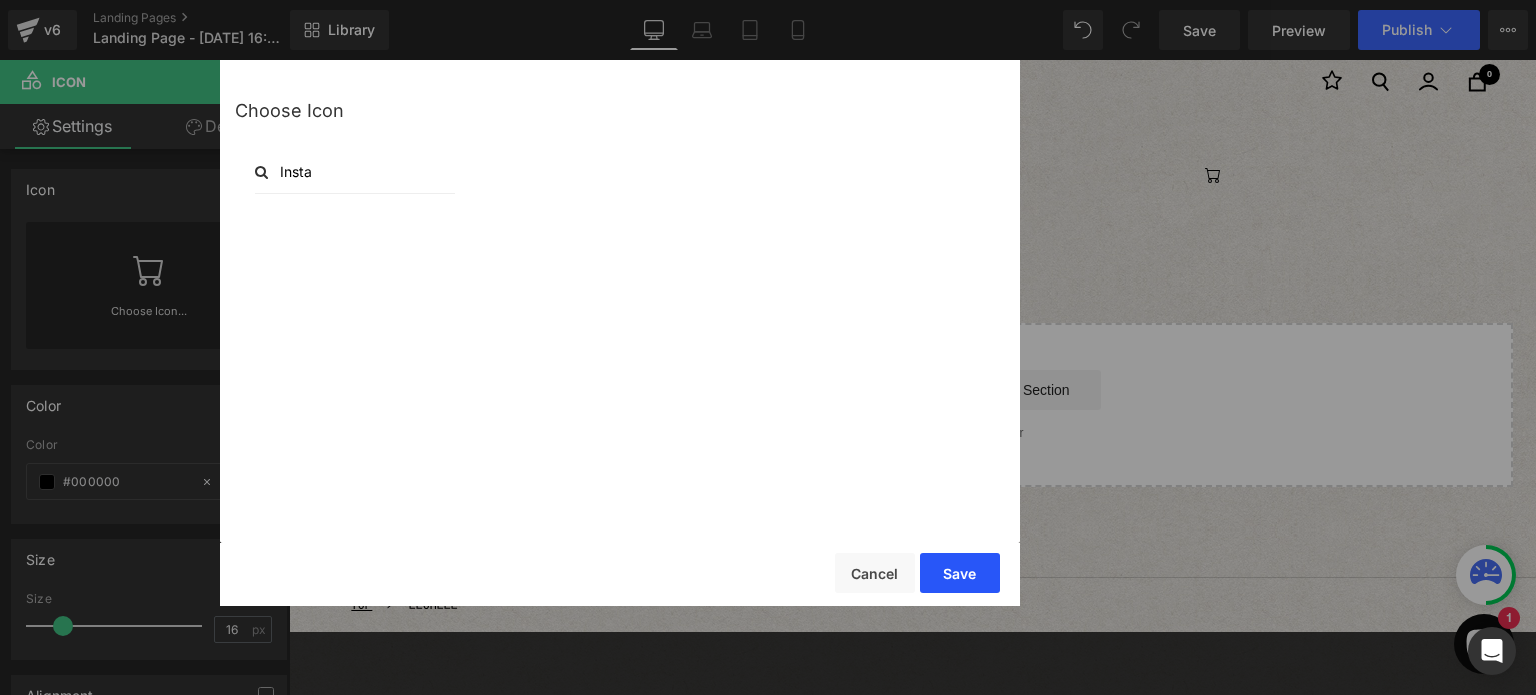 click on "Save" at bounding box center (960, 573) 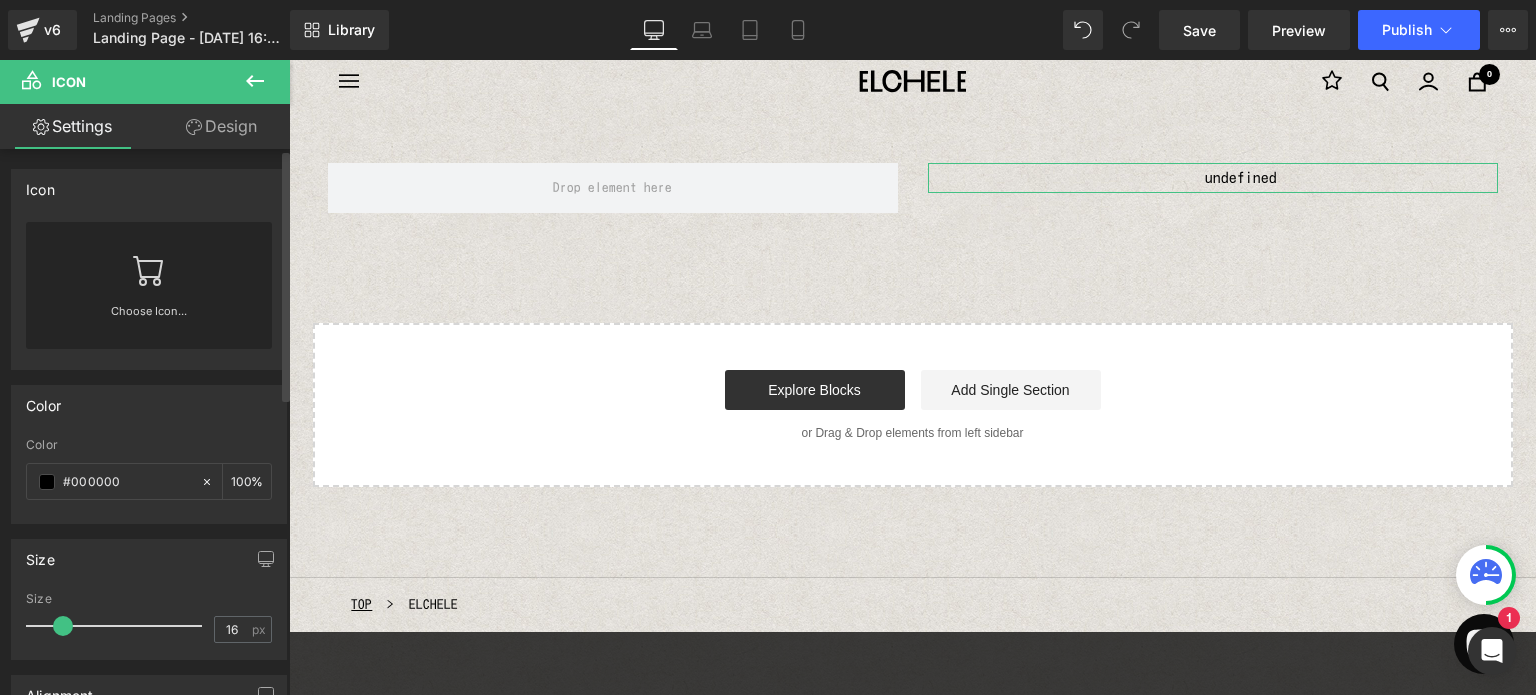 click on "Choose Icon..." at bounding box center (149, 285) 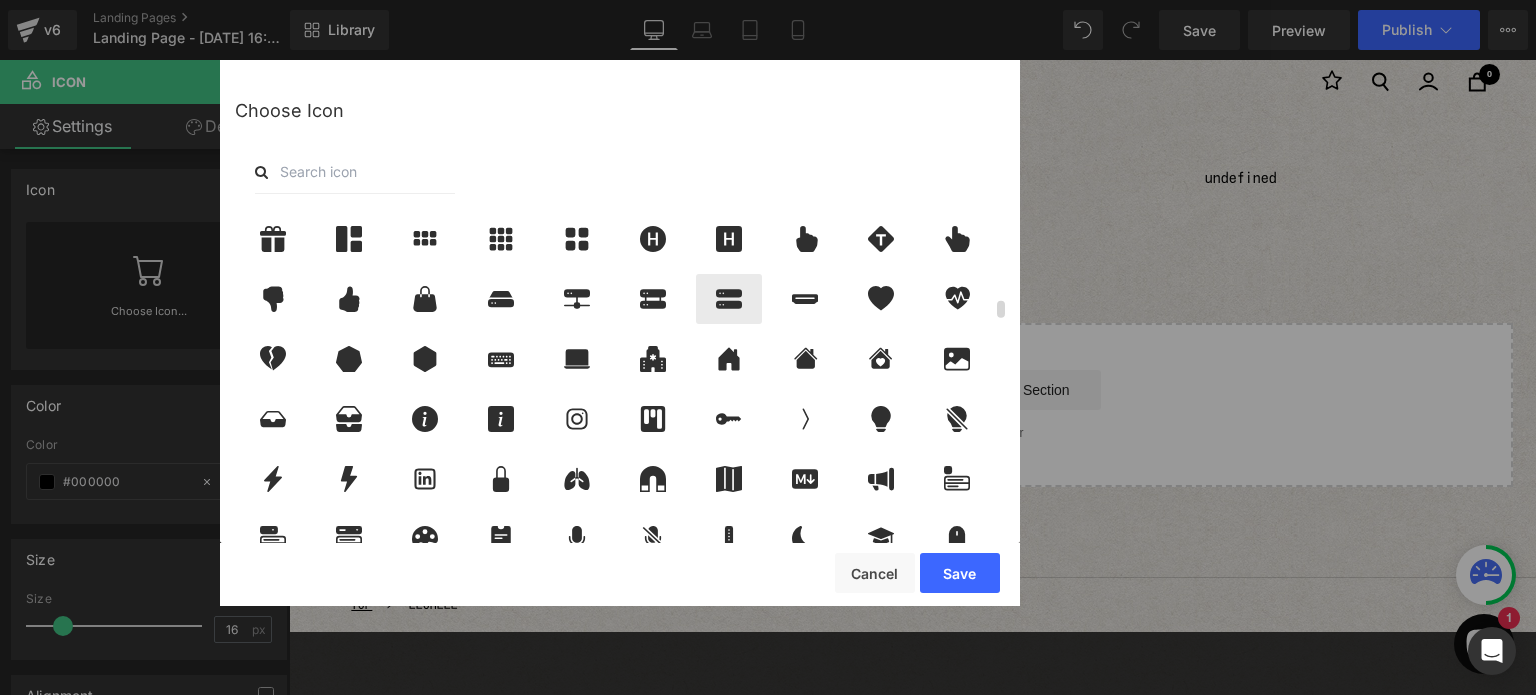 scroll, scrollTop: 1900, scrollLeft: 0, axis: vertical 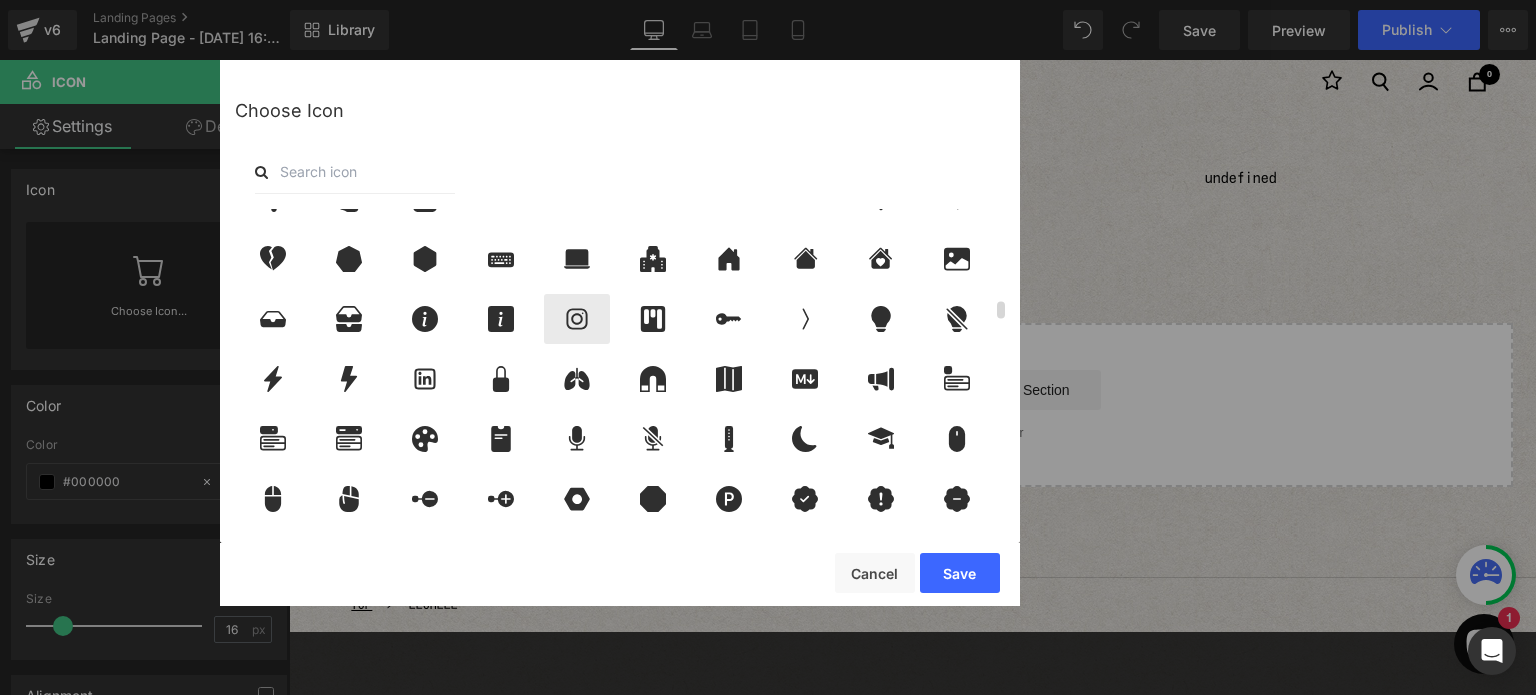 click 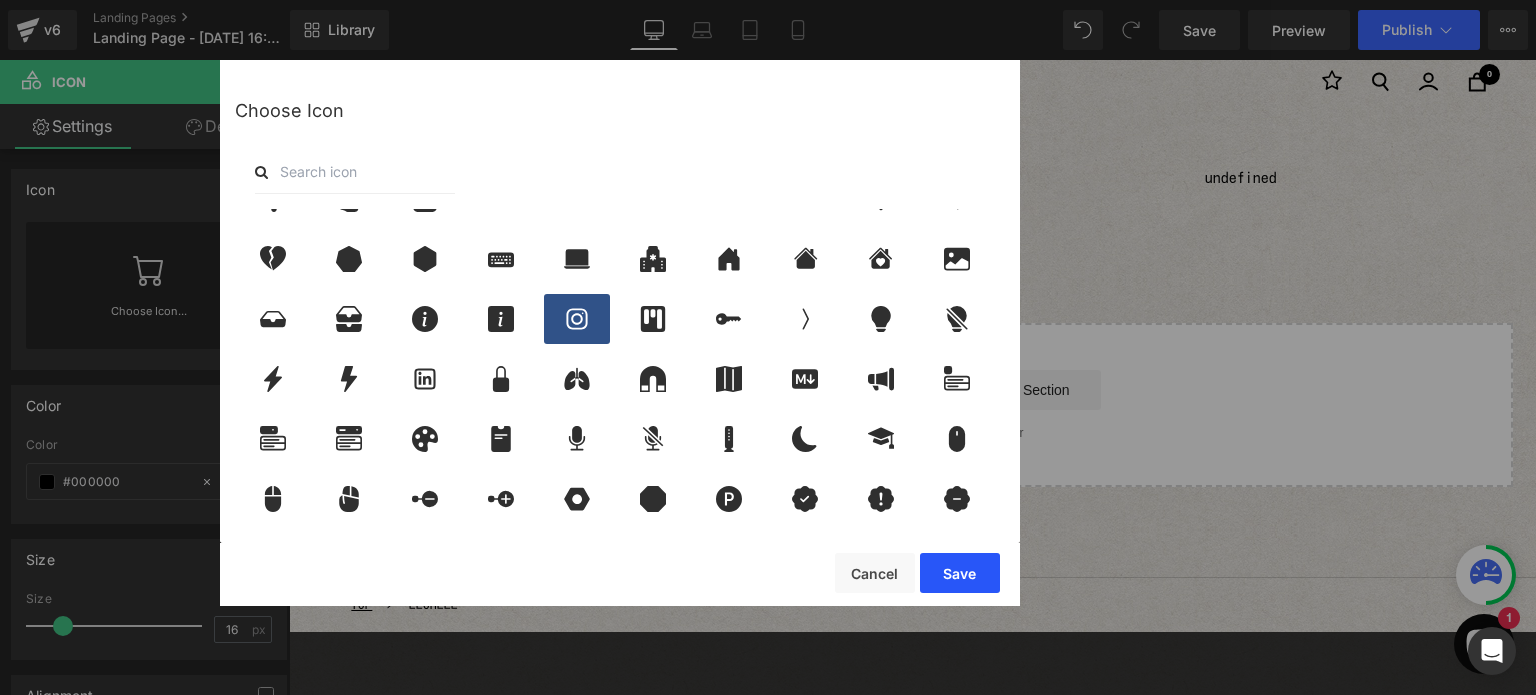 drag, startPoint x: 972, startPoint y: 571, endPoint x: 679, endPoint y: 511, distance: 299.08026 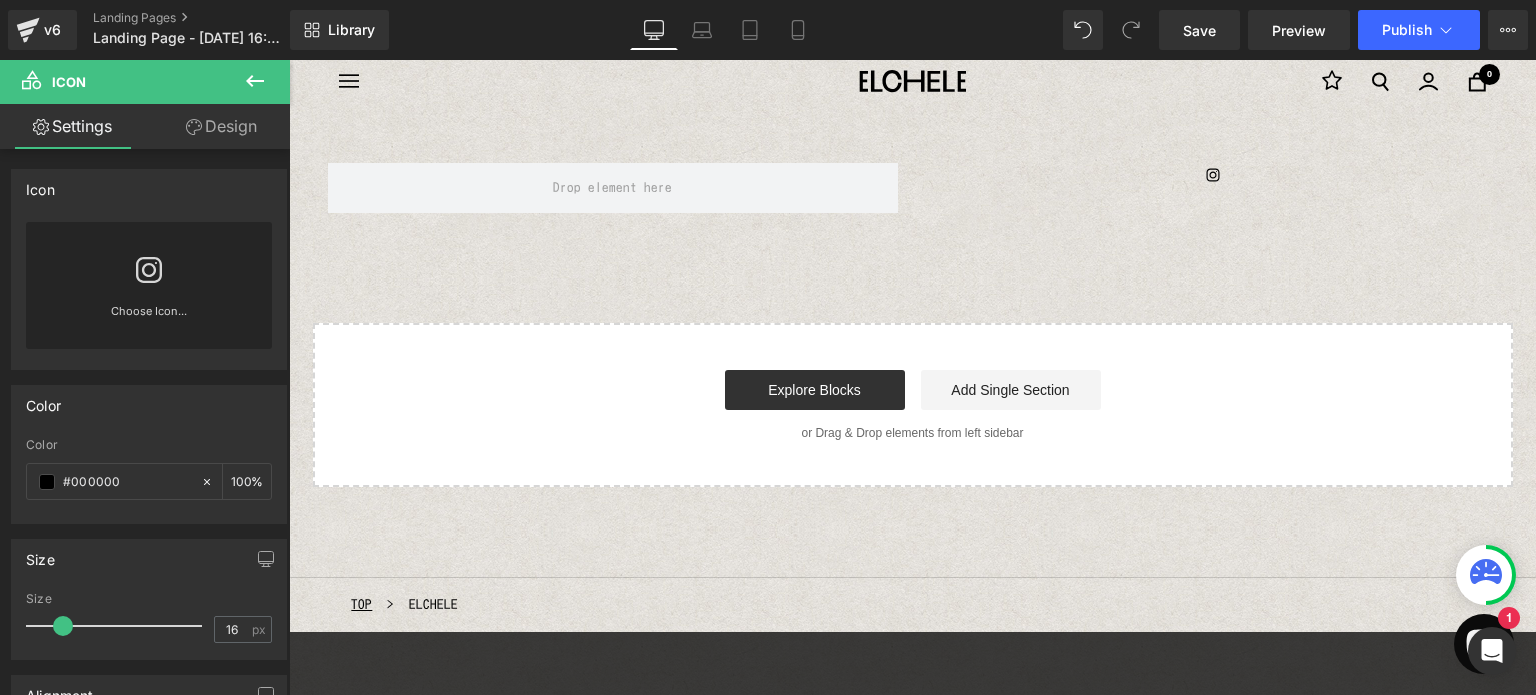 drag, startPoint x: 253, startPoint y: 86, endPoint x: 248, endPoint y: 117, distance: 31.400637 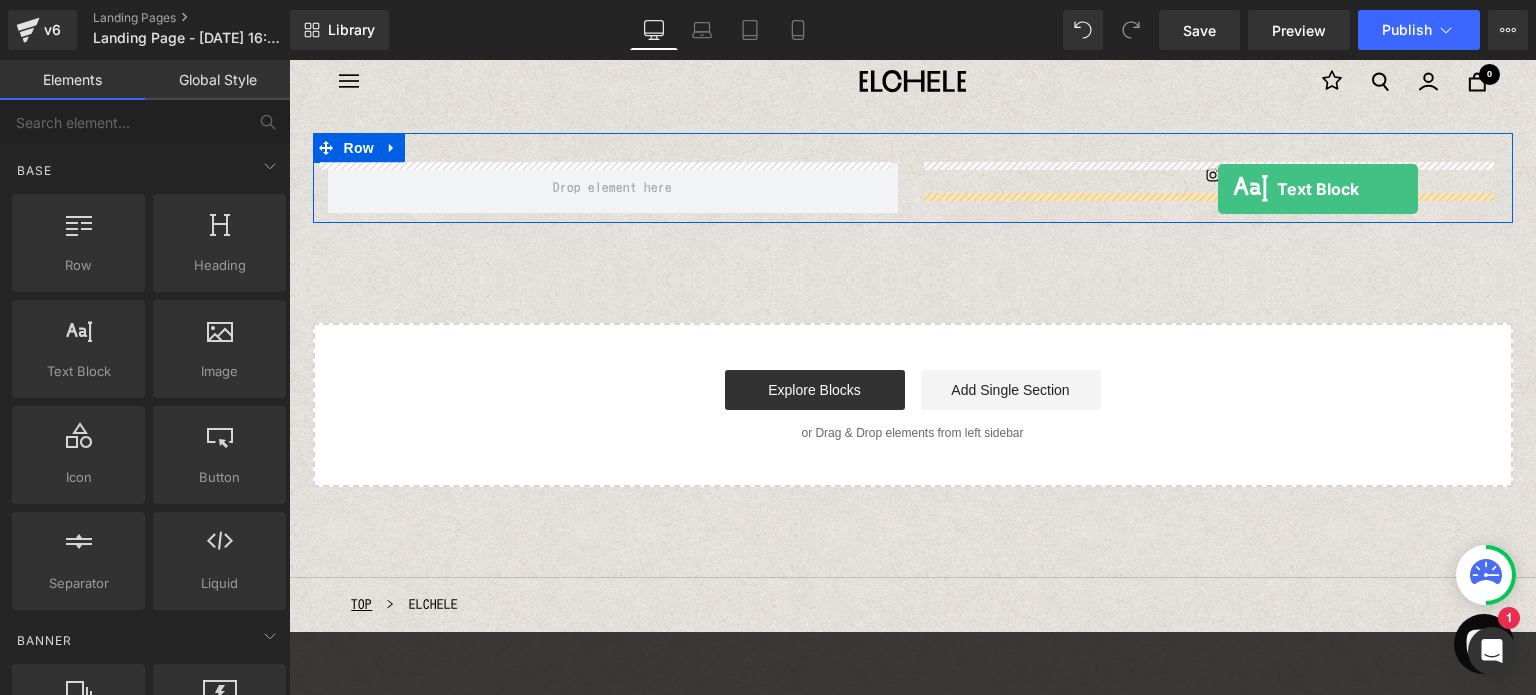 drag, startPoint x: 362, startPoint y: 421, endPoint x: 1218, endPoint y: 189, distance: 886.8822 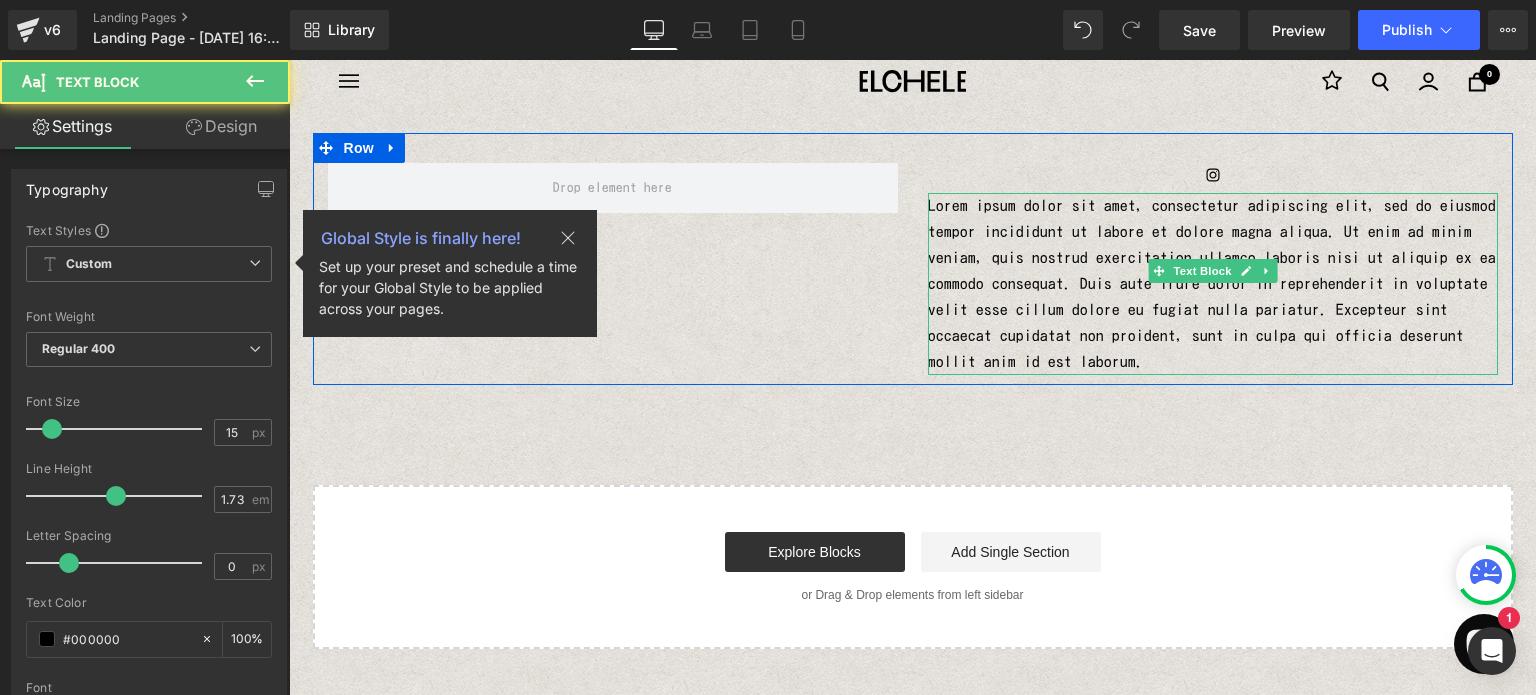 click on "Lorem ipsum dolor sit amet, consectetur adipiscing elit, sed do eiusmod tempor incididunt ut labore et dolore magna aliqua. Ut enim ad minim veniam, quis nostrud exercitation ullamco laboris nisi ut aliquip ex ea commodo consequat. Duis aute irure dolor in reprehenderit in voluptate velit esse cillum dolore eu fugiat nulla pariatur. Excepteur sint occaecat cupidatat non proident, sunt in culpa qui officia deserunt mollit anim id est laborum." at bounding box center (1213, 284) 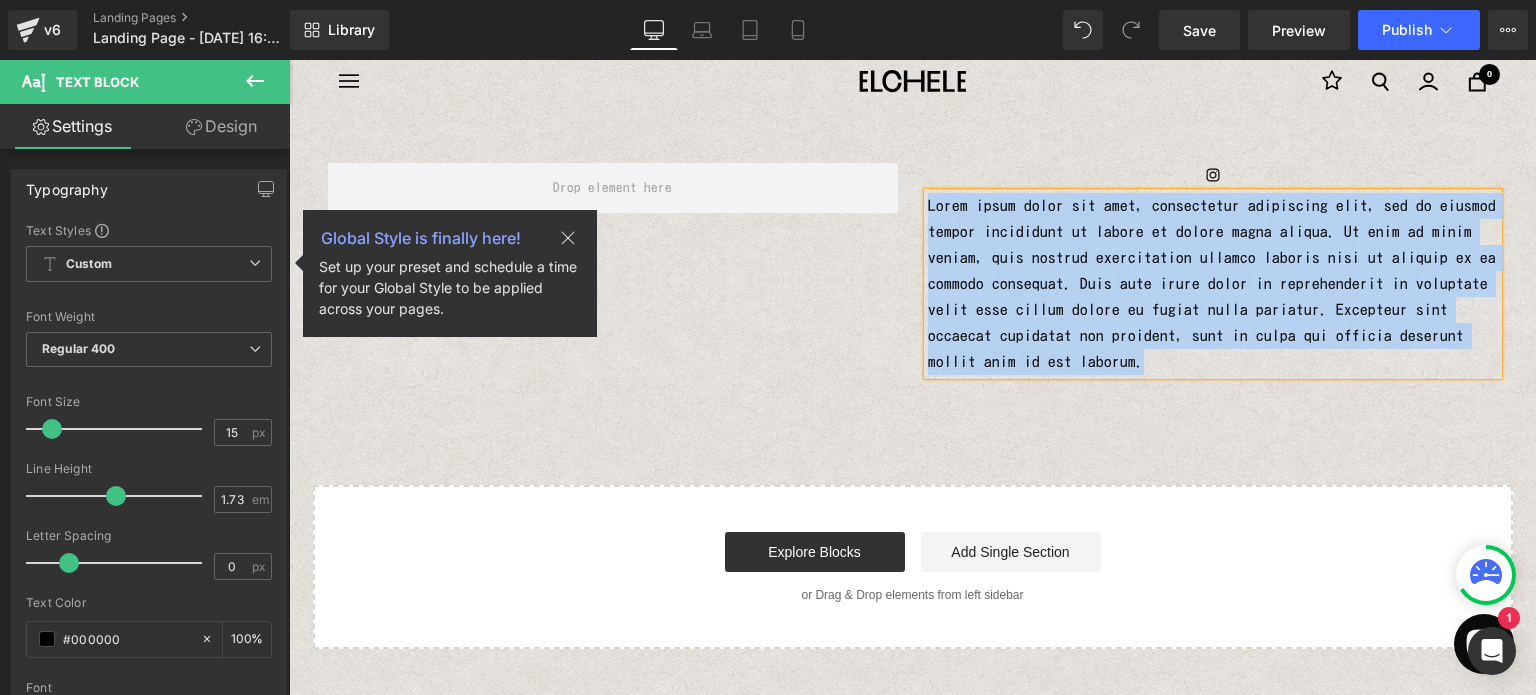 type 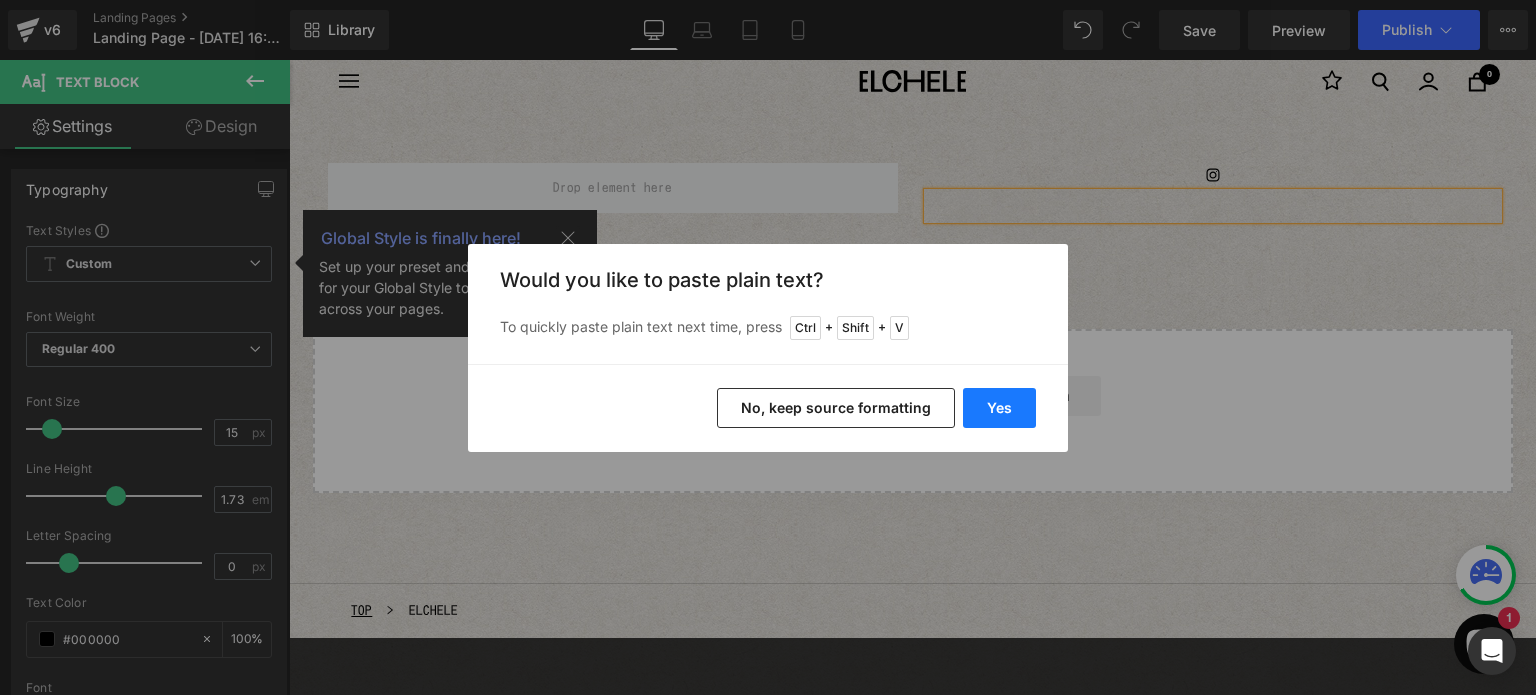 click on "Yes" at bounding box center (999, 408) 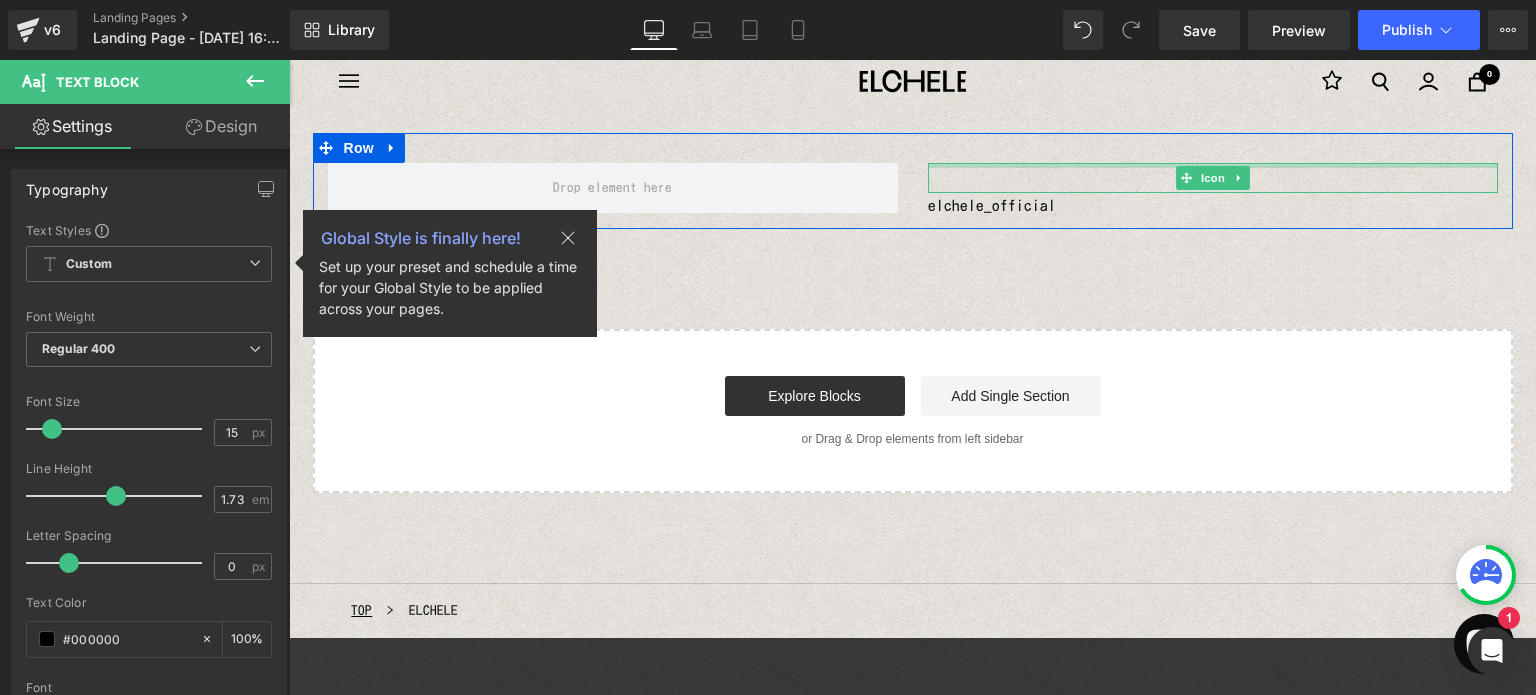 click at bounding box center [1213, 165] 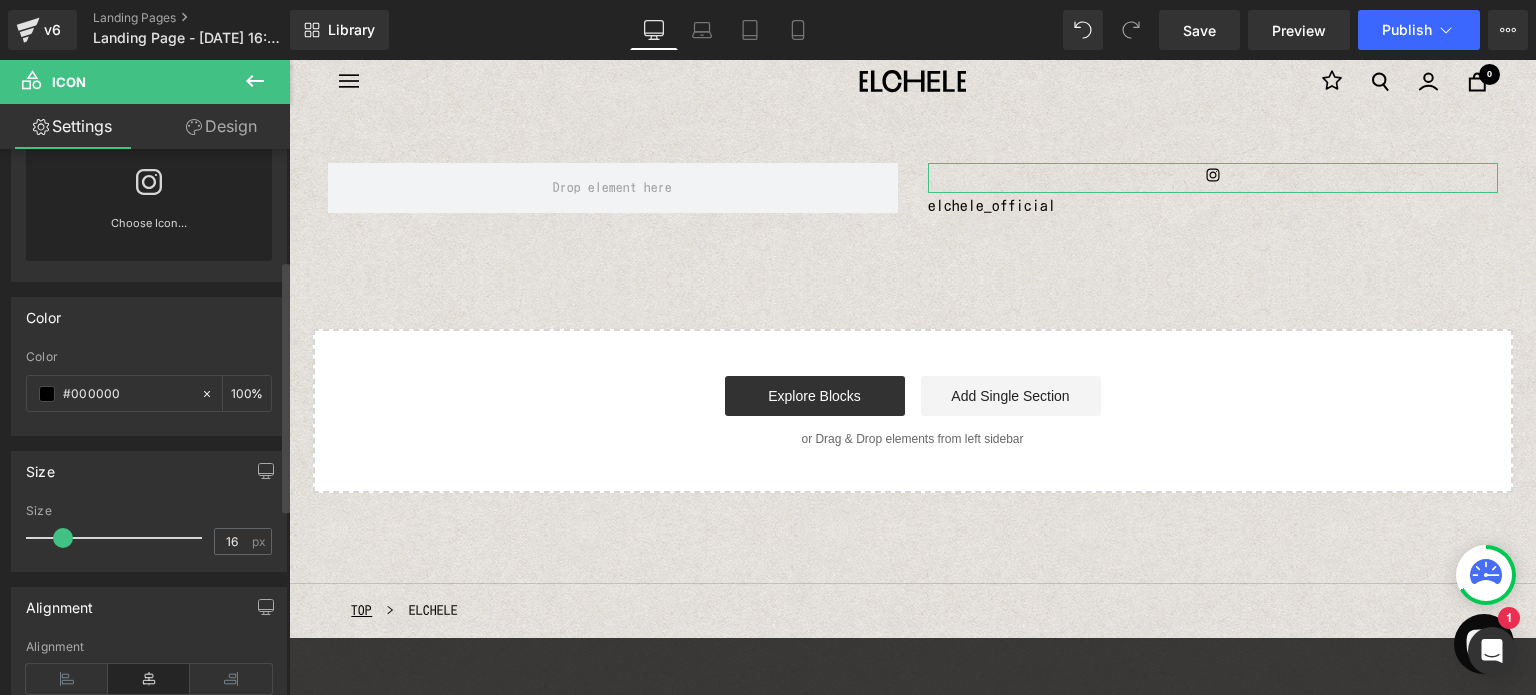 scroll, scrollTop: 0, scrollLeft: 0, axis: both 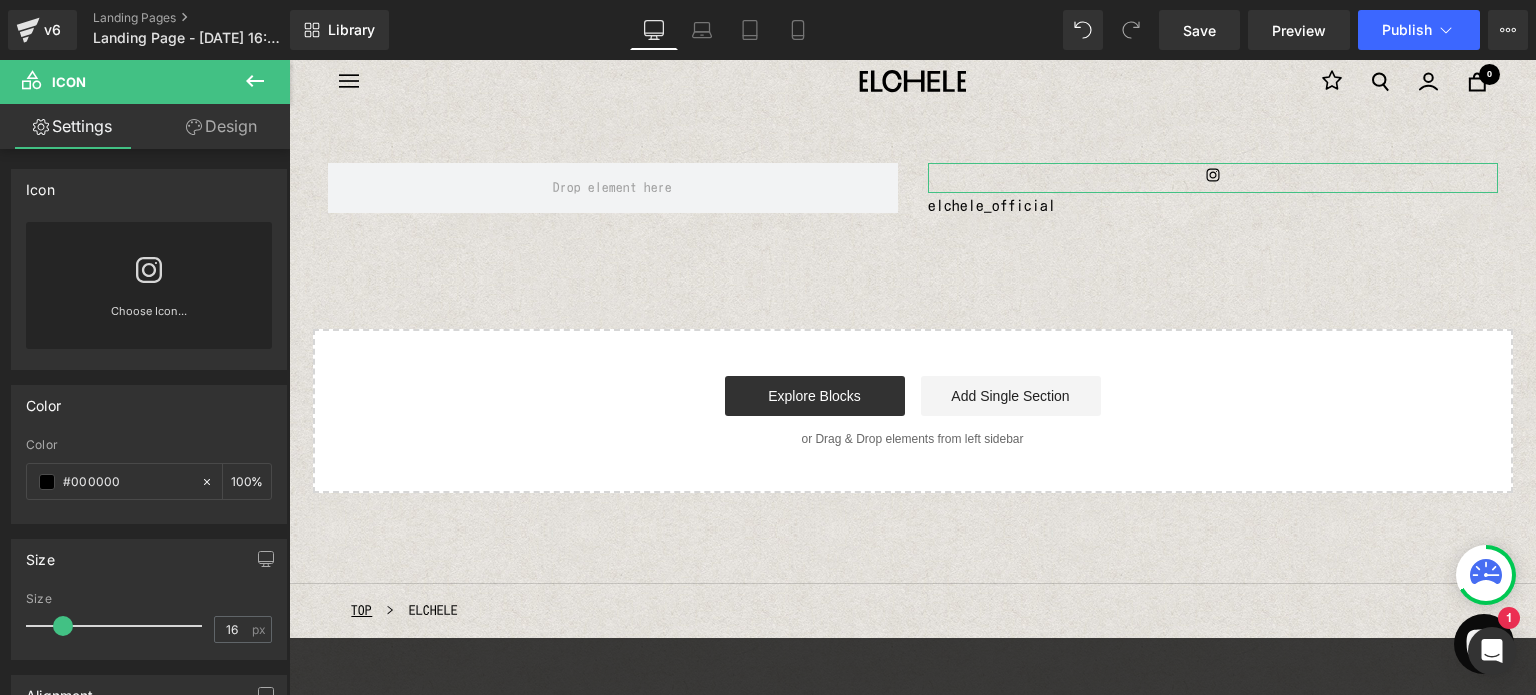 click on "Design" at bounding box center [221, 126] 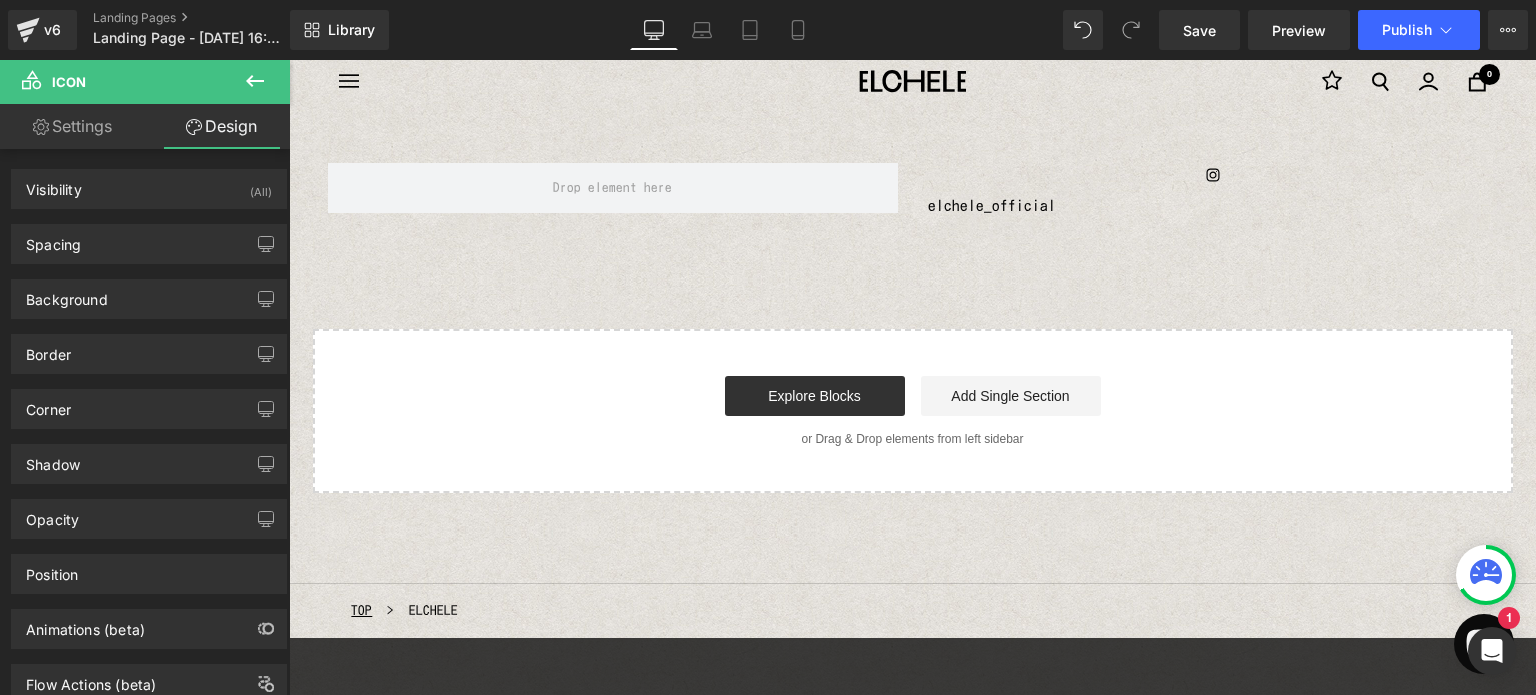 click 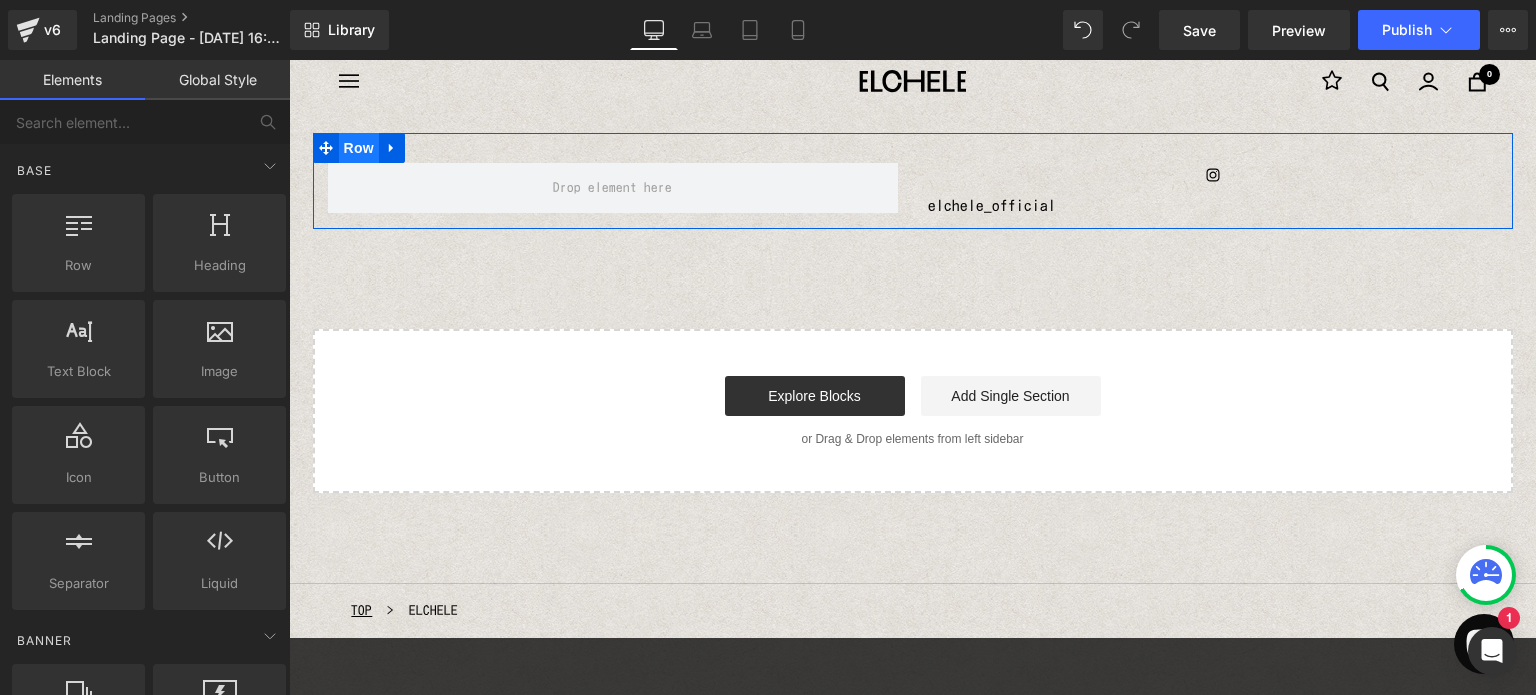 click on "Row" at bounding box center [359, 148] 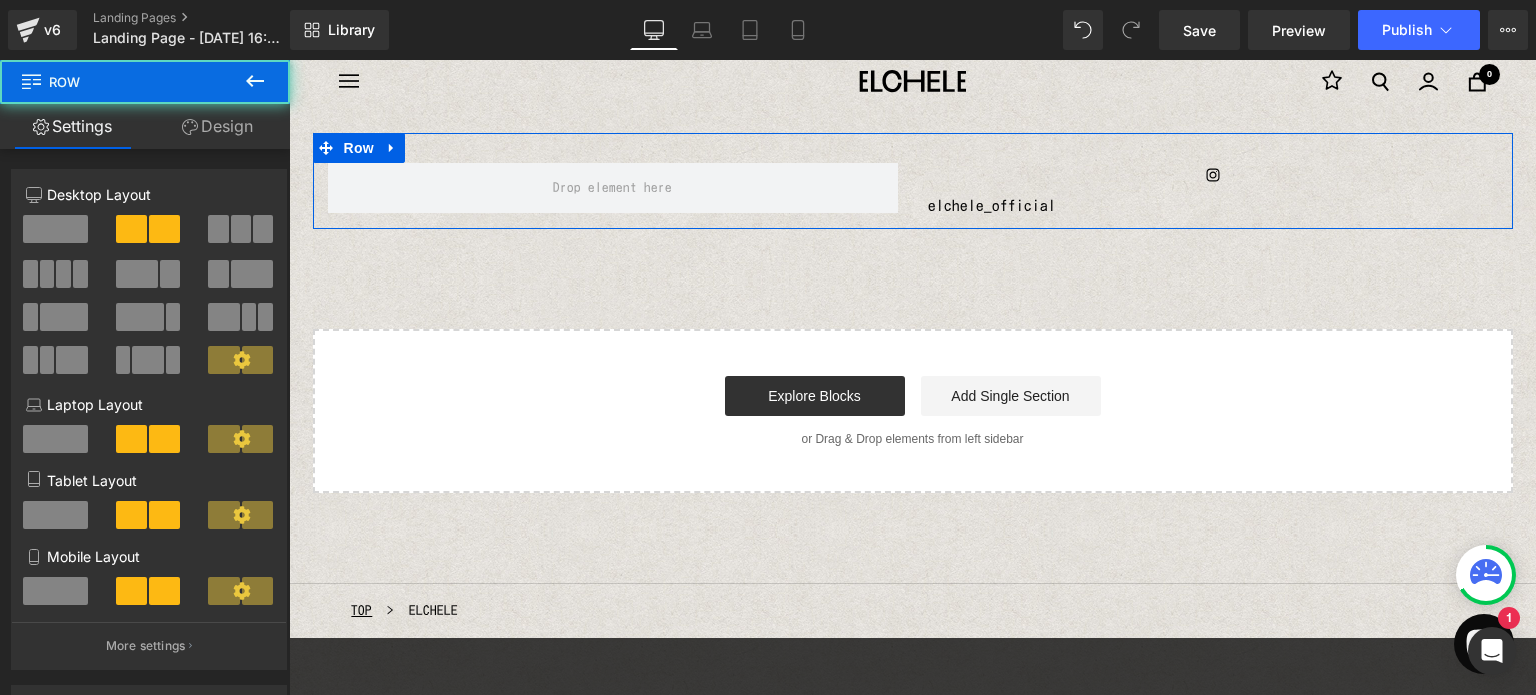 drag, startPoint x: 220, startPoint y: 227, endPoint x: 21, endPoint y: 168, distance: 207.56204 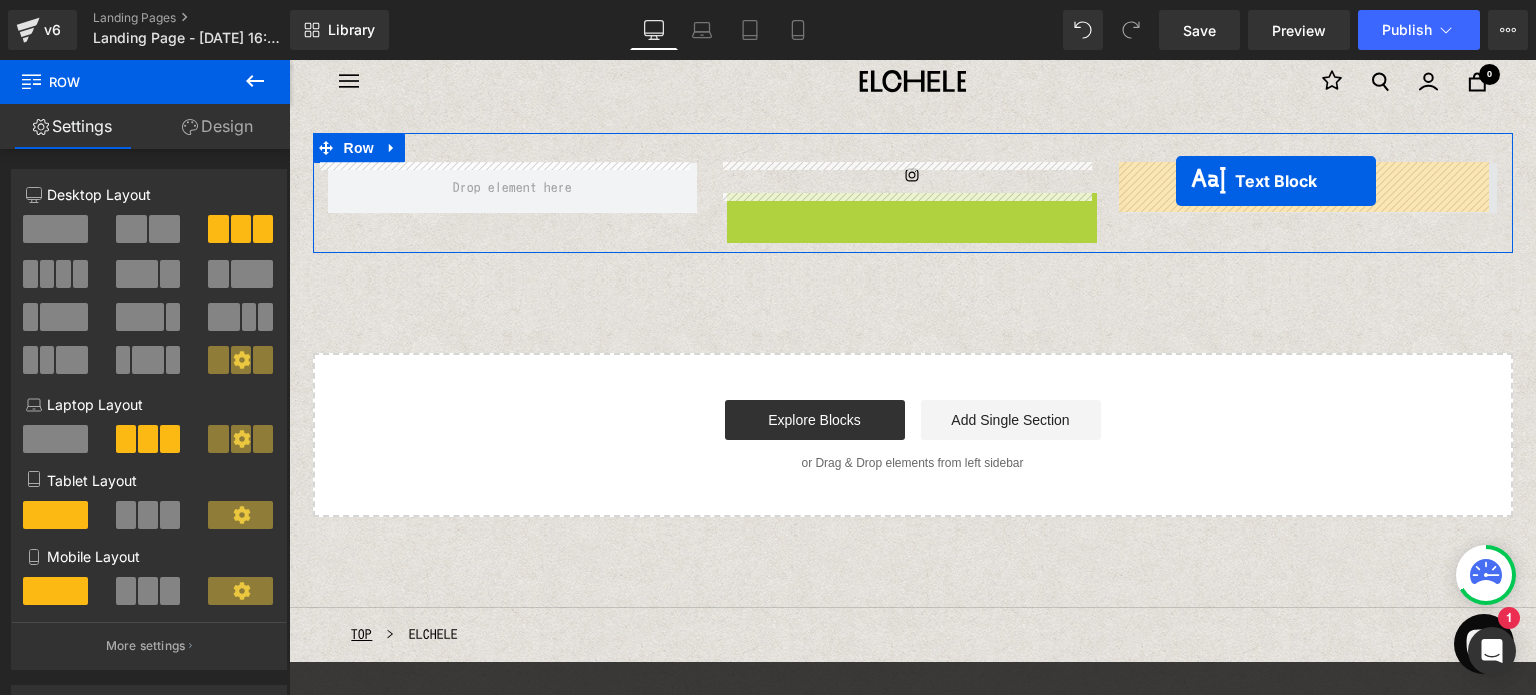 drag, startPoint x: 848, startPoint y: 207, endPoint x: 1176, endPoint y: 181, distance: 329.02887 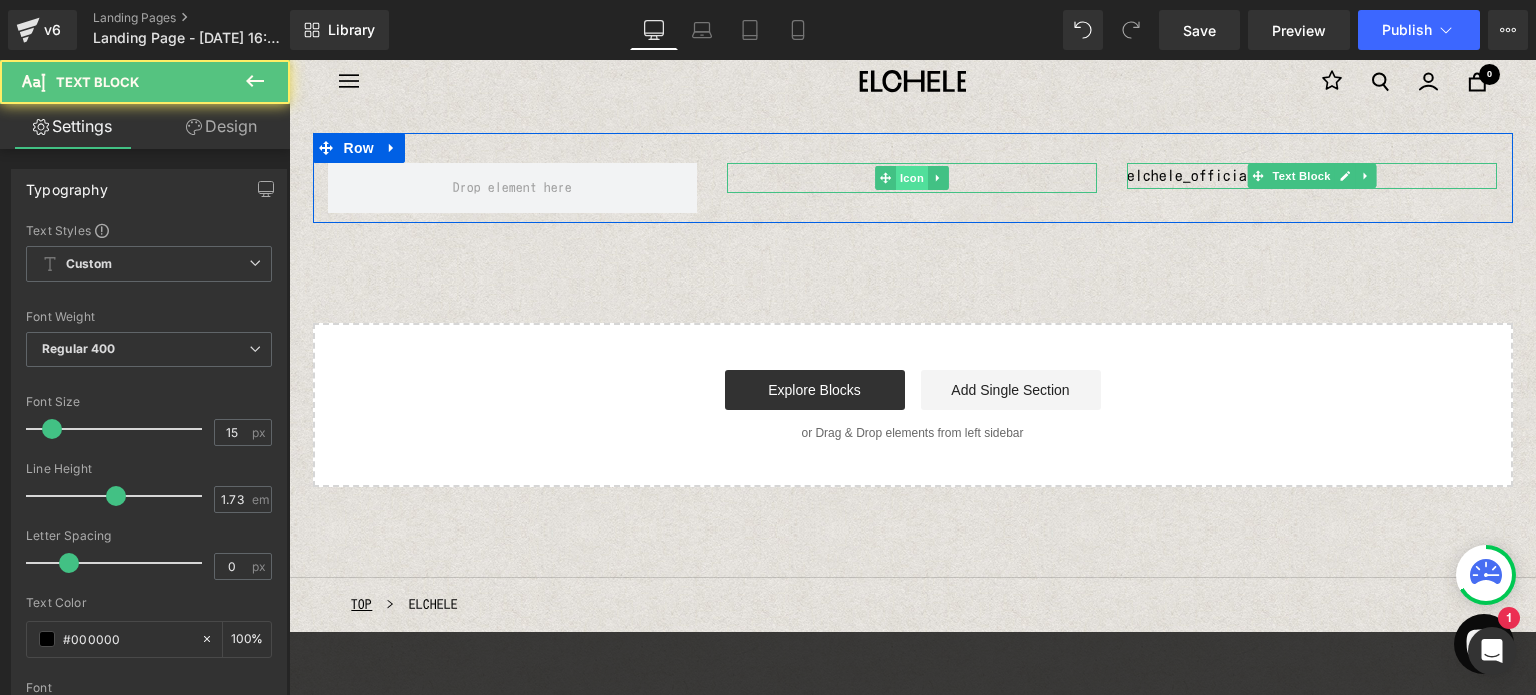 click on "Icon" at bounding box center [912, 178] 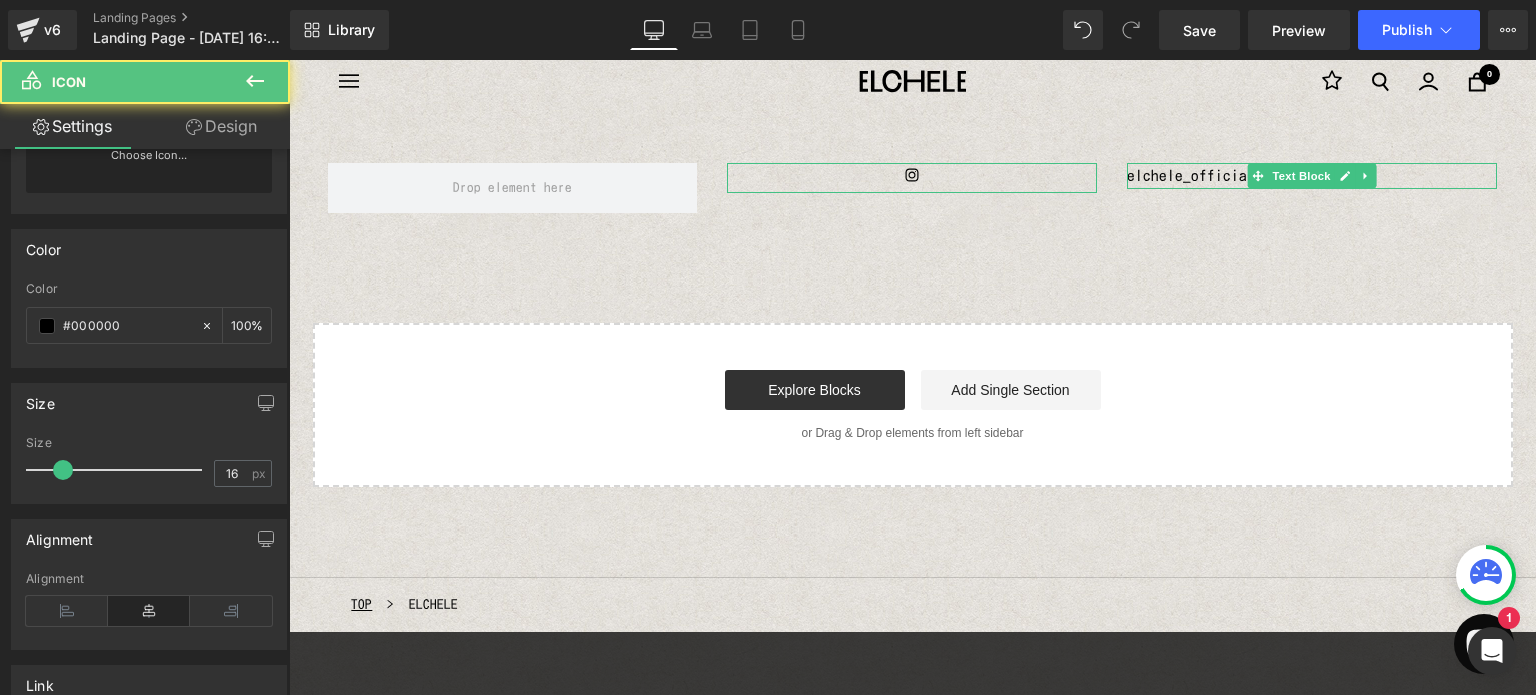 scroll, scrollTop: 300, scrollLeft: 0, axis: vertical 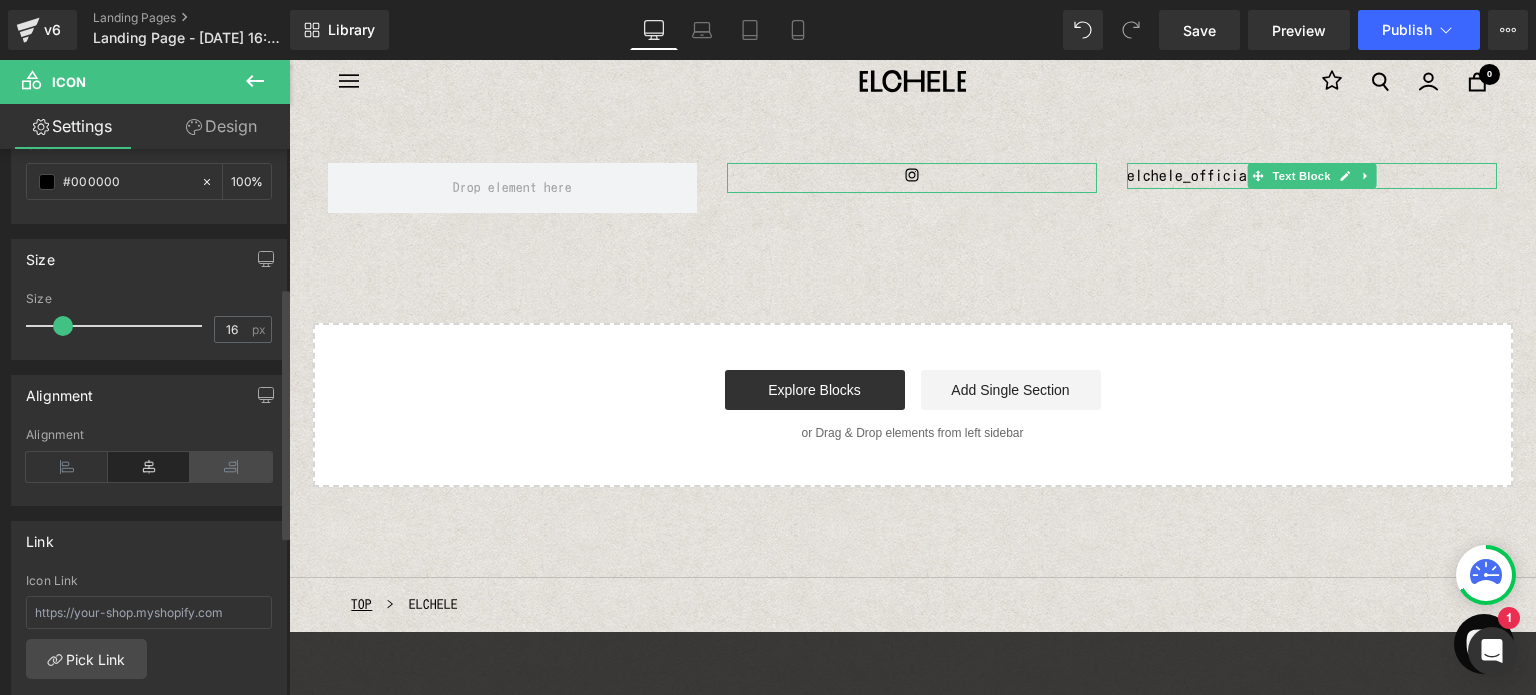 click at bounding box center [231, 467] 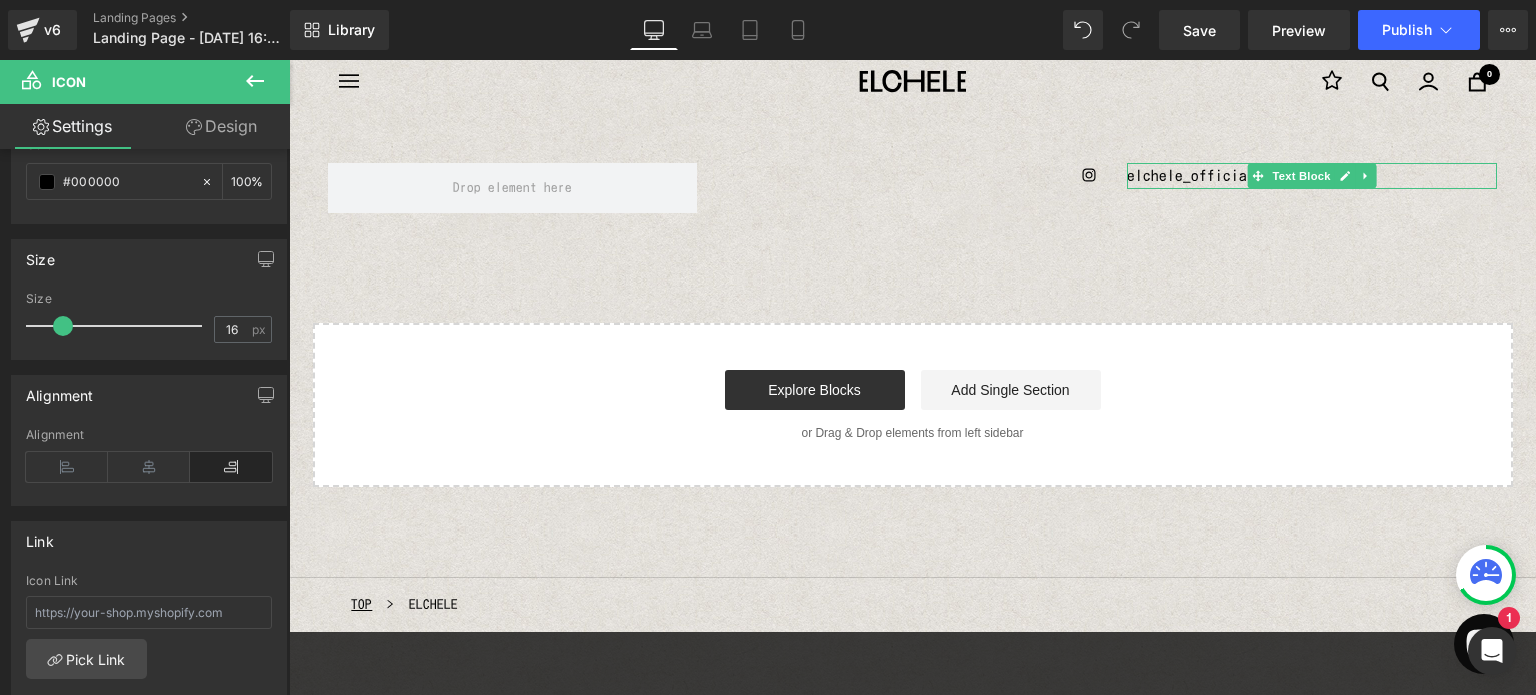 click on "Icon
elchele_official
Text Block
Row
Select your layout" at bounding box center [912, 310] 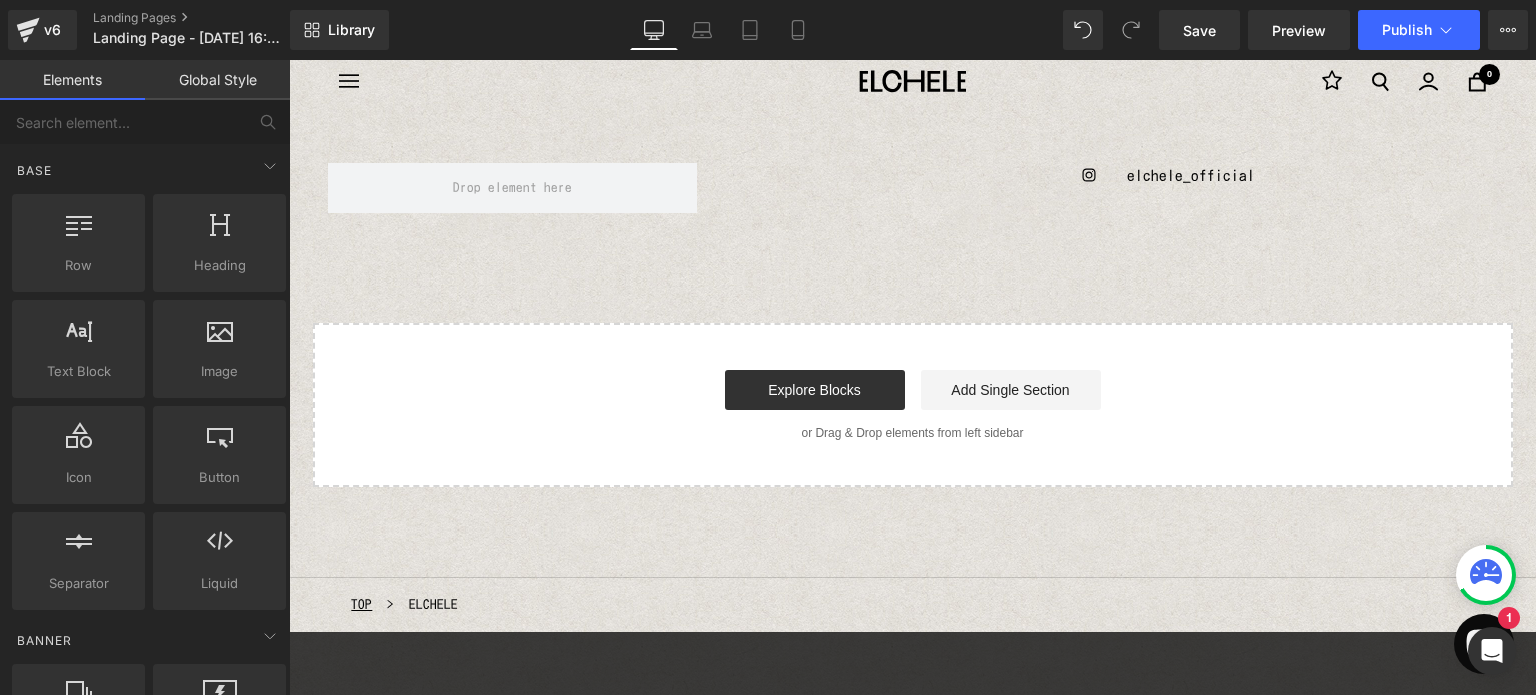 click on "Icon
elchele_official
Text Block
Row
Select your layout" at bounding box center [912, 310] 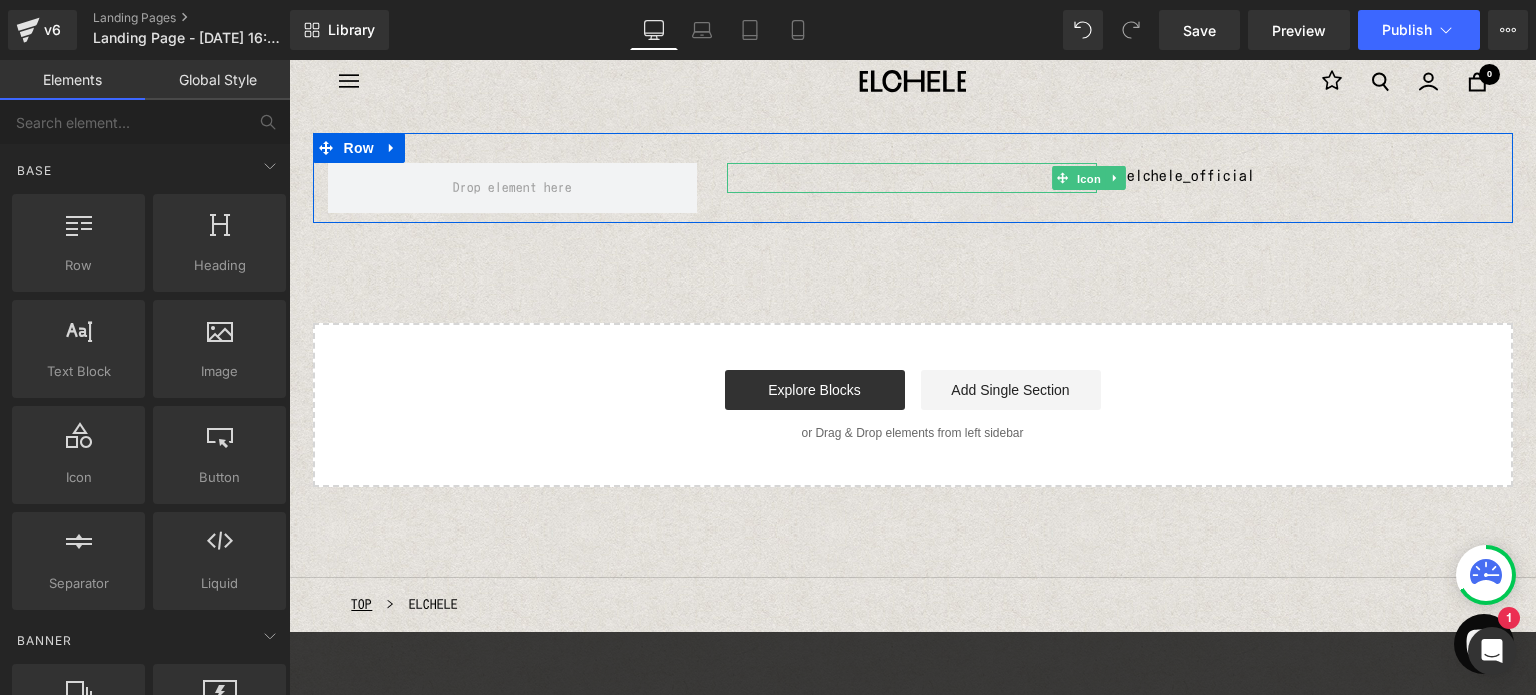 click on "Icon" at bounding box center (1089, 179) 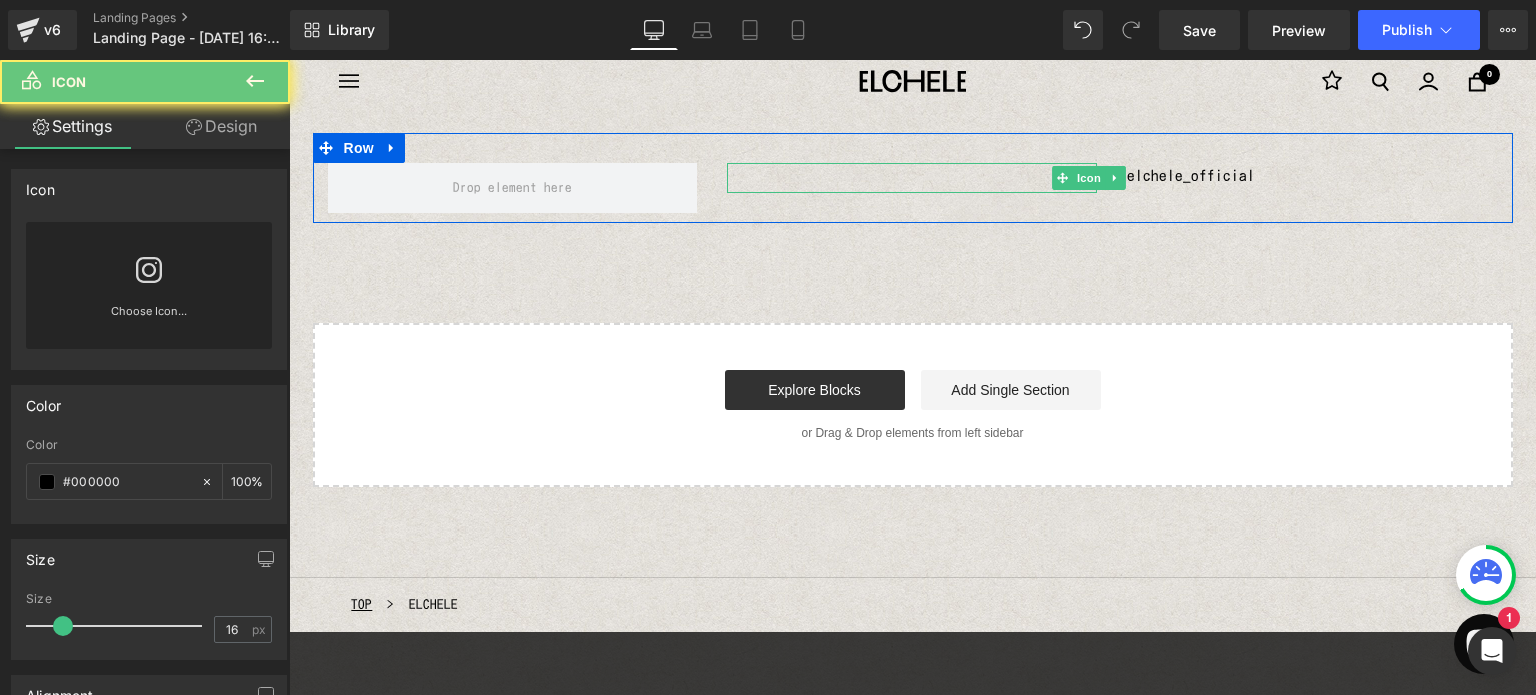 click at bounding box center (912, 178) 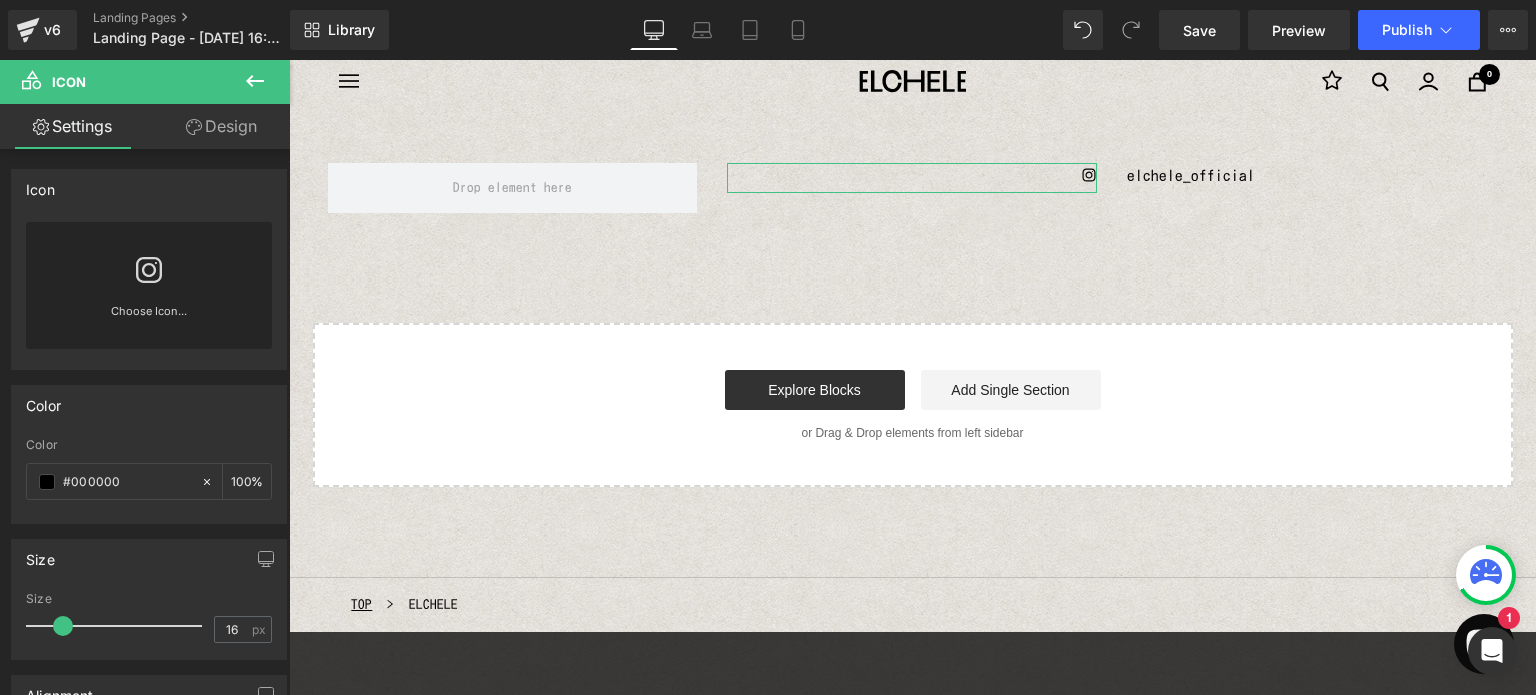 drag, startPoint x: 213, startPoint y: 130, endPoint x: 148, endPoint y: 235, distance: 123.49089 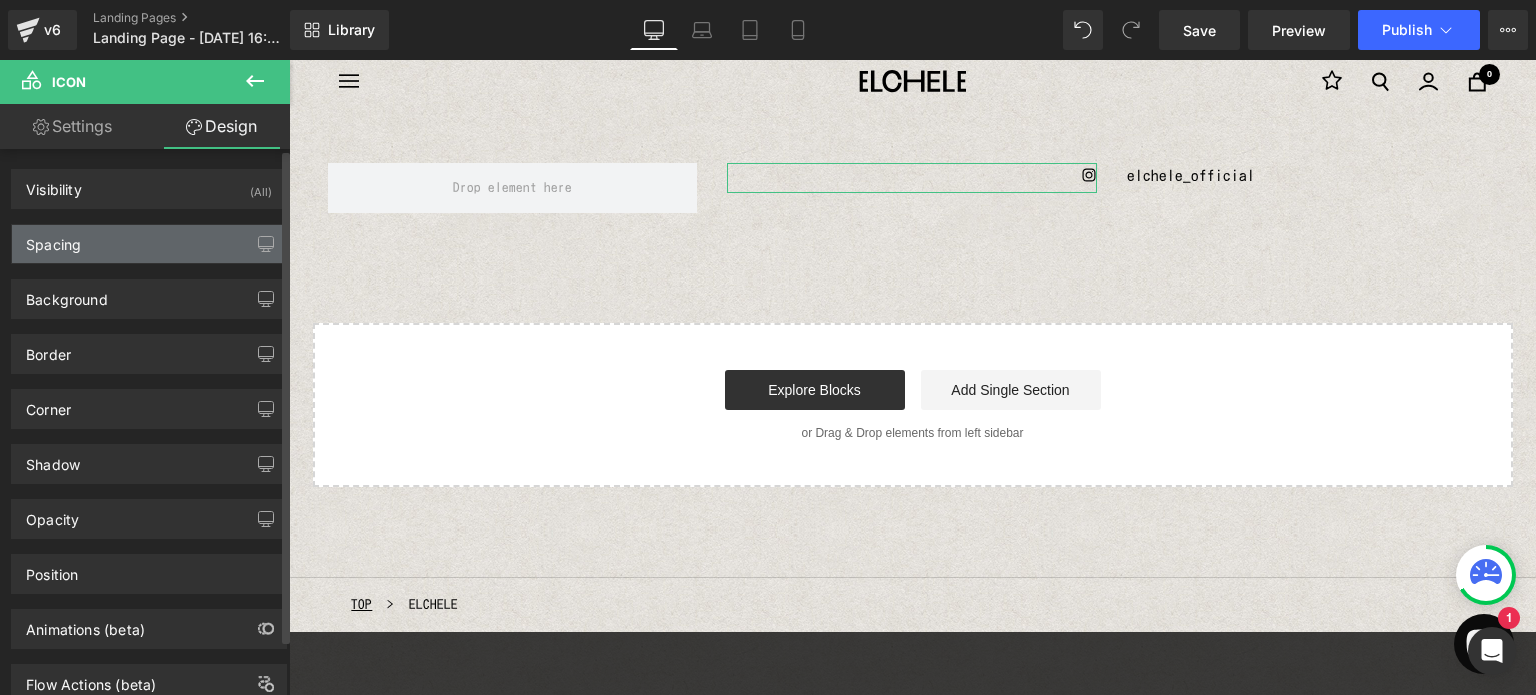click on "Spacing" at bounding box center [149, 244] 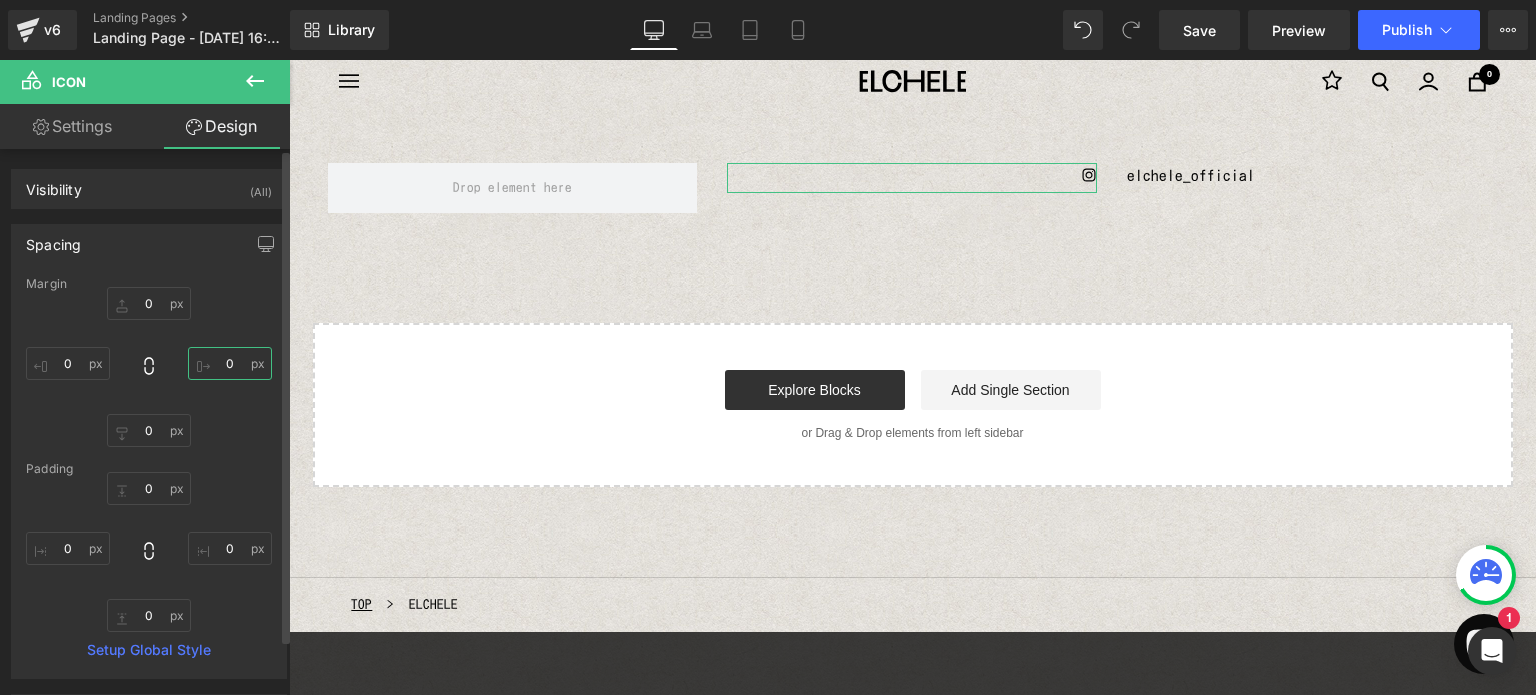 click on "0" at bounding box center (230, 363) 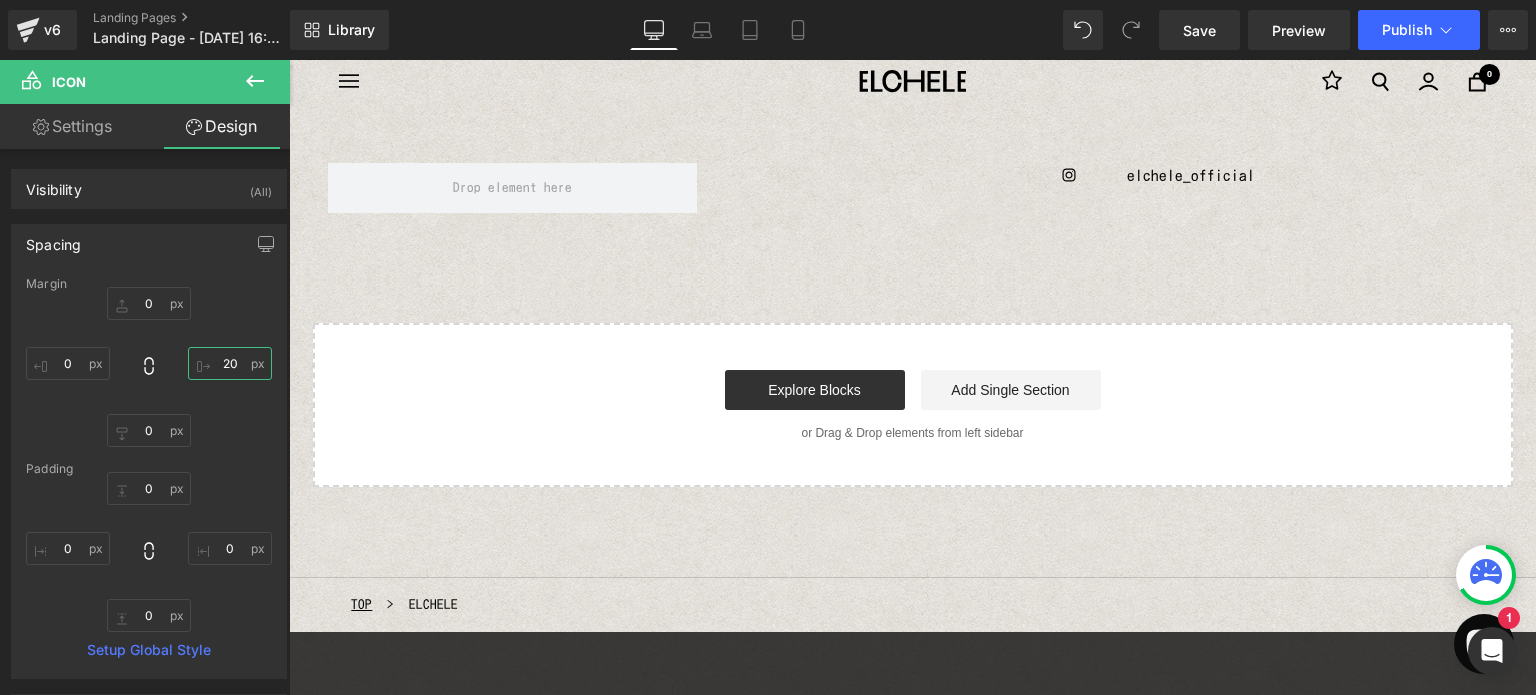 type on "2" 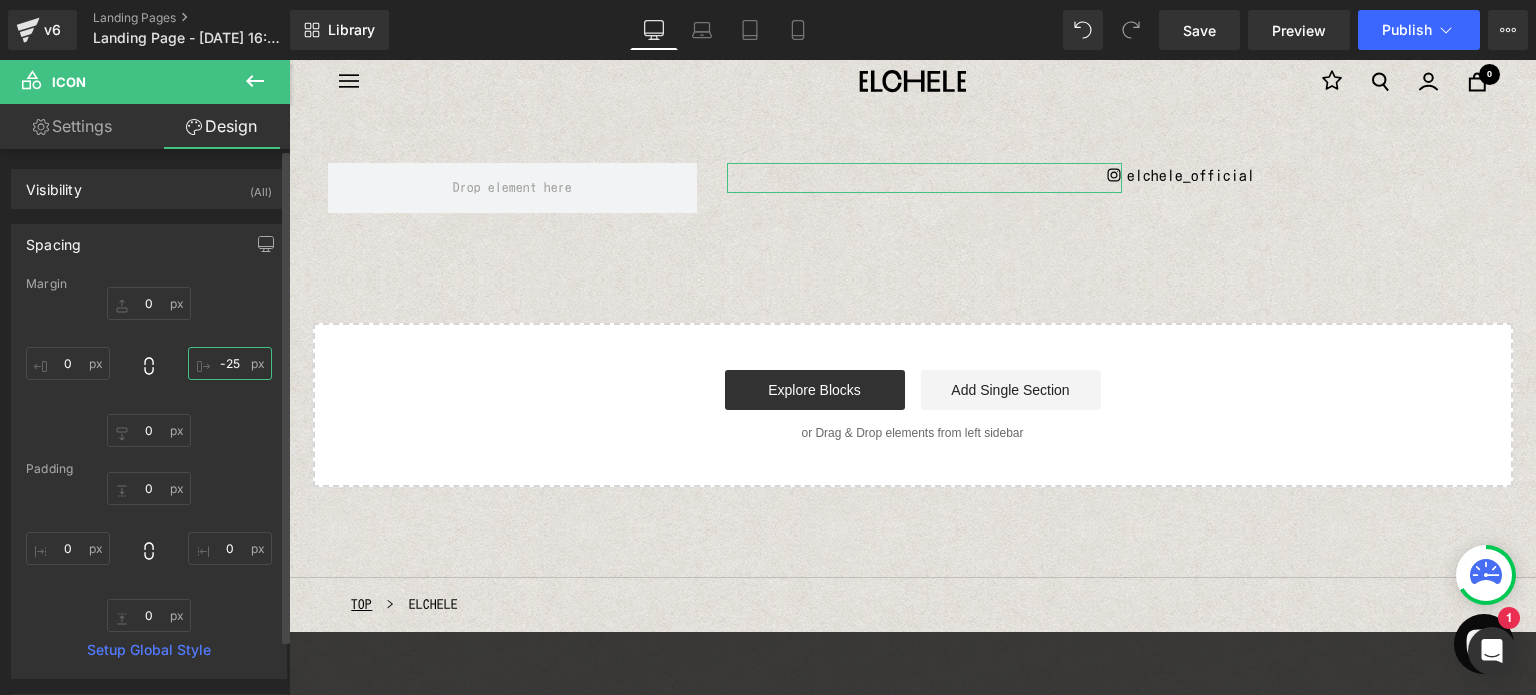 type on "-25" 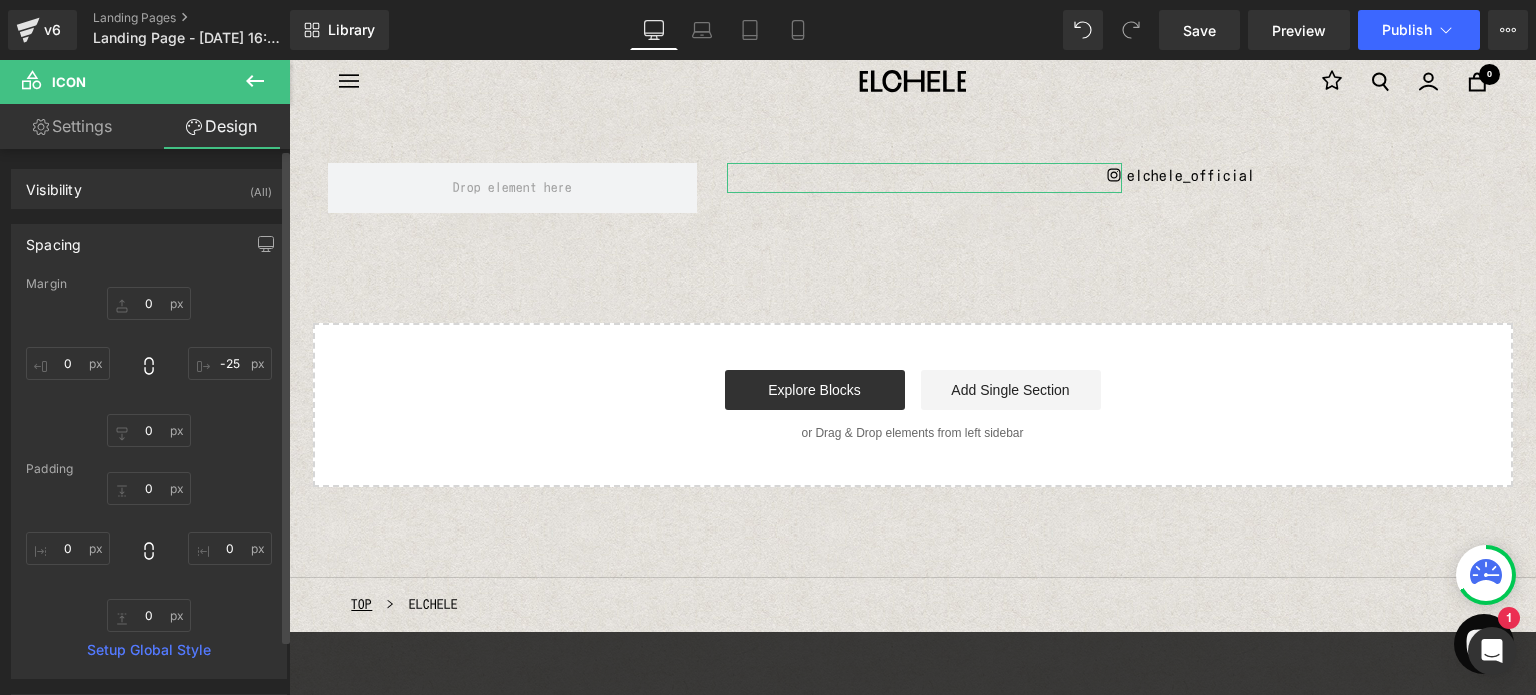 click on "0px 0
-25 -25
0px 0
0px 0" at bounding box center (149, 367) 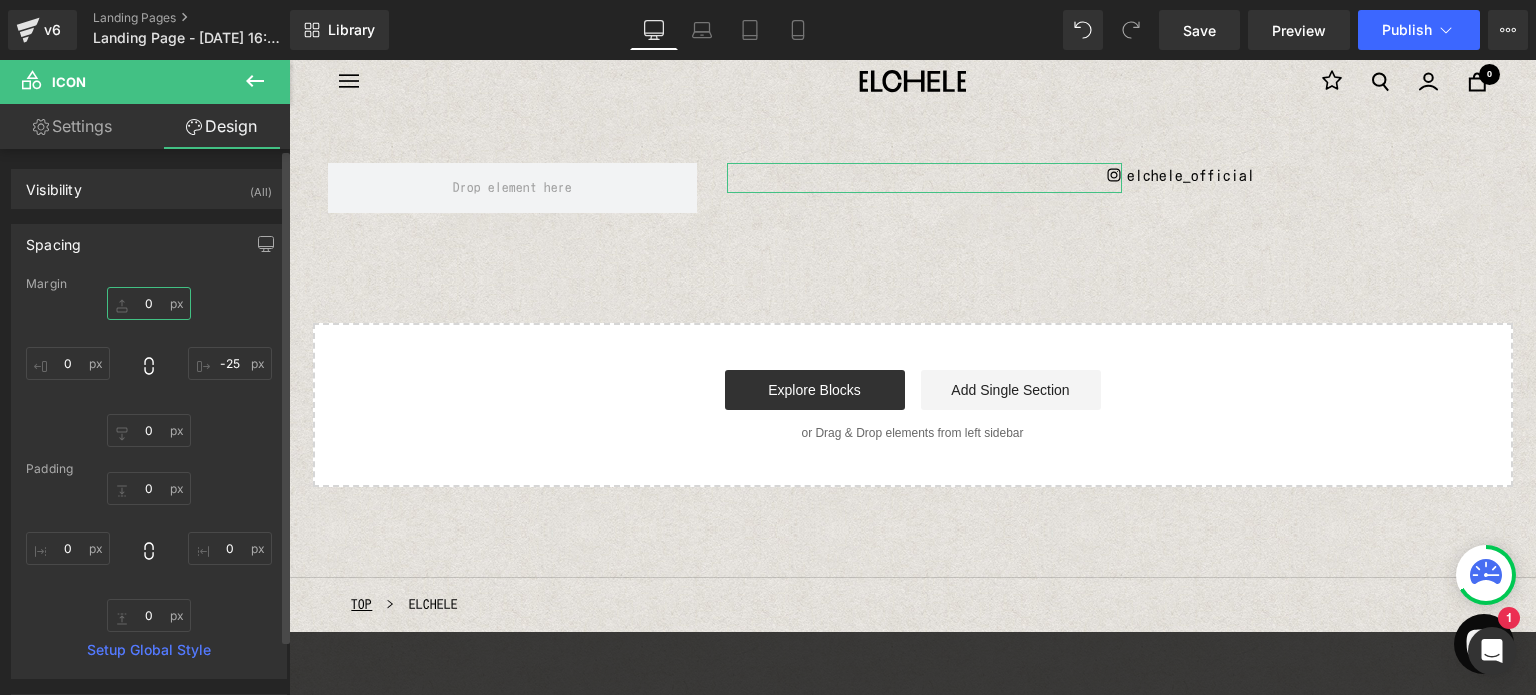 click on "0" at bounding box center (149, 303) 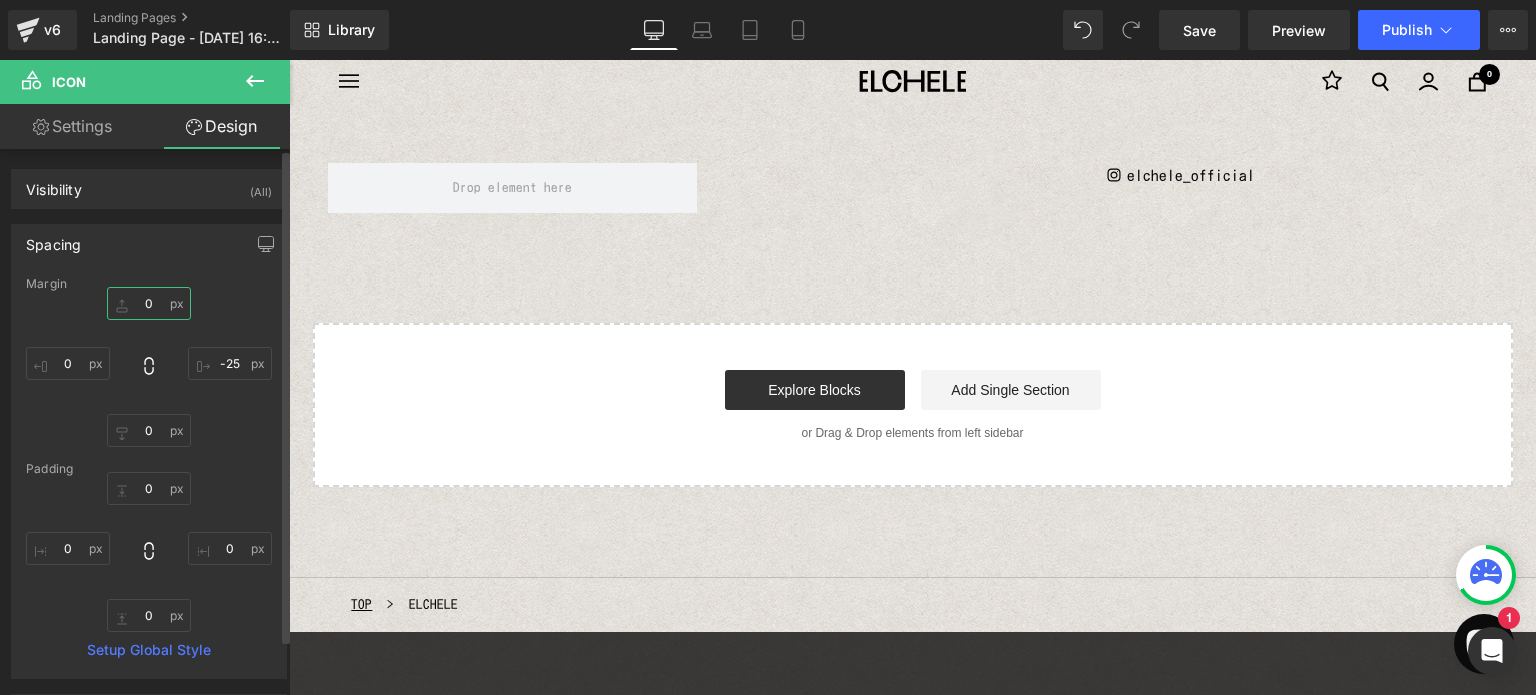 type on "2" 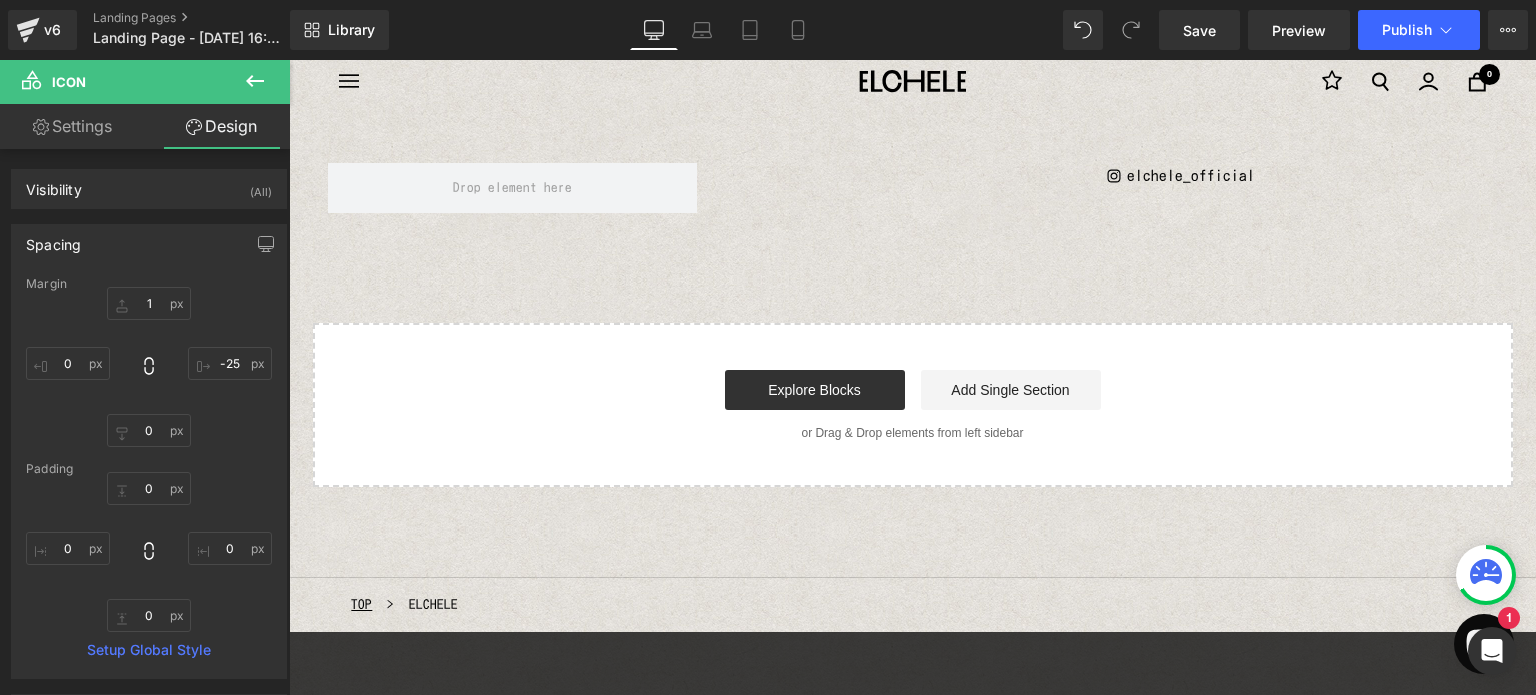 click on "Icon
elchele_official
Text Block
Row
Select your layout" at bounding box center (912, 310) 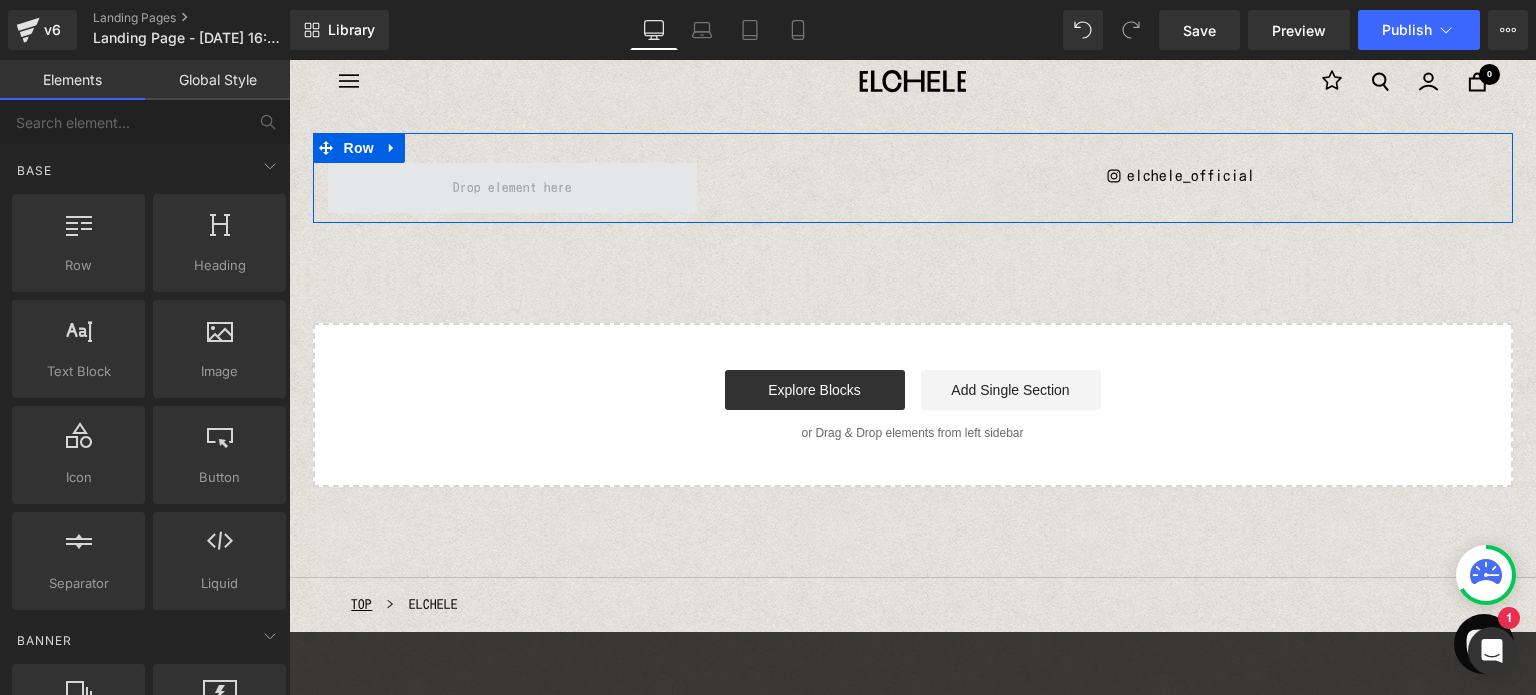 click at bounding box center [513, 188] 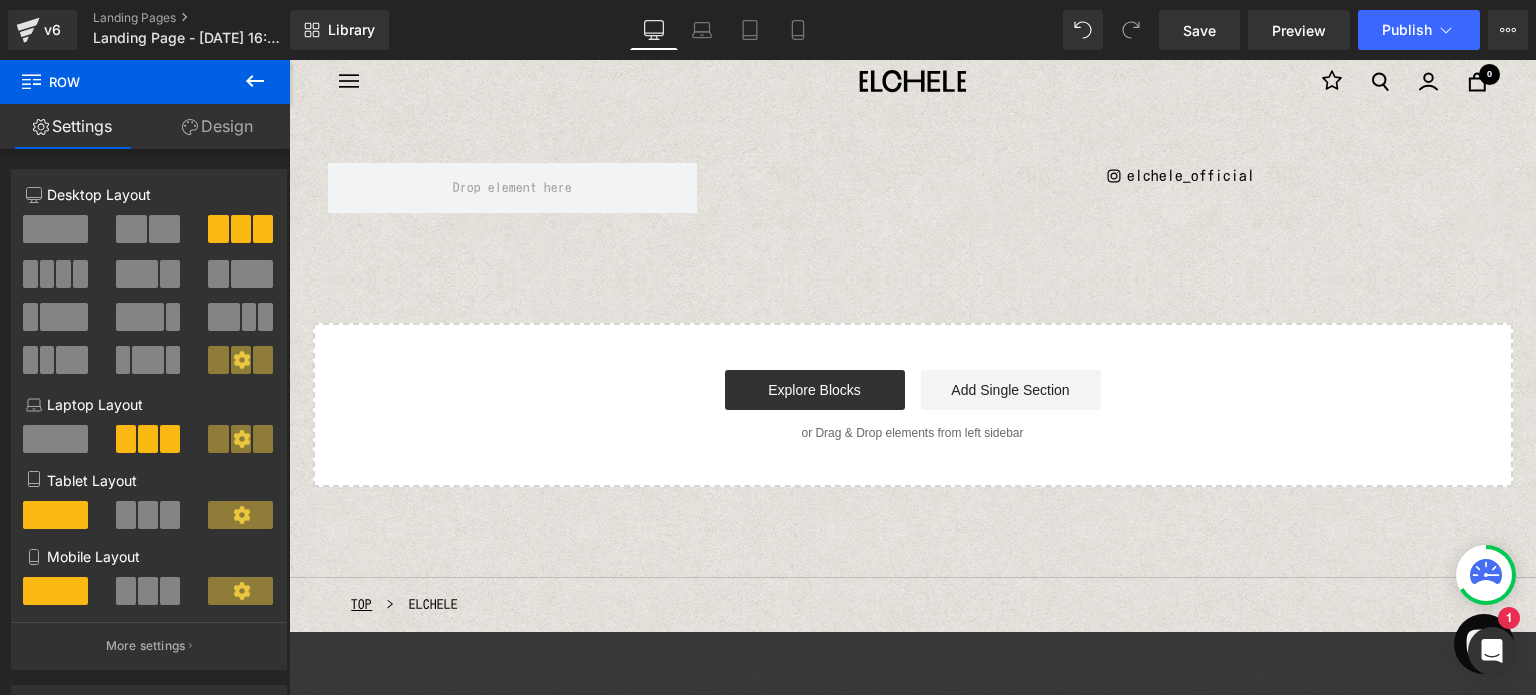 click at bounding box center (255, 82) 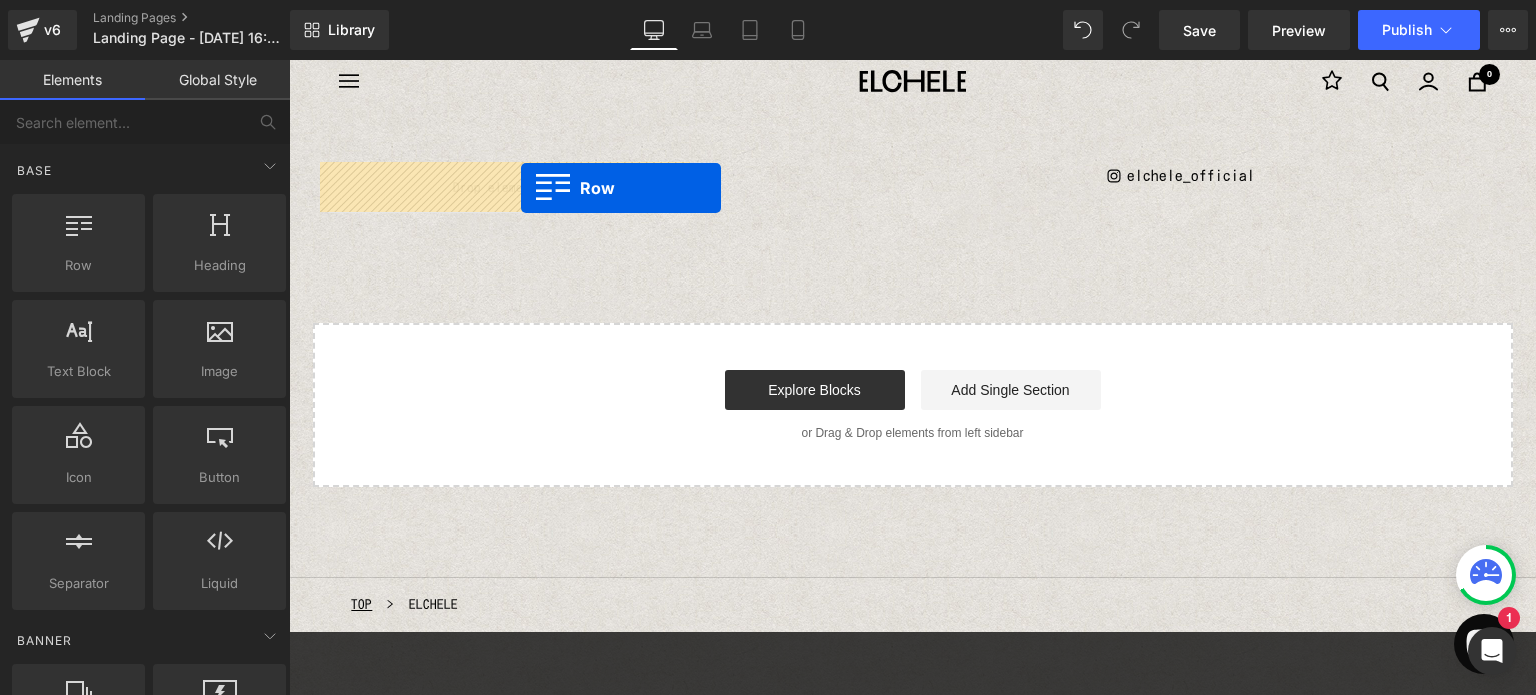 drag, startPoint x: 392, startPoint y: 316, endPoint x: 521, endPoint y: 187, distance: 182.43355 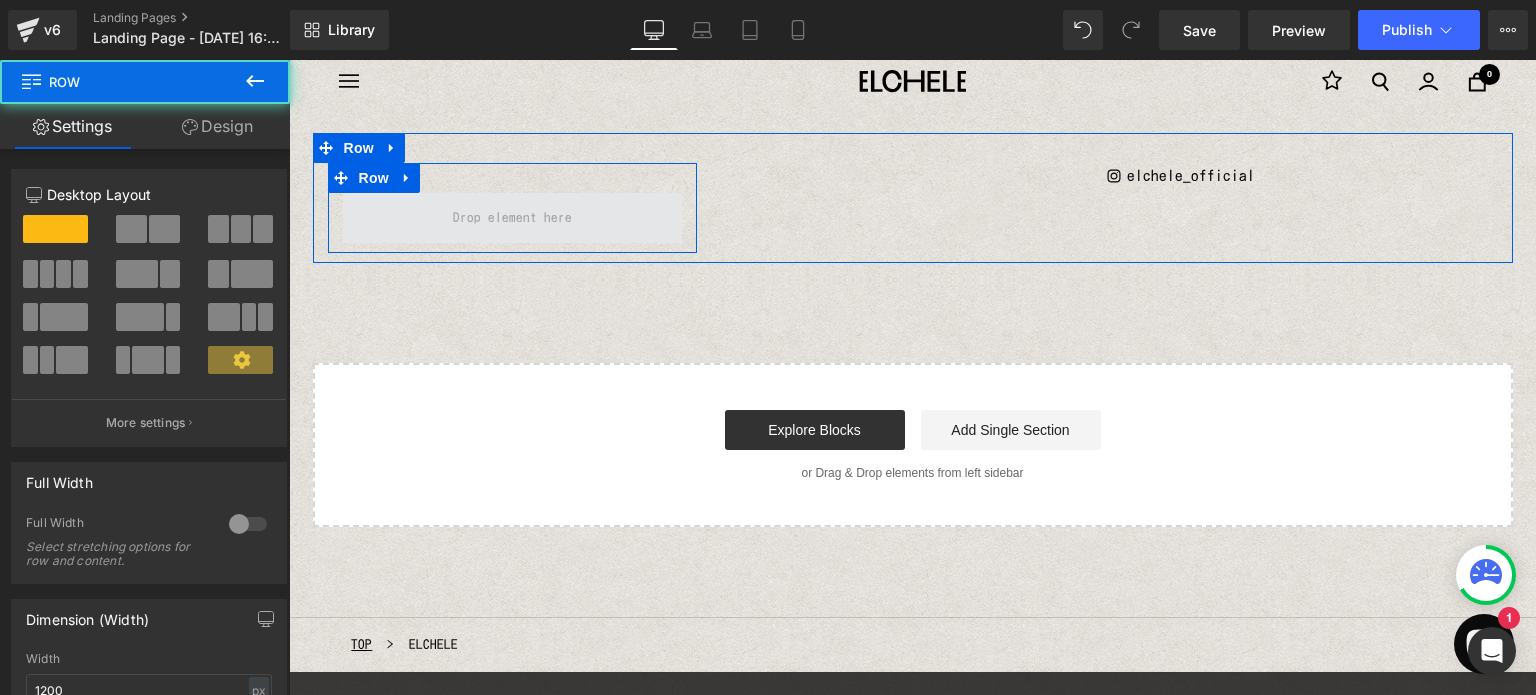 click at bounding box center (513, 218) 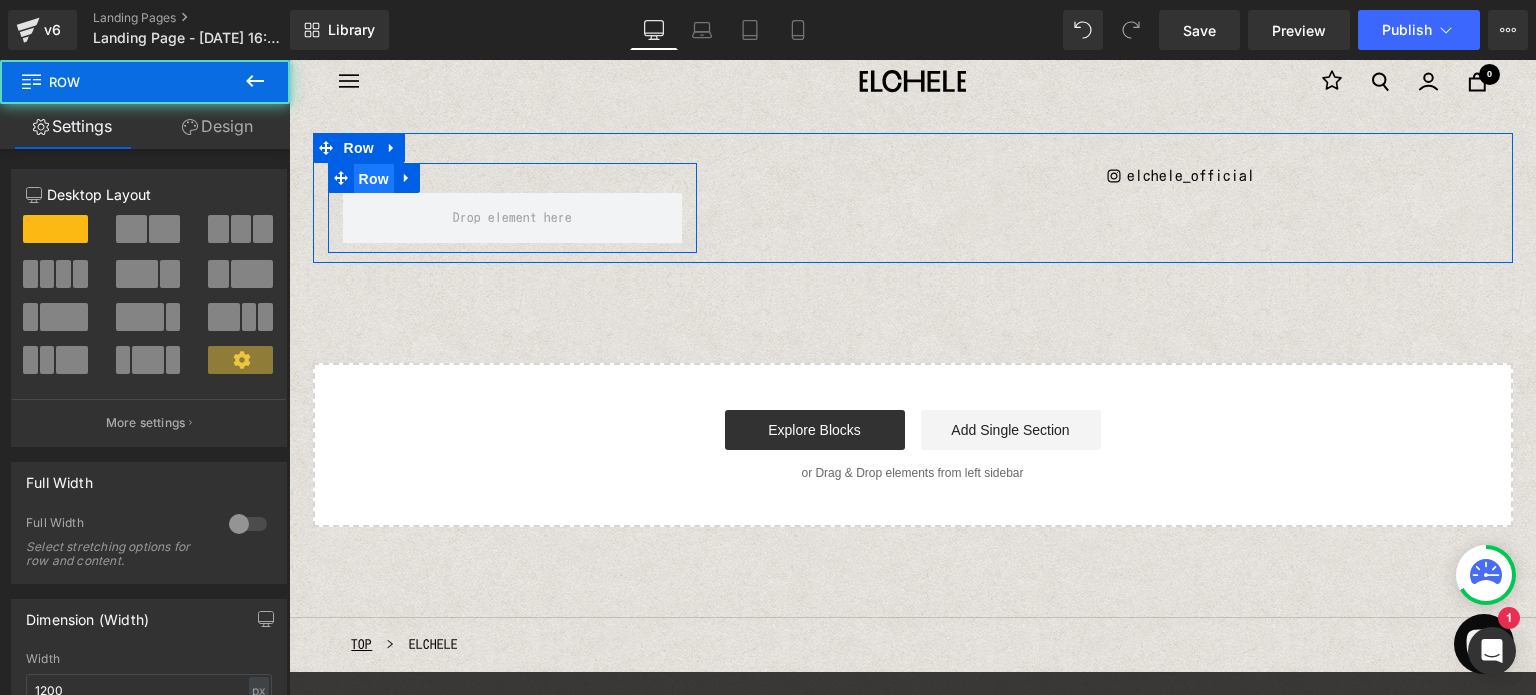 click on "Row" at bounding box center [374, 179] 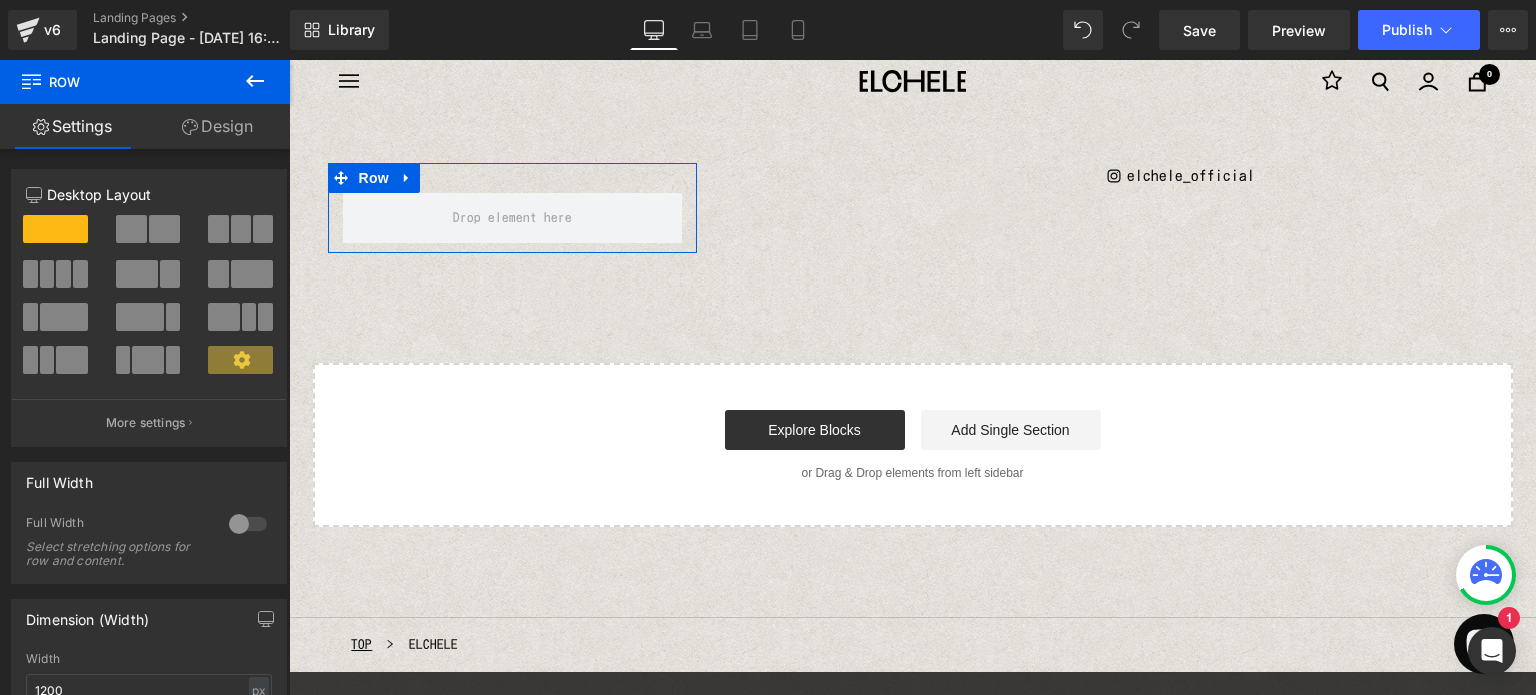 click on "Design" at bounding box center [217, 126] 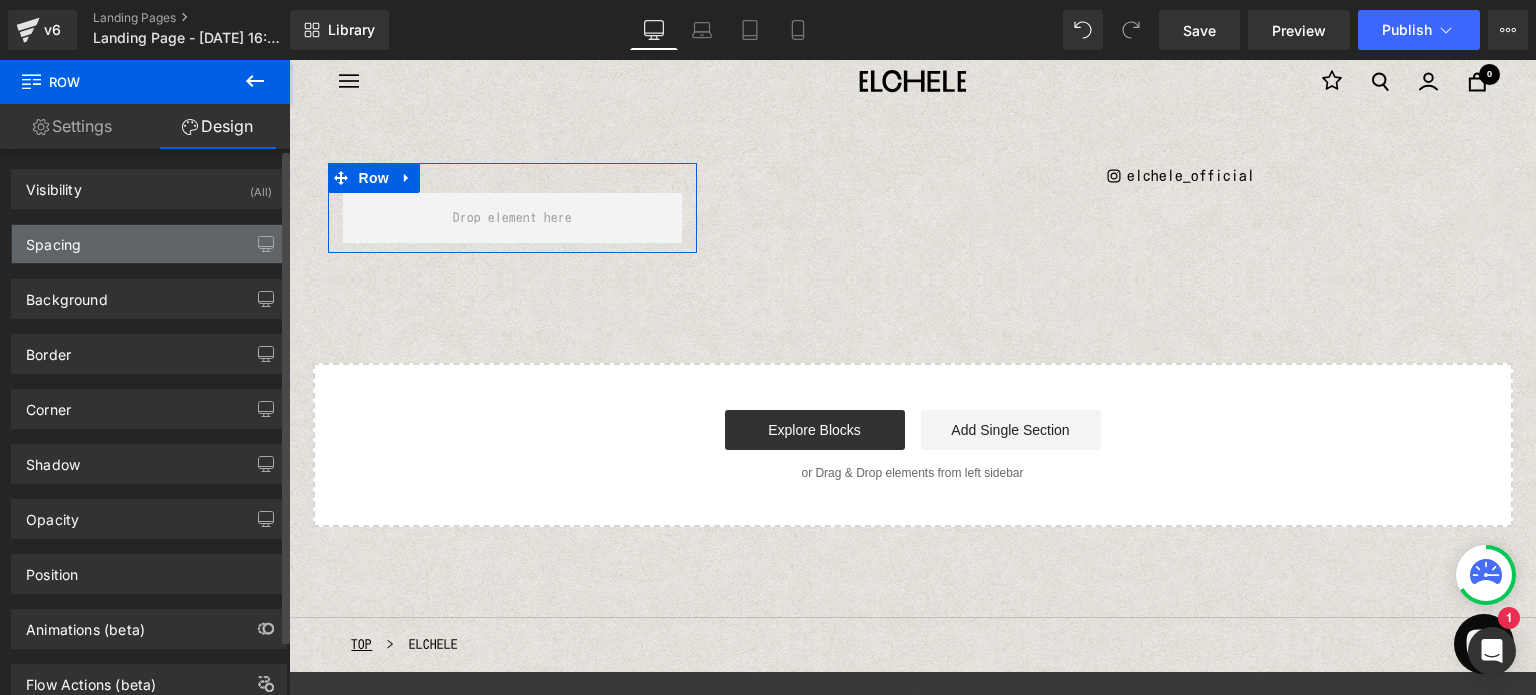 click on "Spacing" at bounding box center [149, 244] 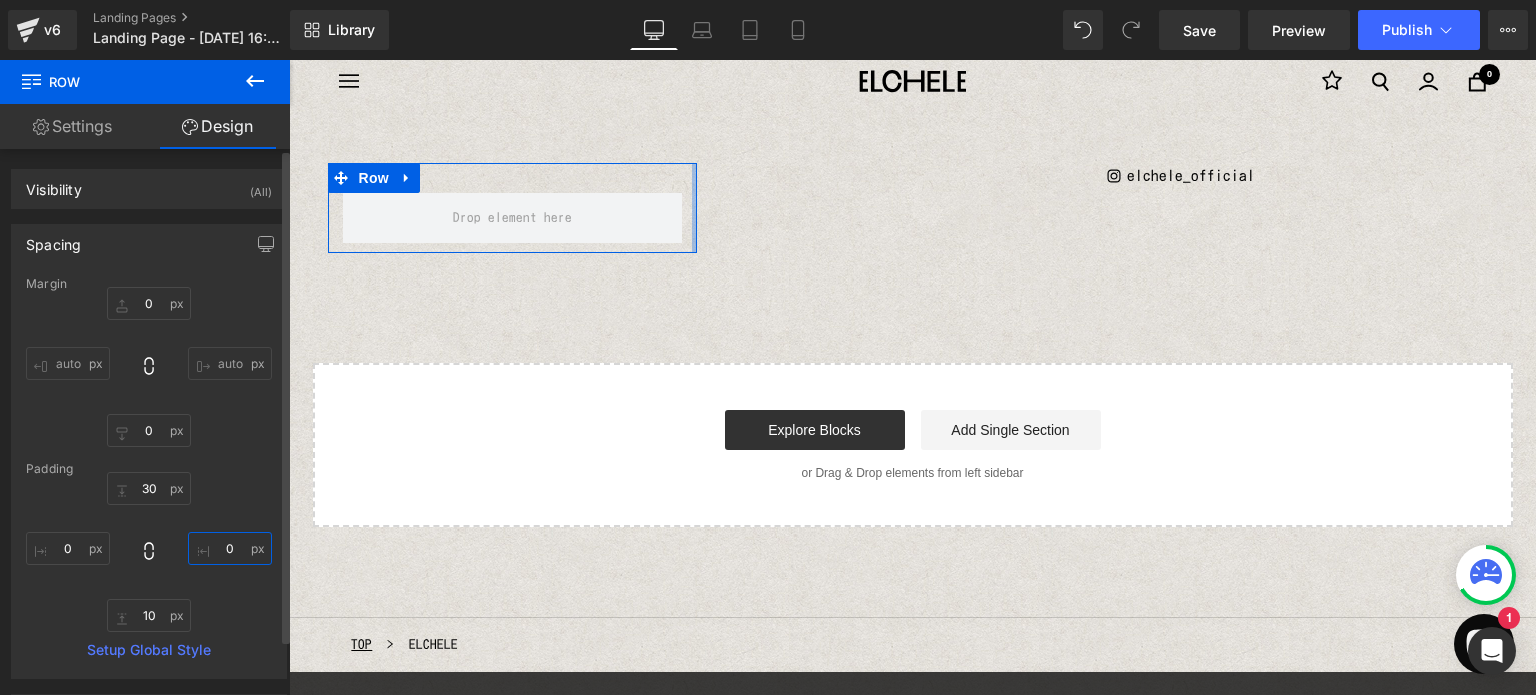 click on "0" at bounding box center (230, 548) 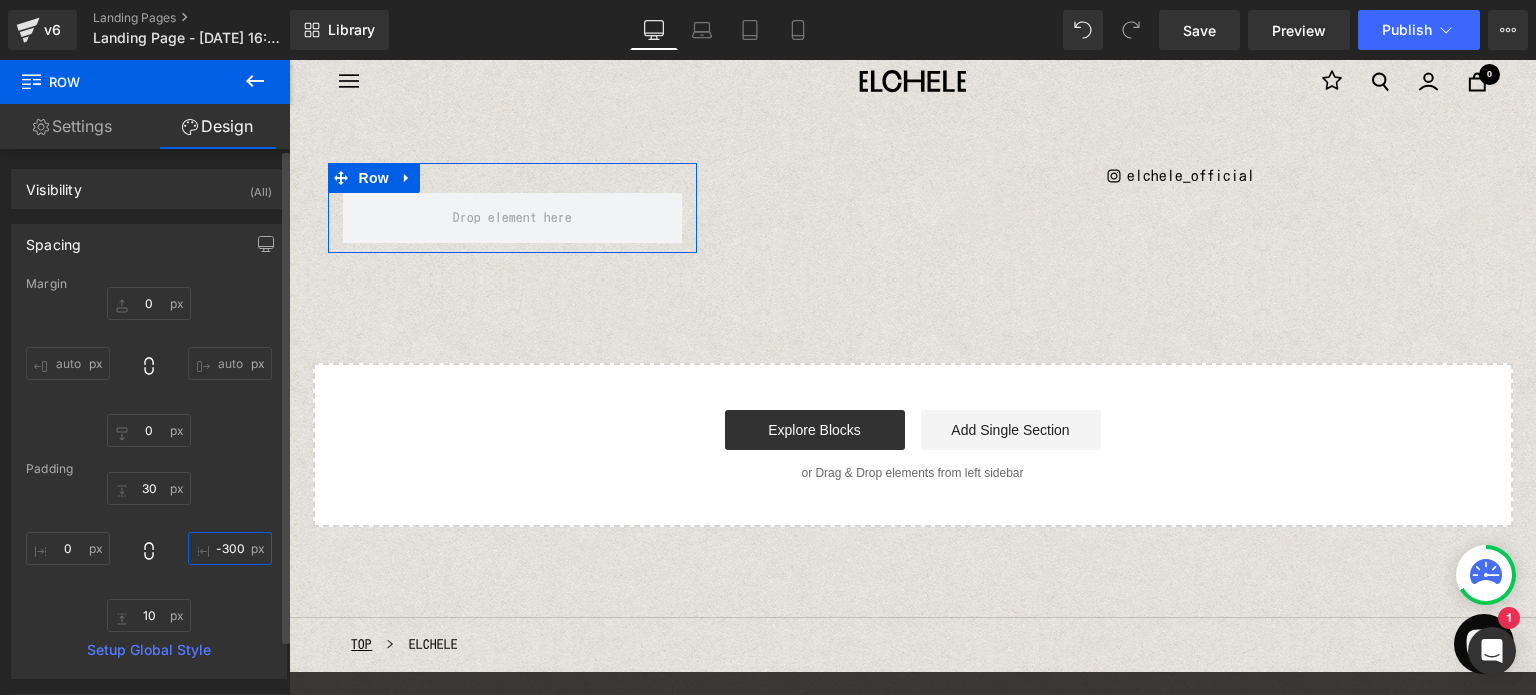 type on "-300" 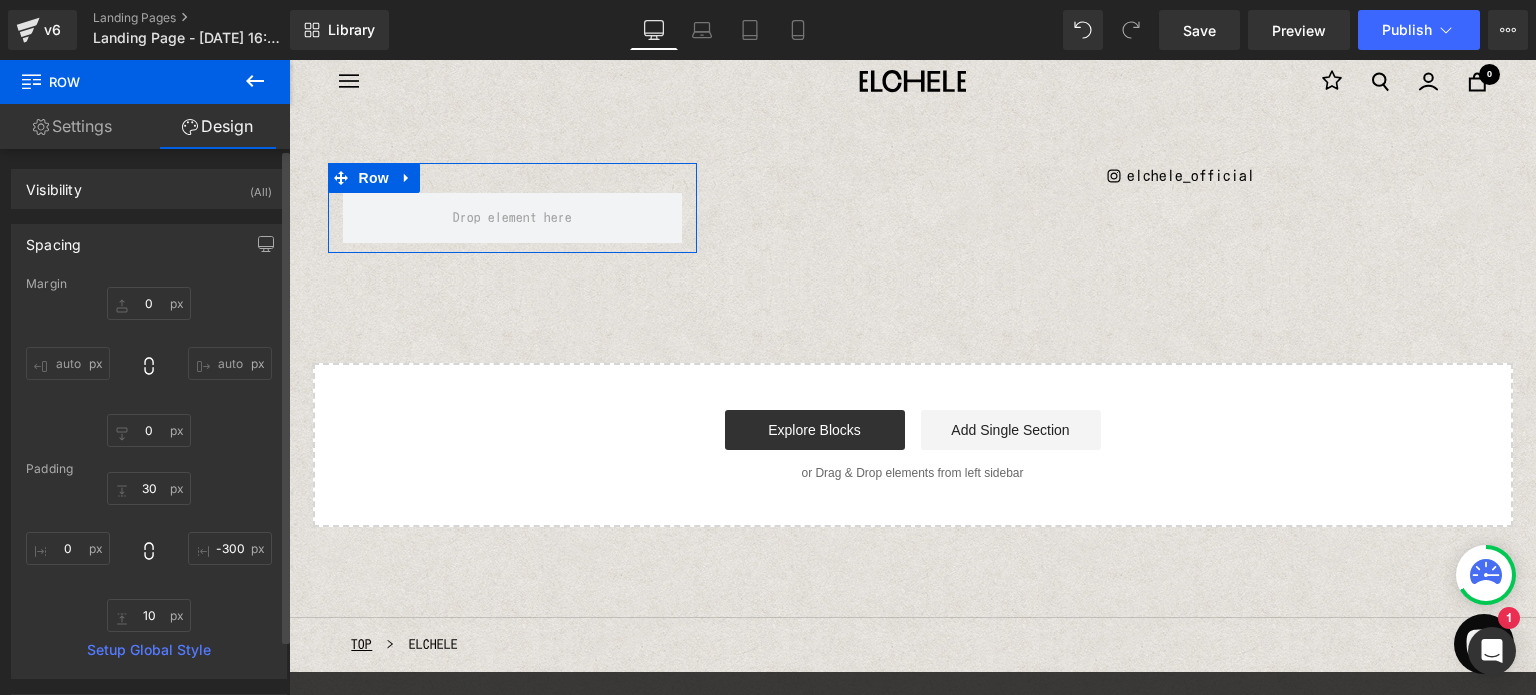 click on "Padding" at bounding box center [149, 469] 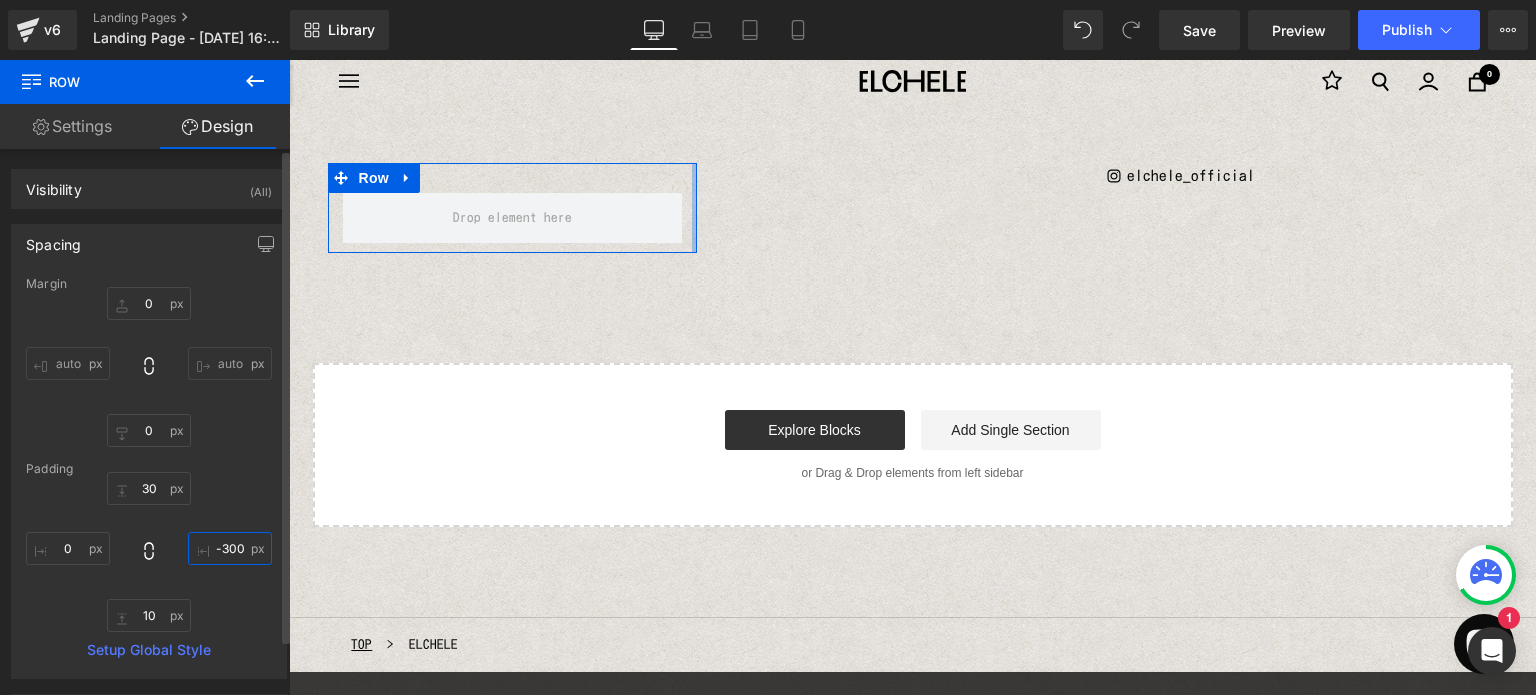 click on "-300" at bounding box center [230, 548] 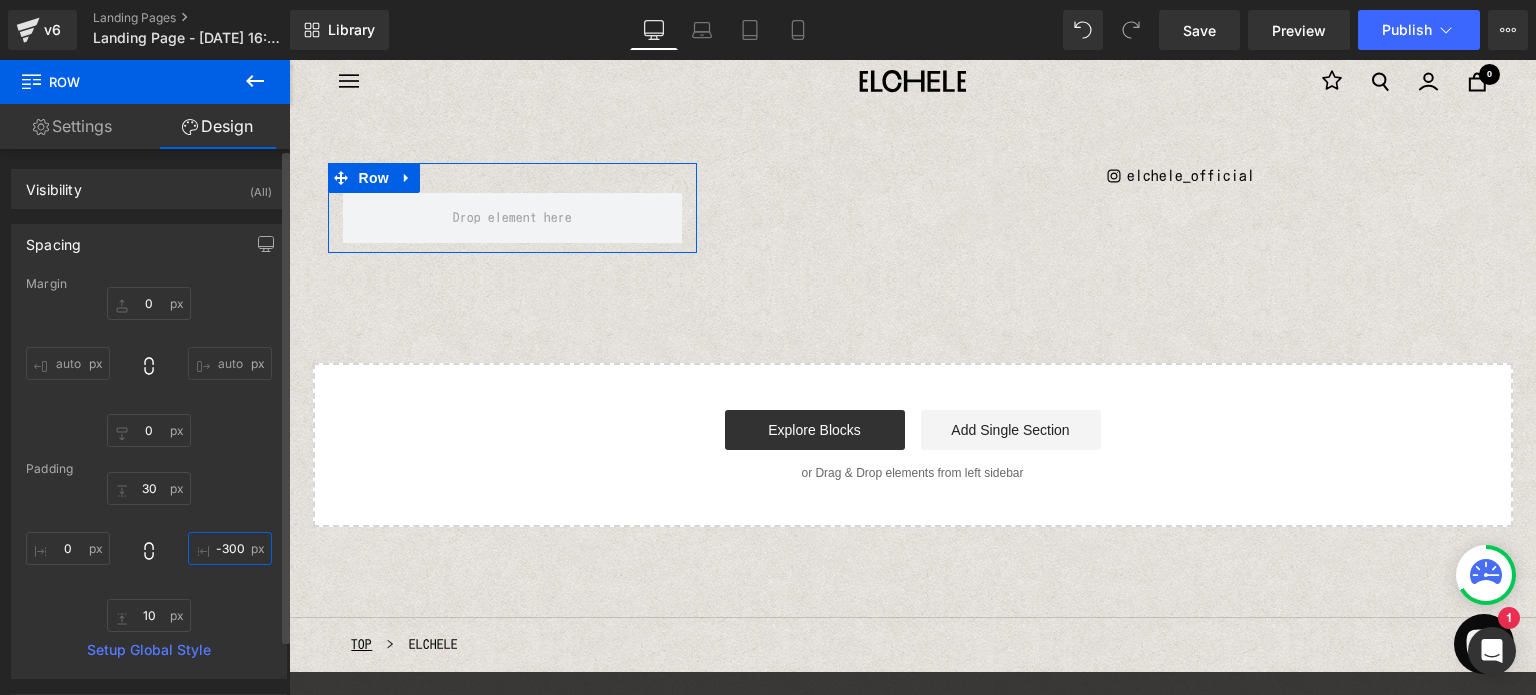type 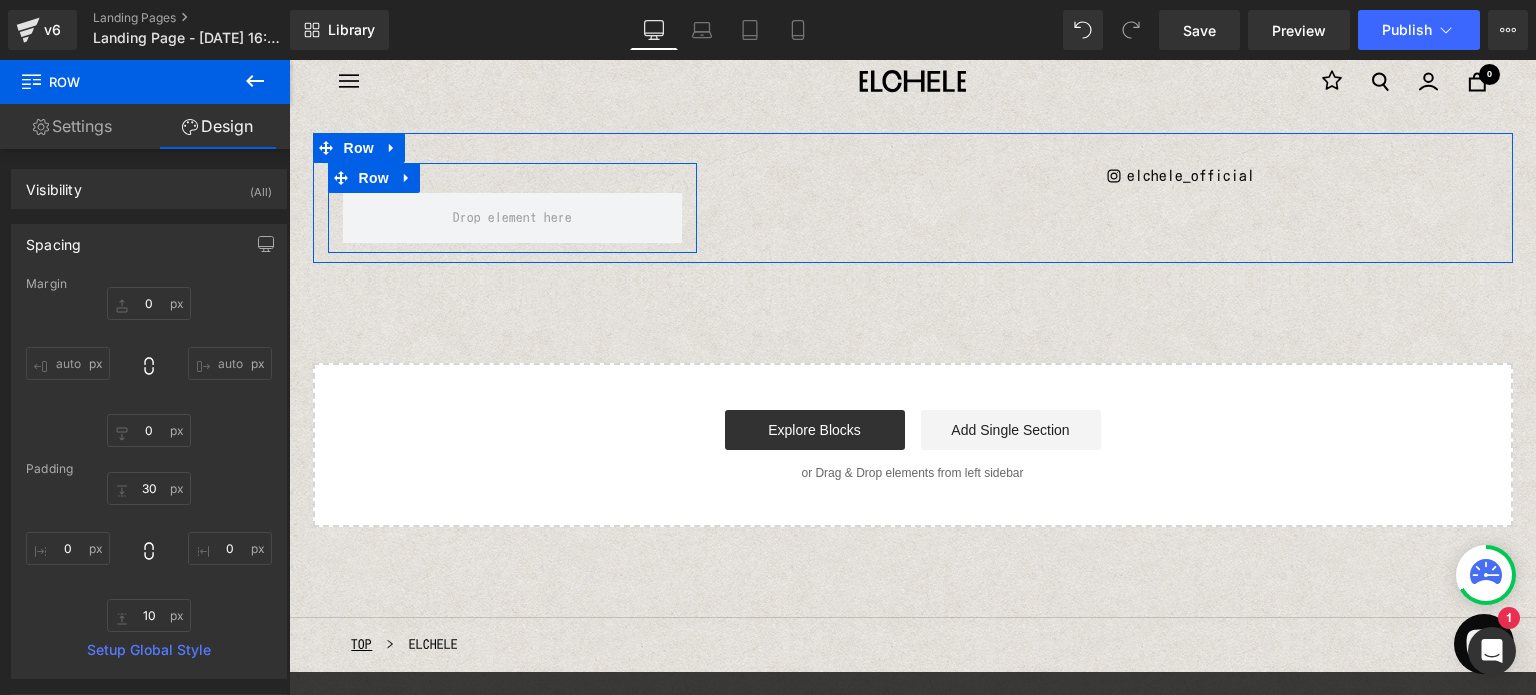 drag, startPoint x: 668, startPoint y: 211, endPoint x: 847, endPoint y: 199, distance: 179.40178 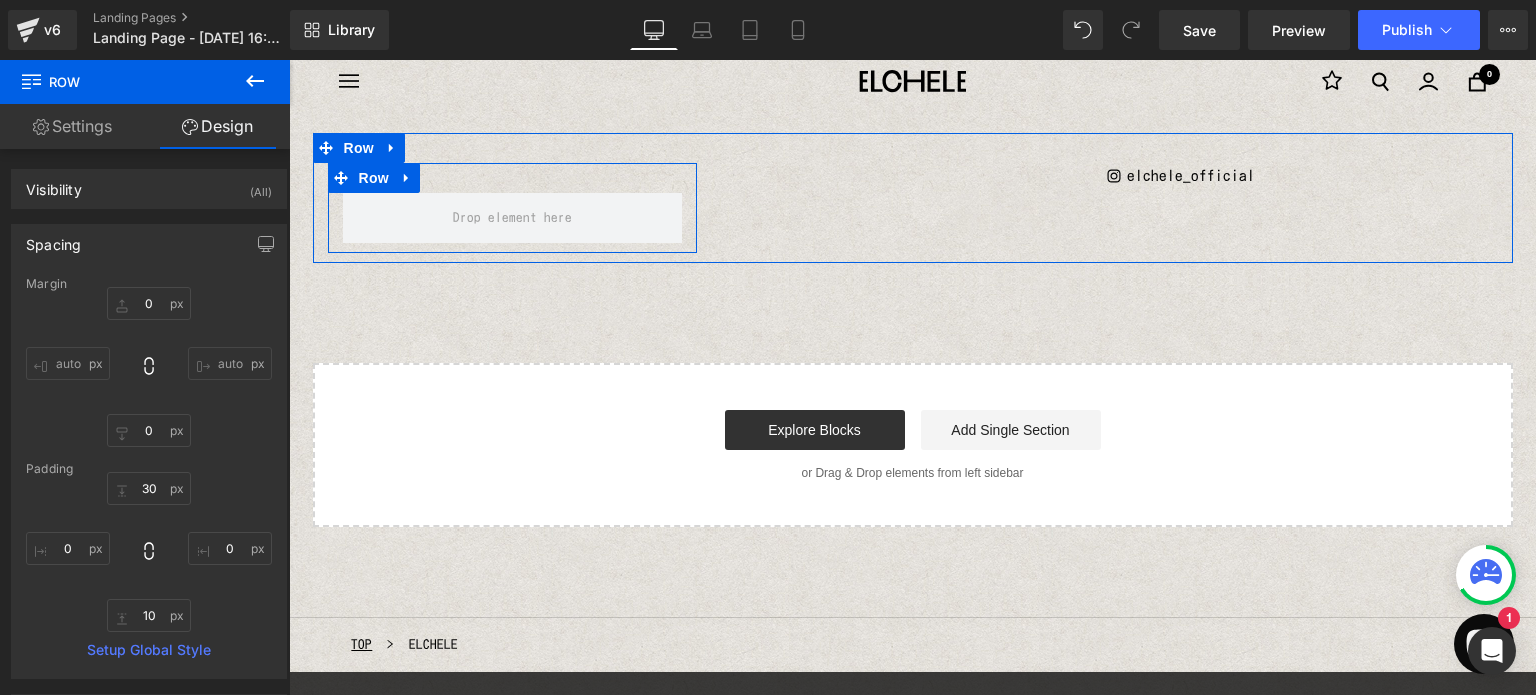 click at bounding box center [513, 218] 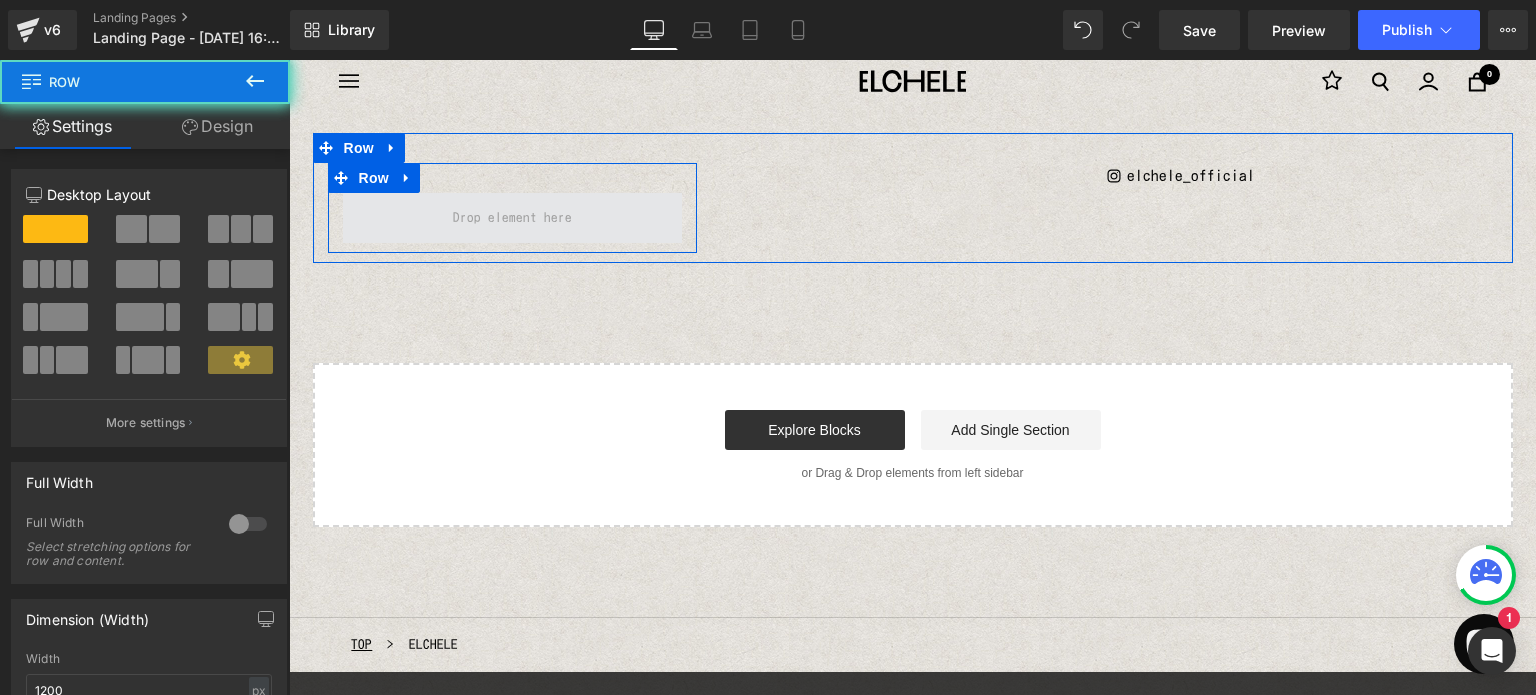 click at bounding box center [513, 218] 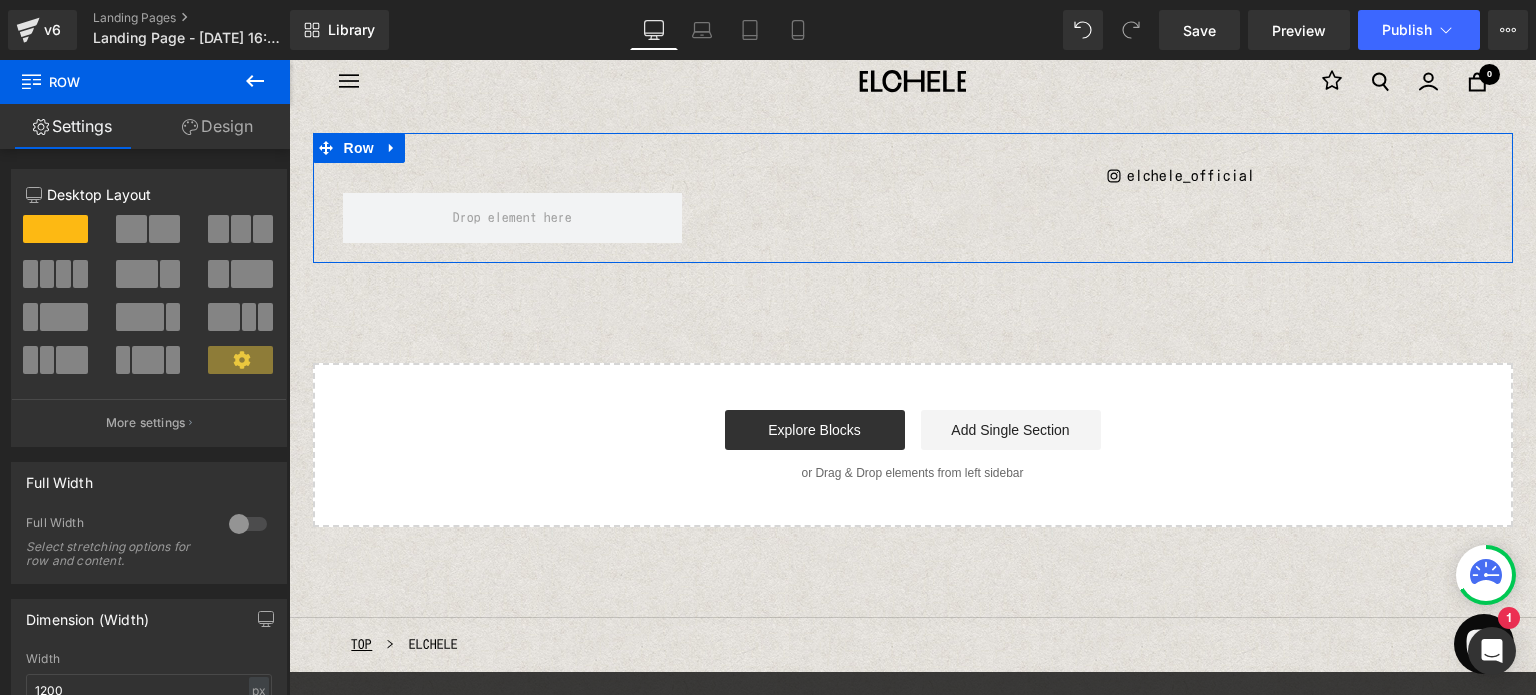 click on "Row         NaNpx
Icon
elchele_official
Text Block
Row" at bounding box center (913, 198) 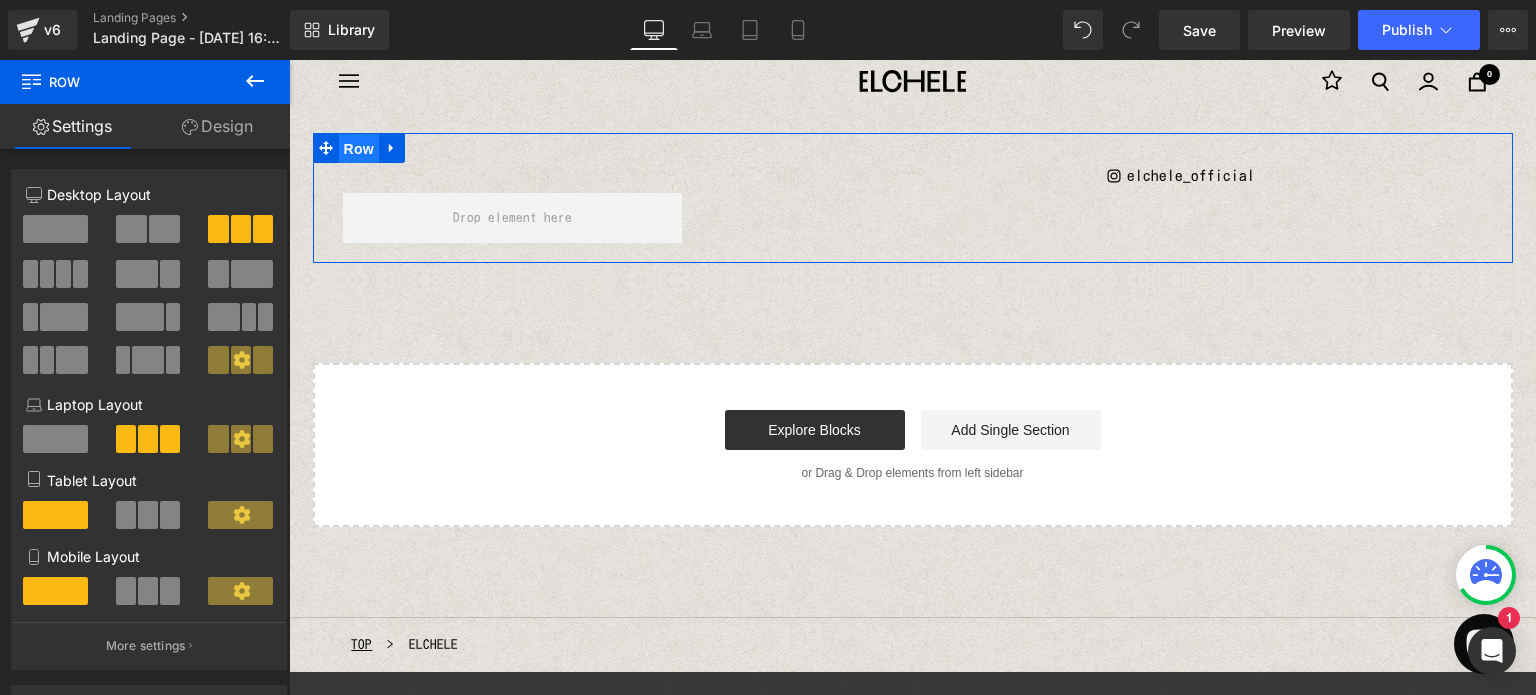 click on "Row" at bounding box center (359, 149) 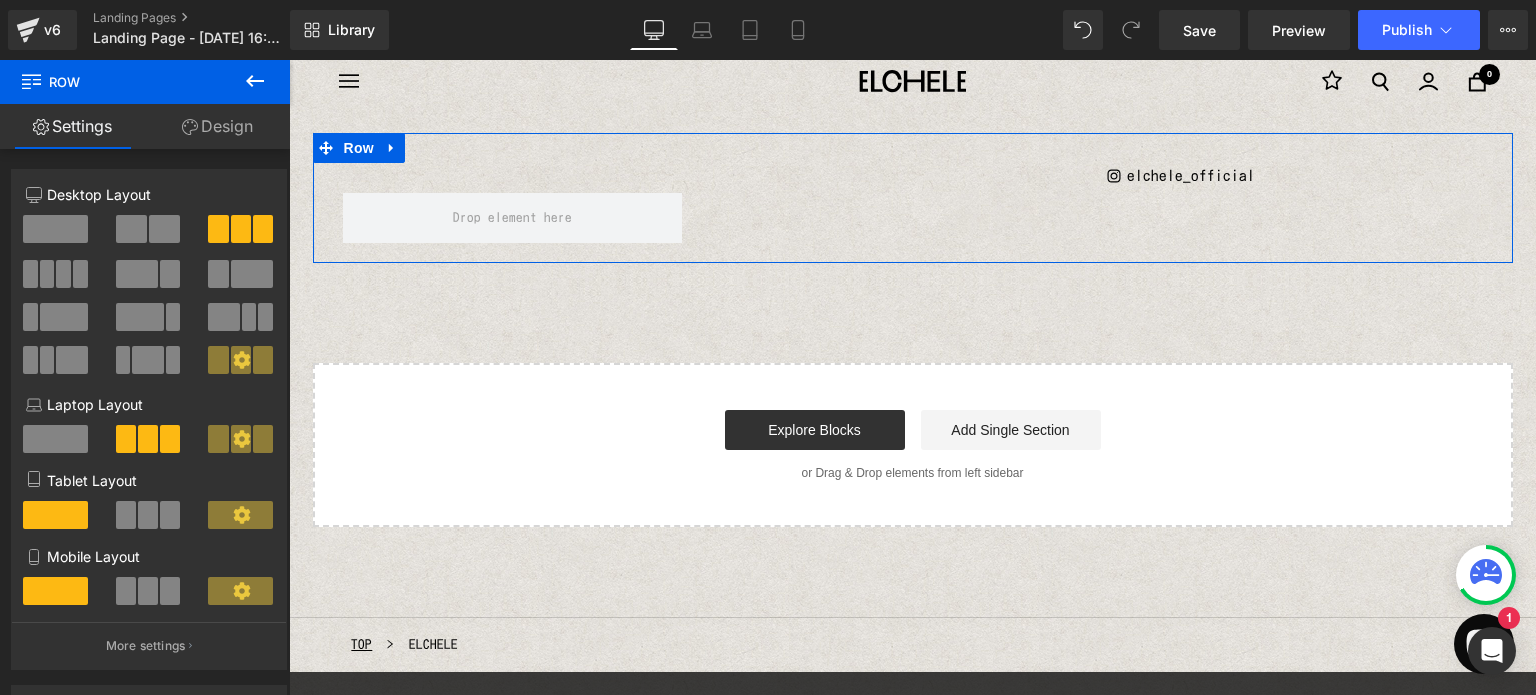 click at bounding box center [164, 229] 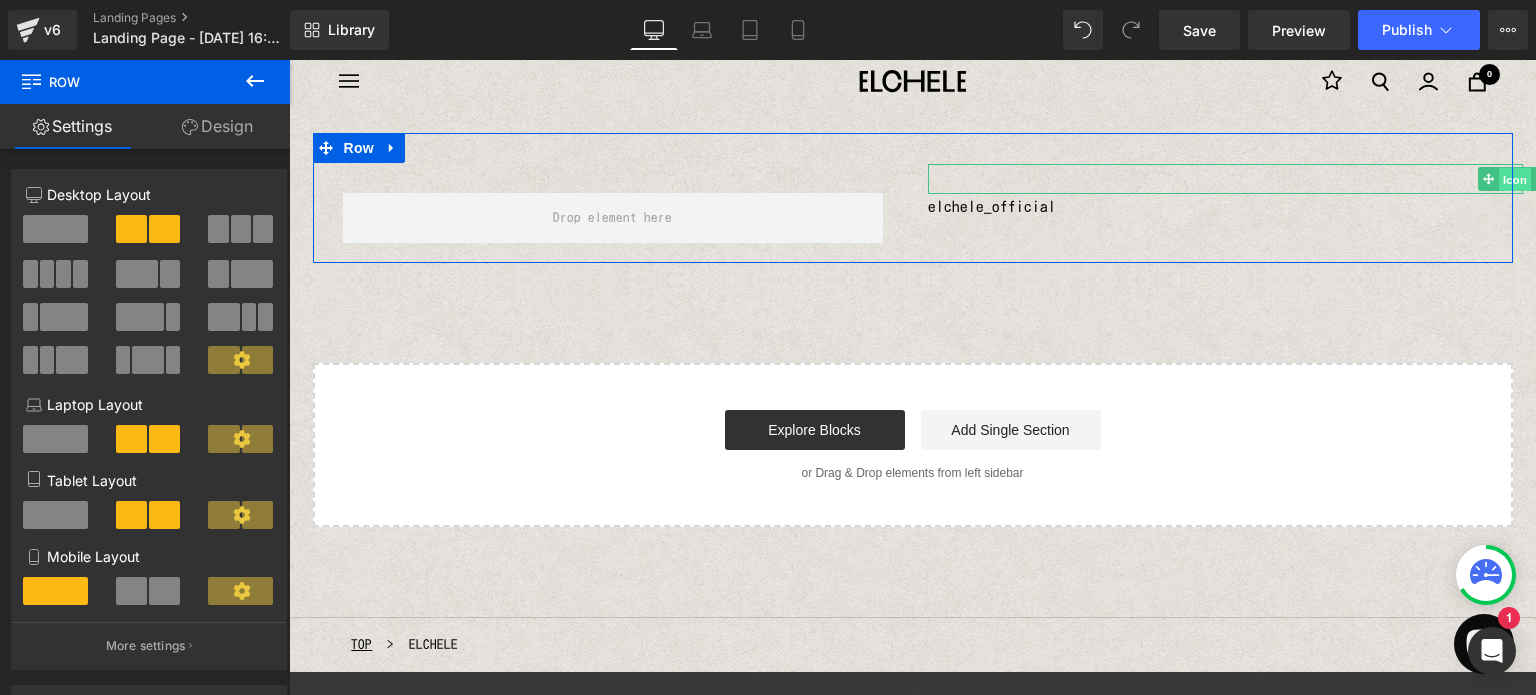 click on "Icon" at bounding box center [1515, 180] 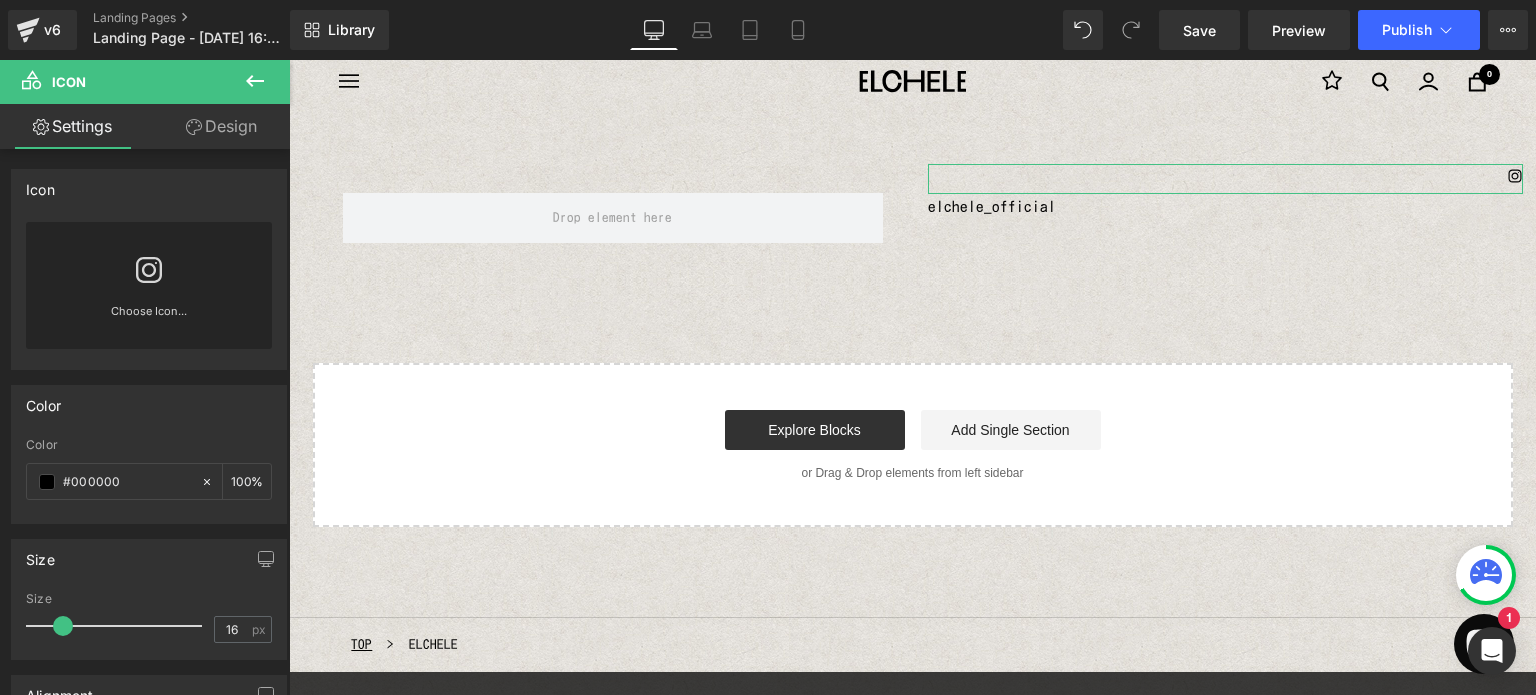 click on "Design" at bounding box center [221, 126] 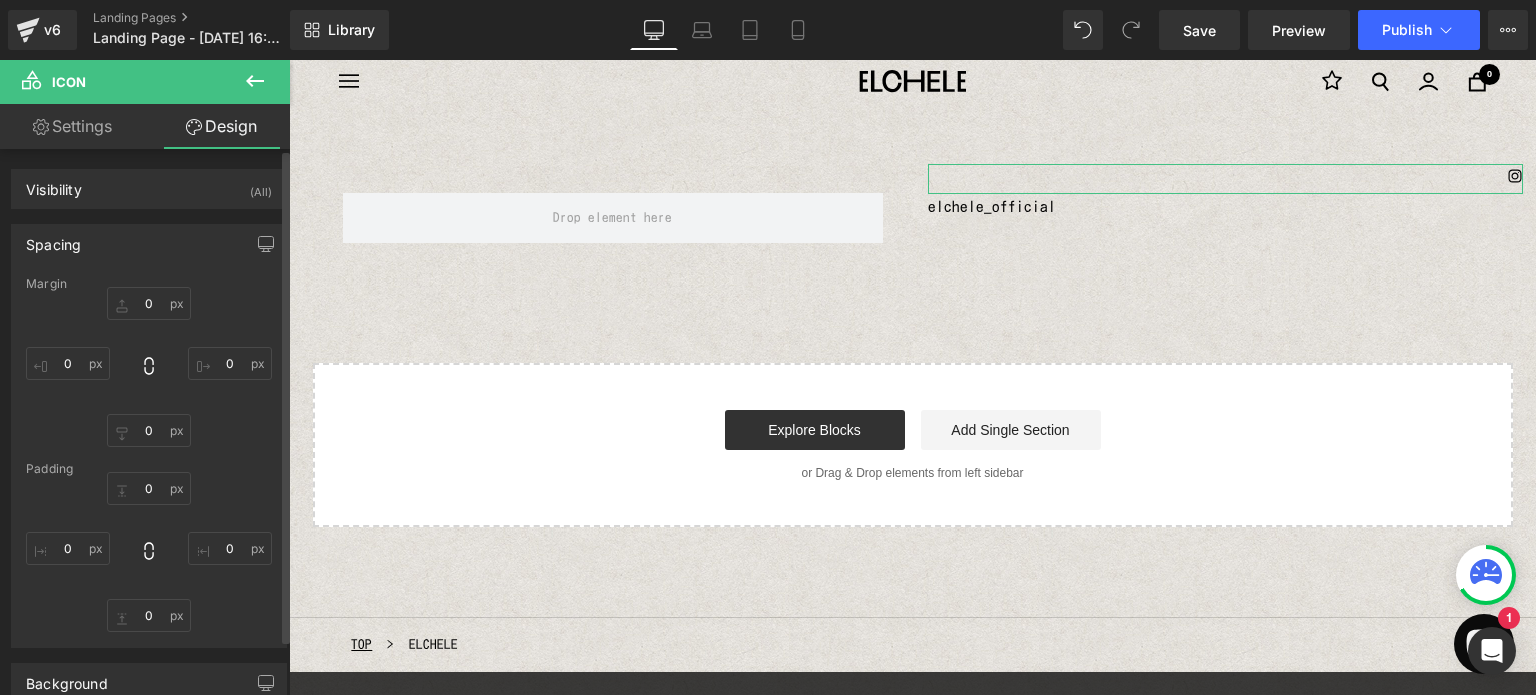 type on "1" 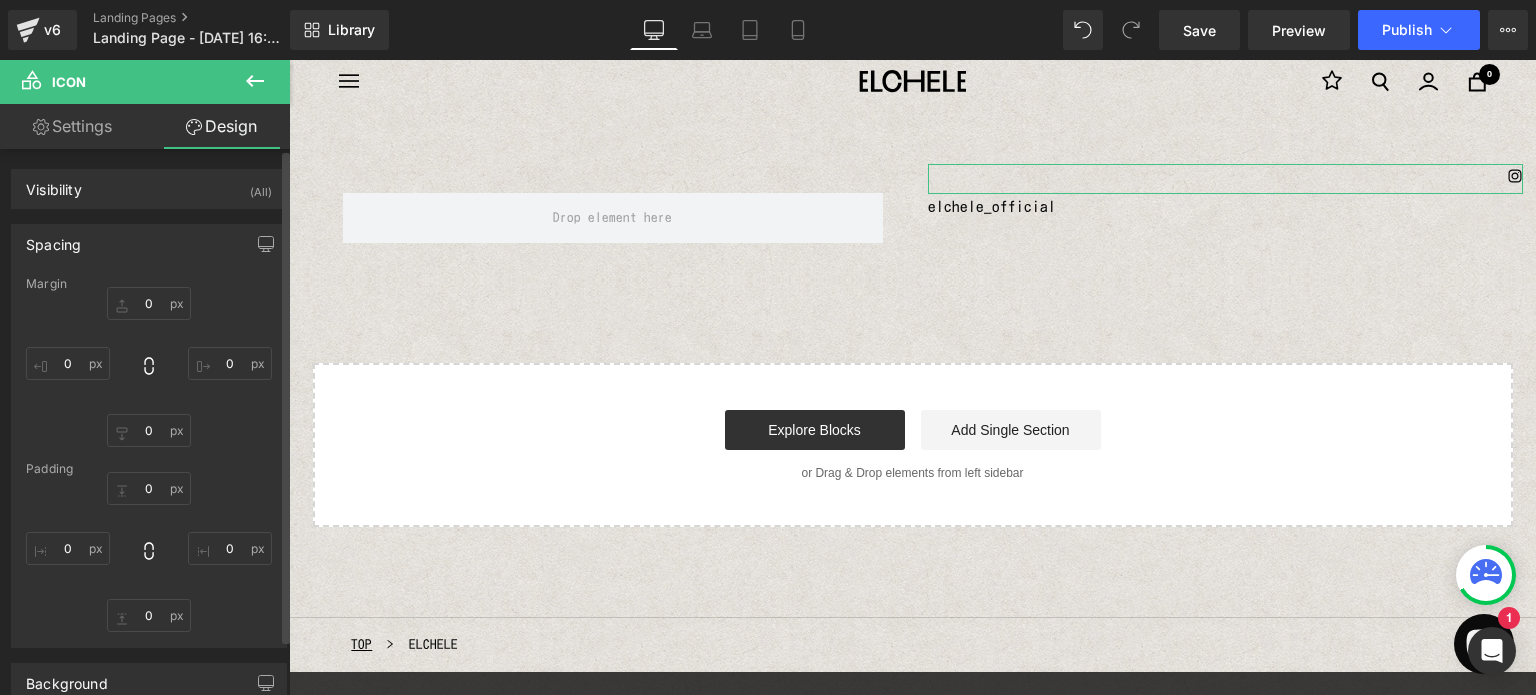 type on "-25" 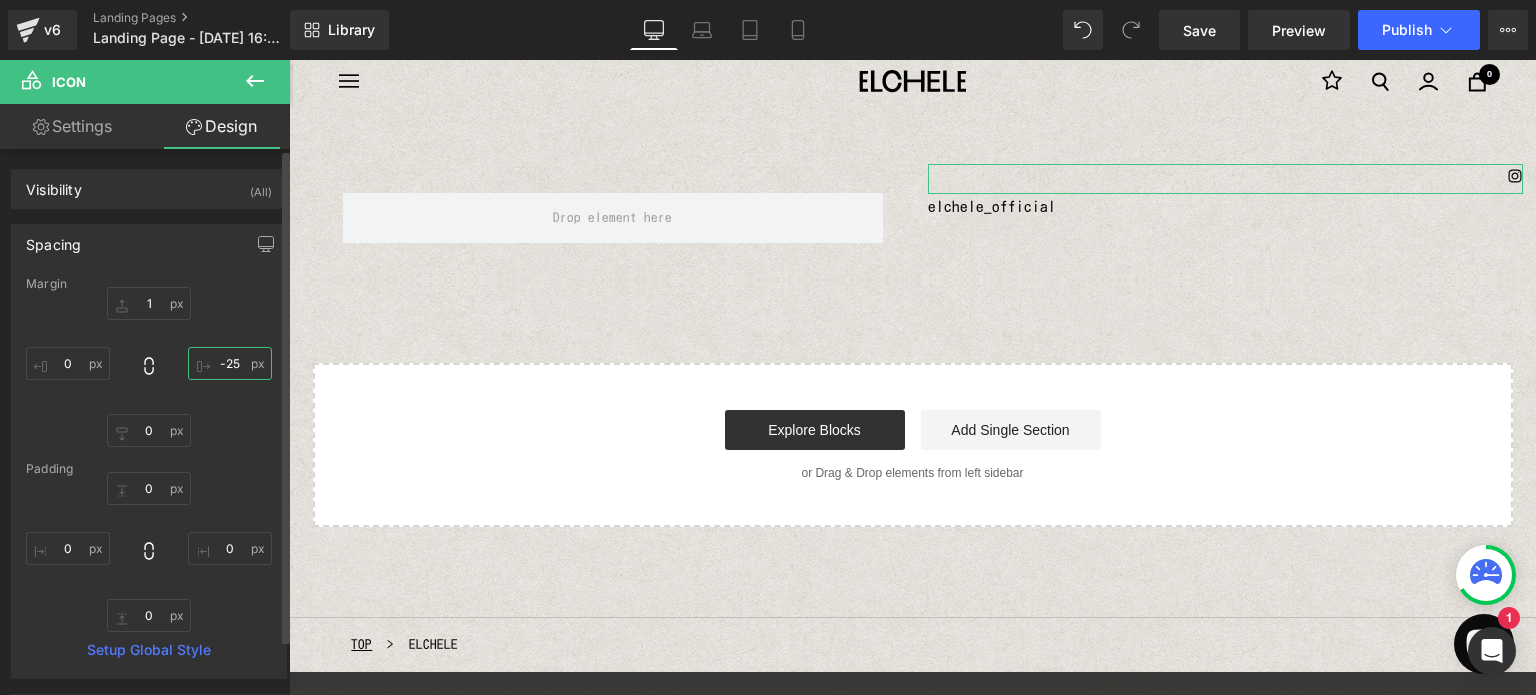 click on "-25" at bounding box center [230, 363] 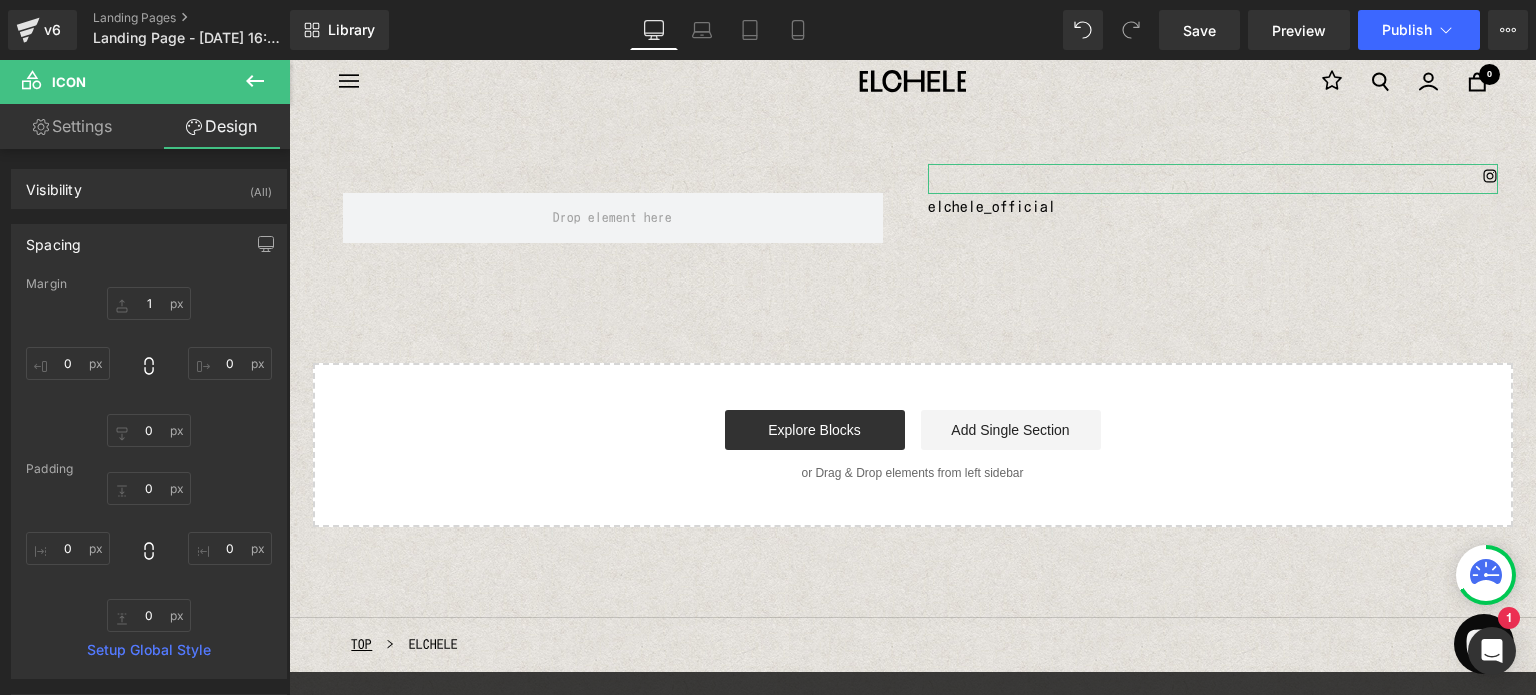 click on "Settings" at bounding box center (72, 126) 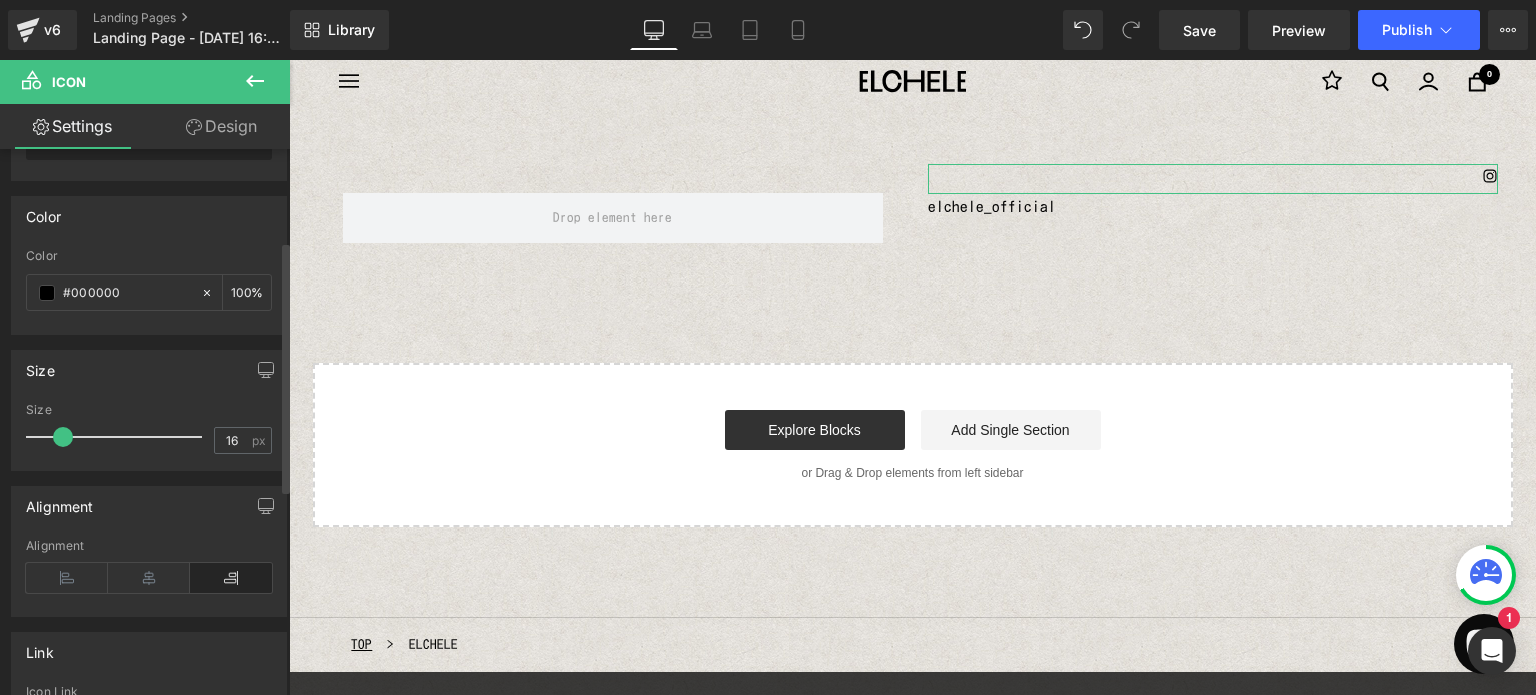 scroll, scrollTop: 200, scrollLeft: 0, axis: vertical 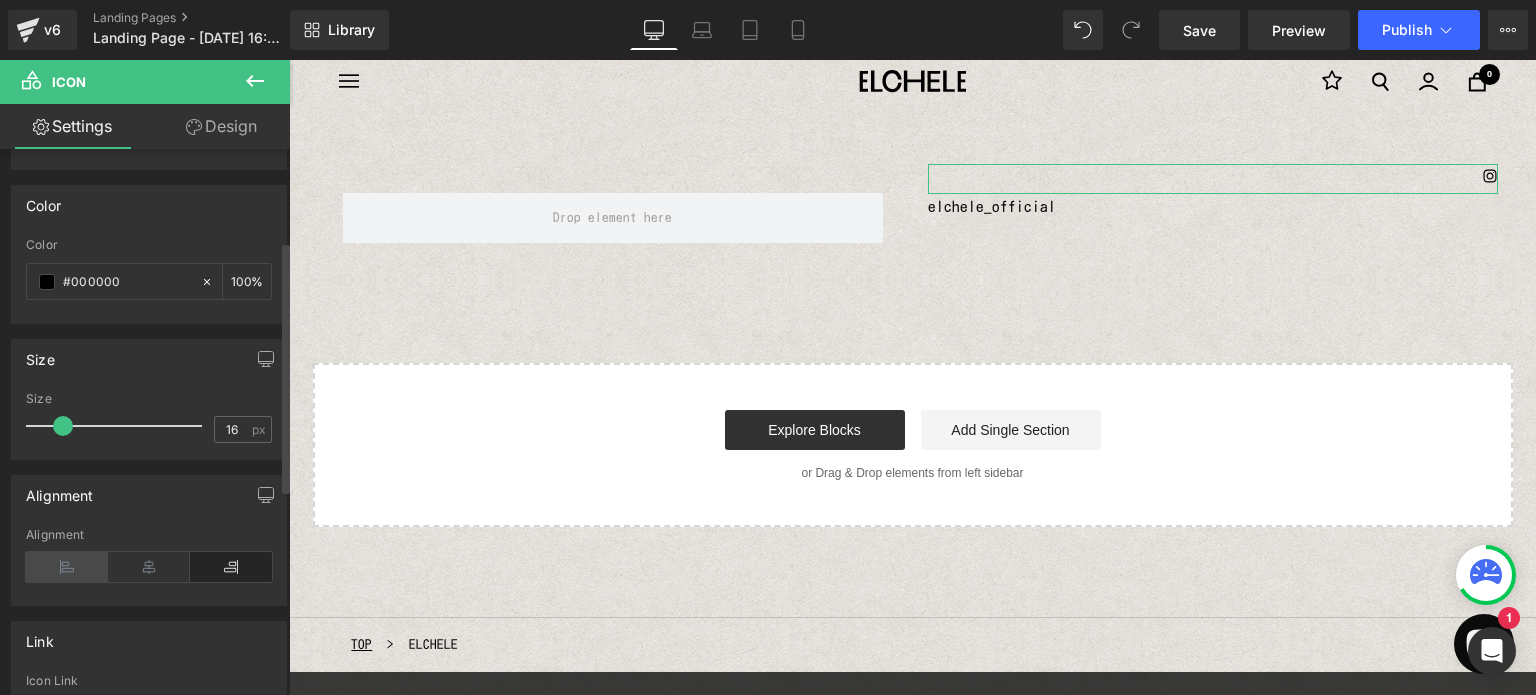 click at bounding box center (67, 567) 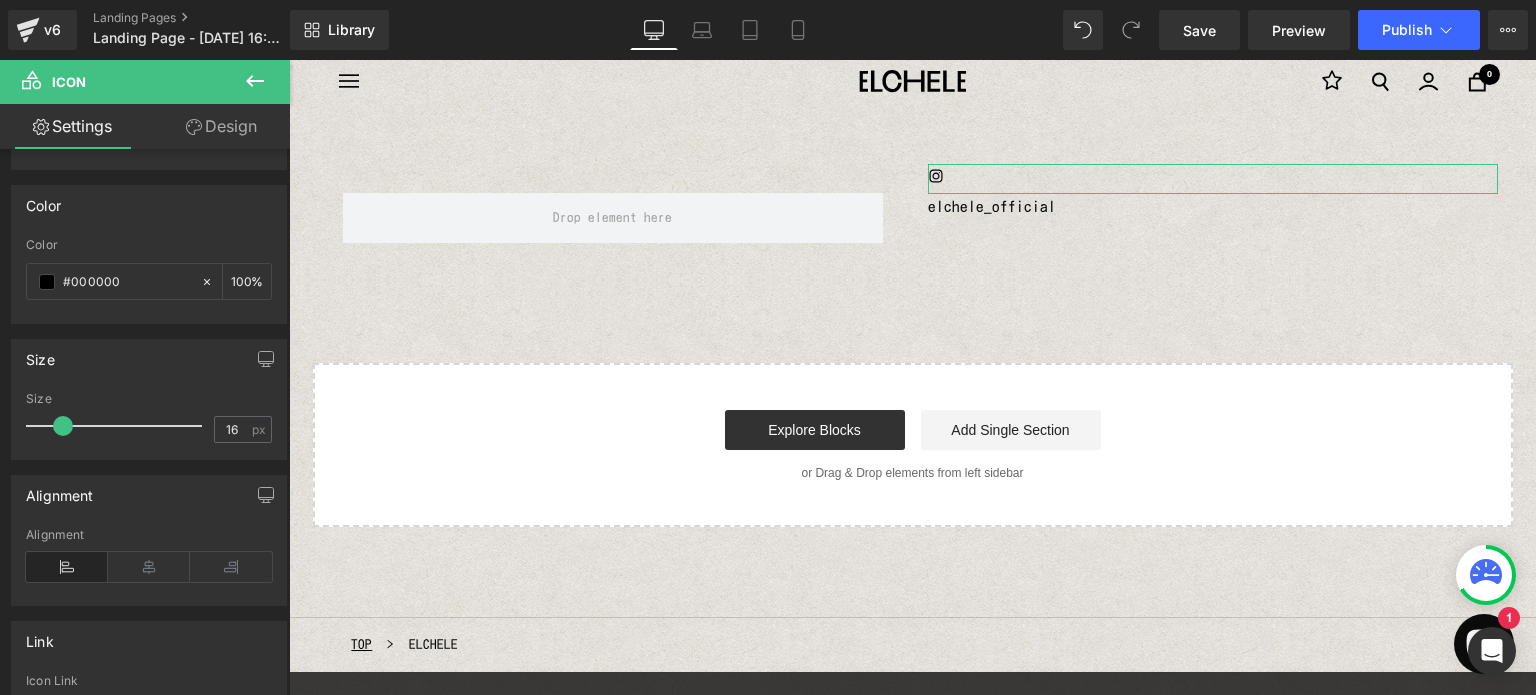 click on "Design" at bounding box center [221, 126] 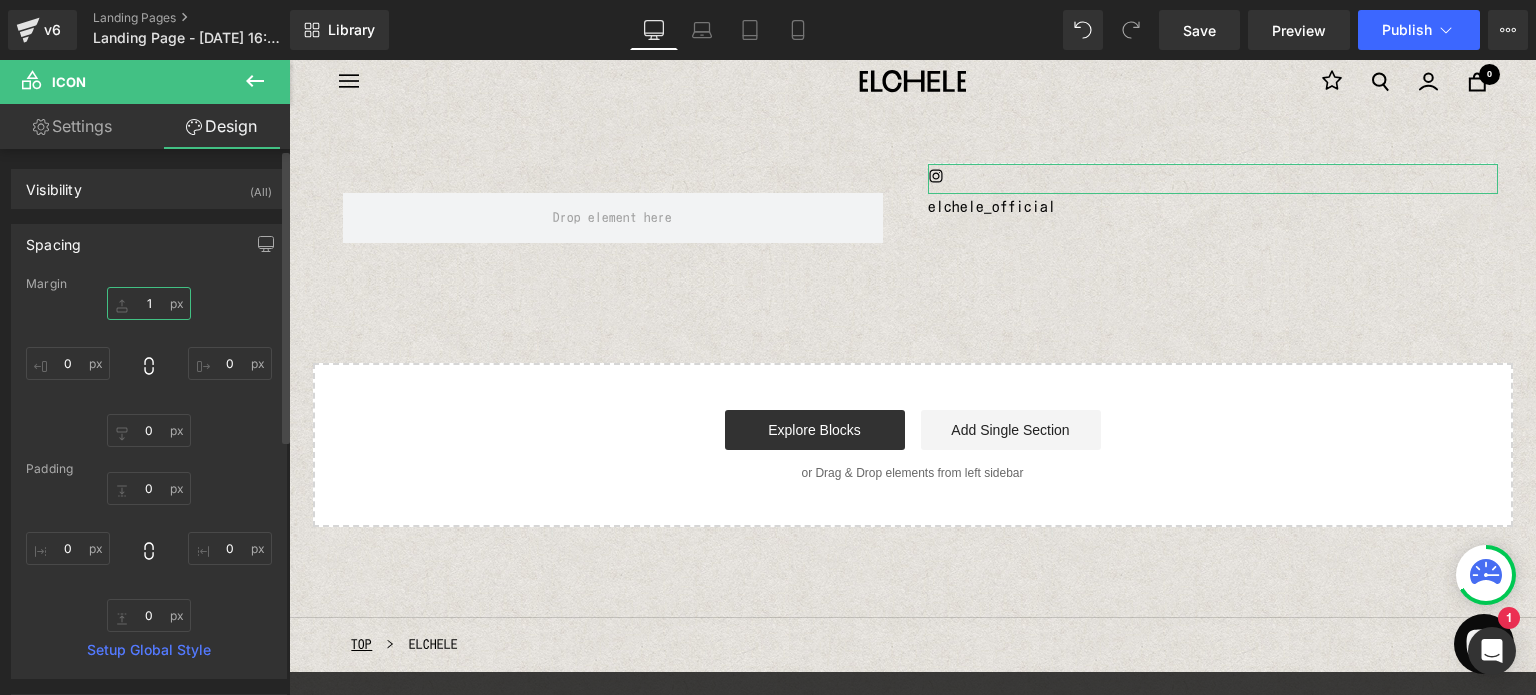 click on "1" at bounding box center [149, 303] 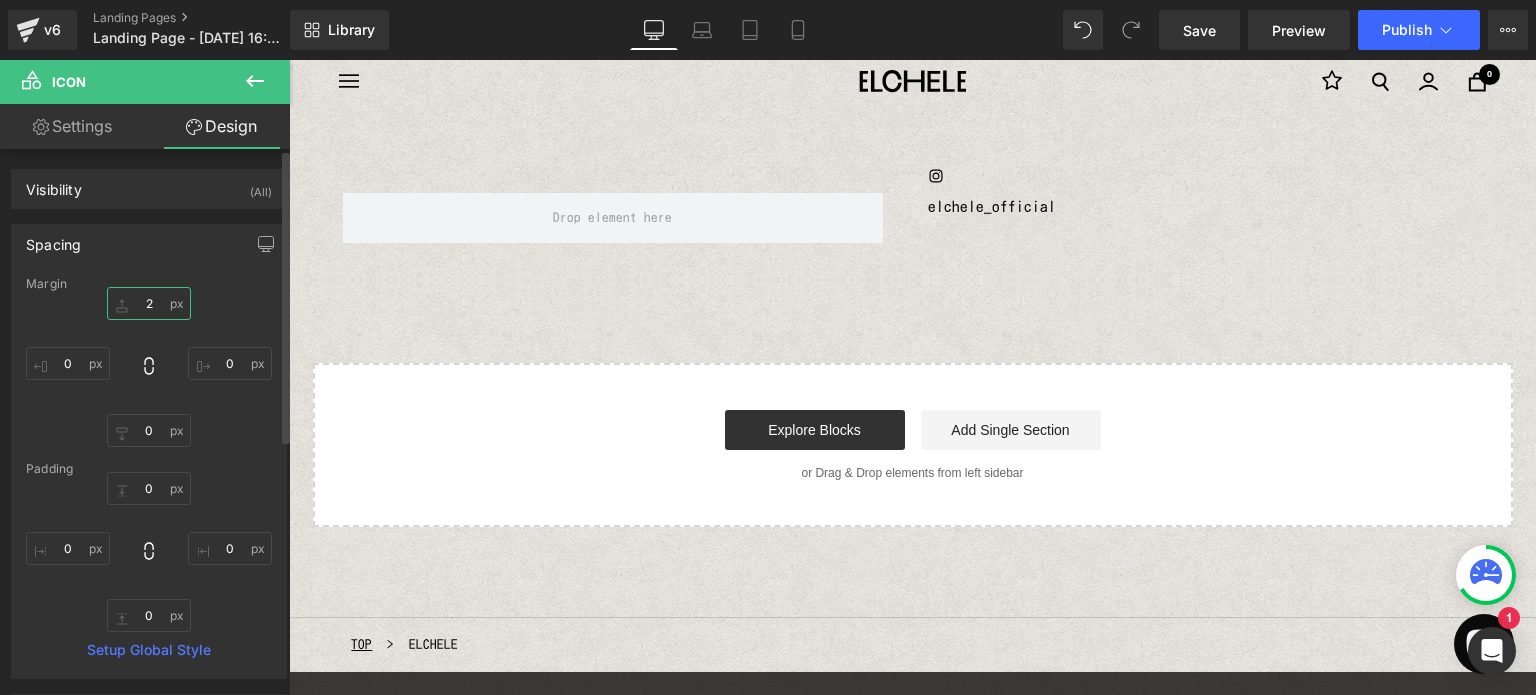 type on "20" 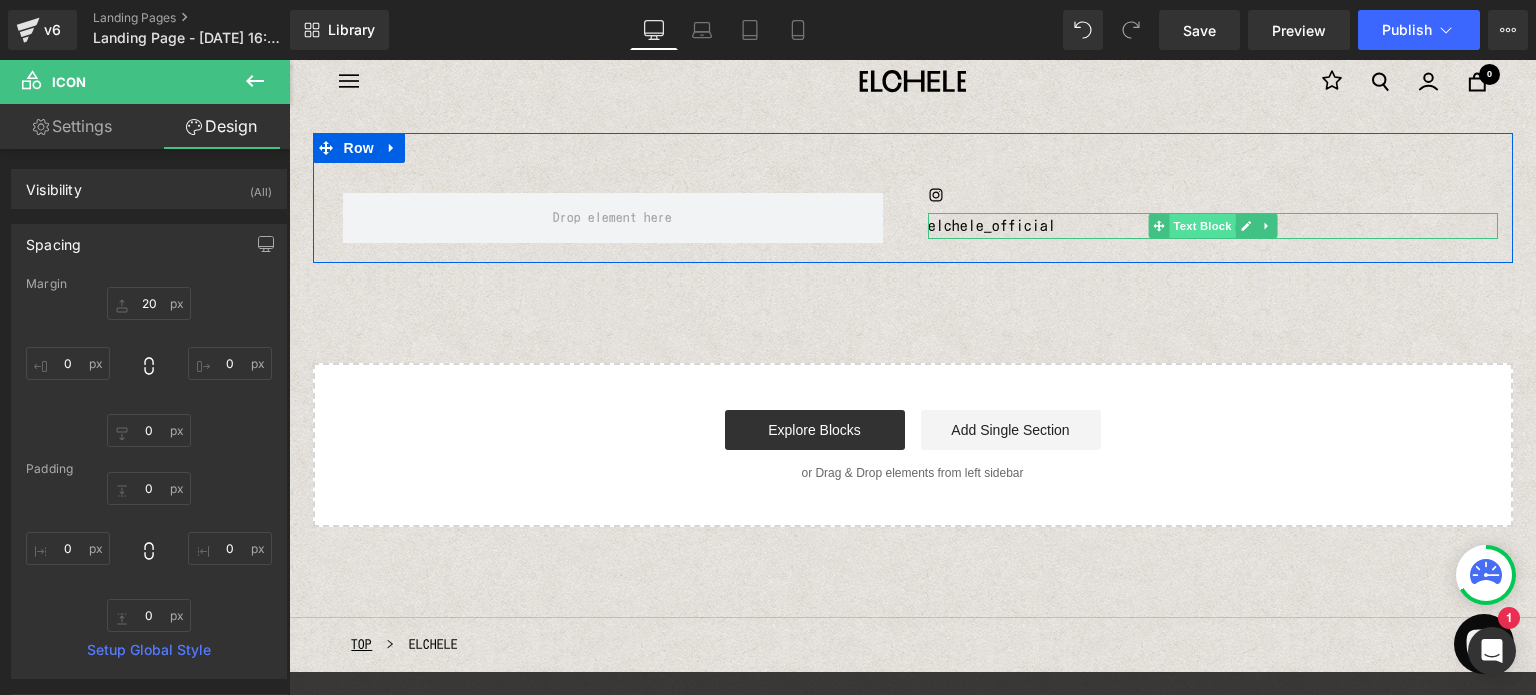 click on "Text Block" at bounding box center [1202, 226] 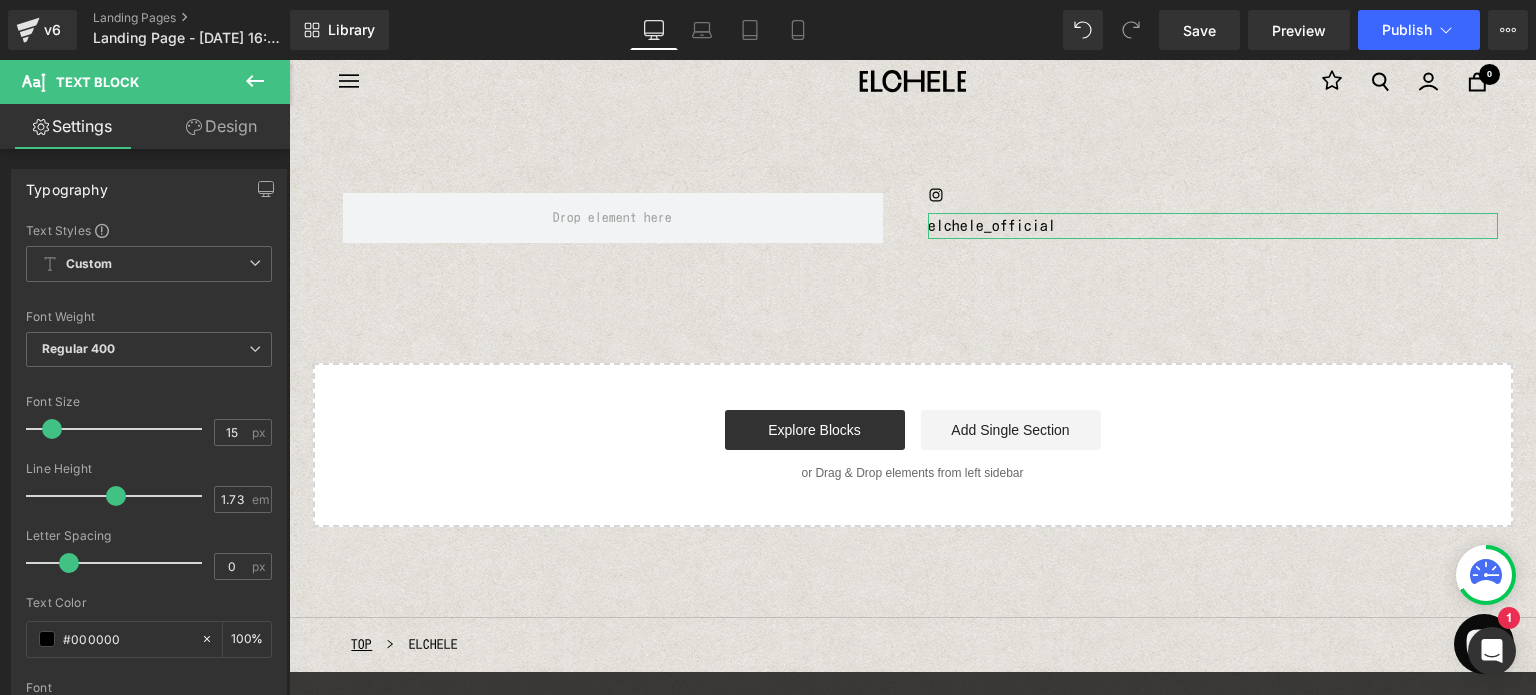 drag, startPoint x: 268, startPoint y: 118, endPoint x: 84, endPoint y: 255, distance: 229.4014 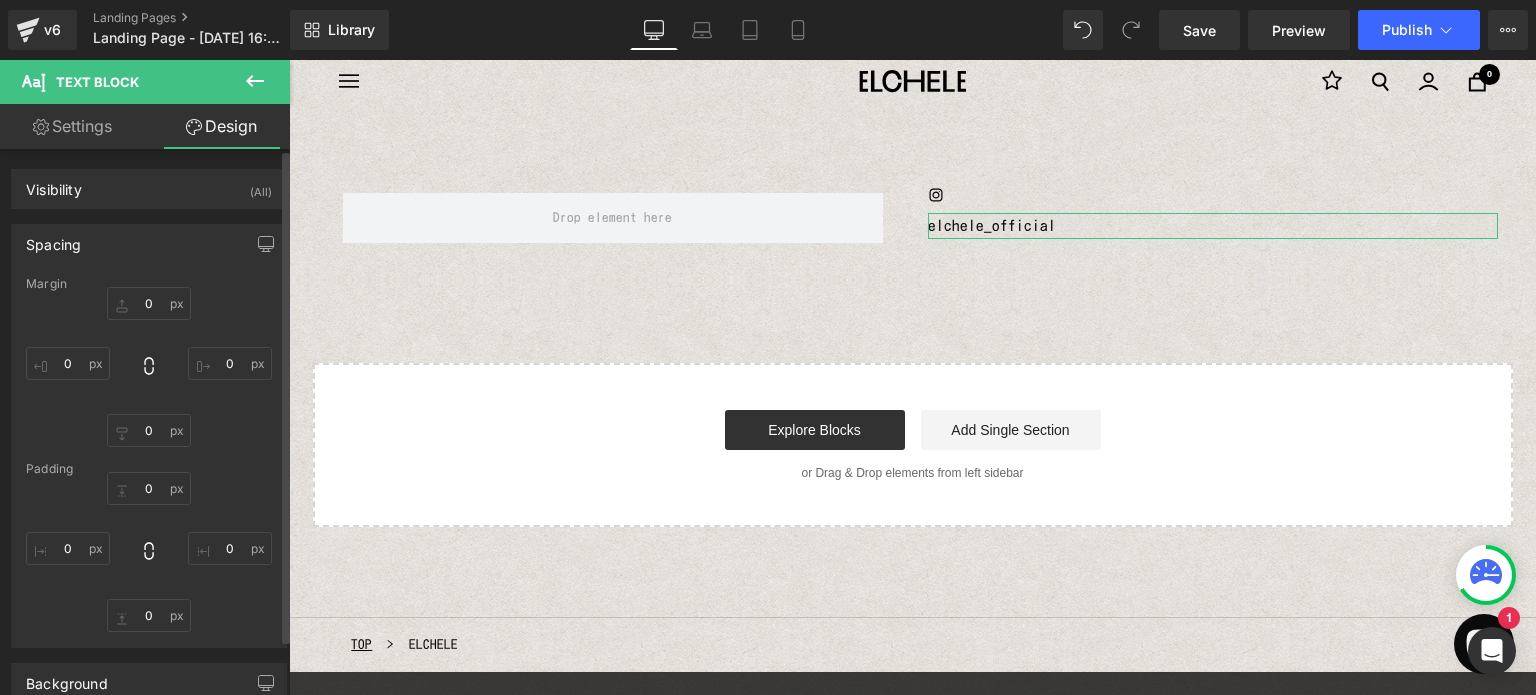 type on "0" 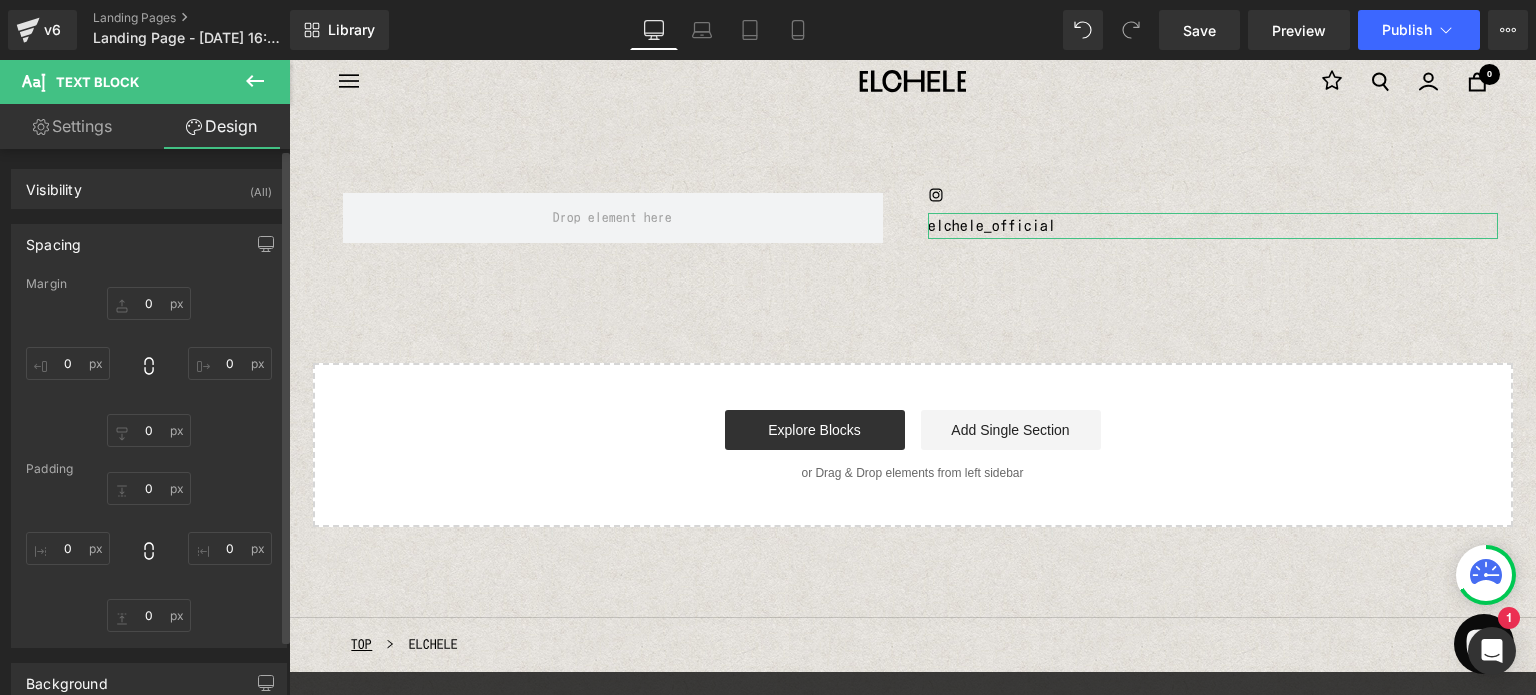type on "0" 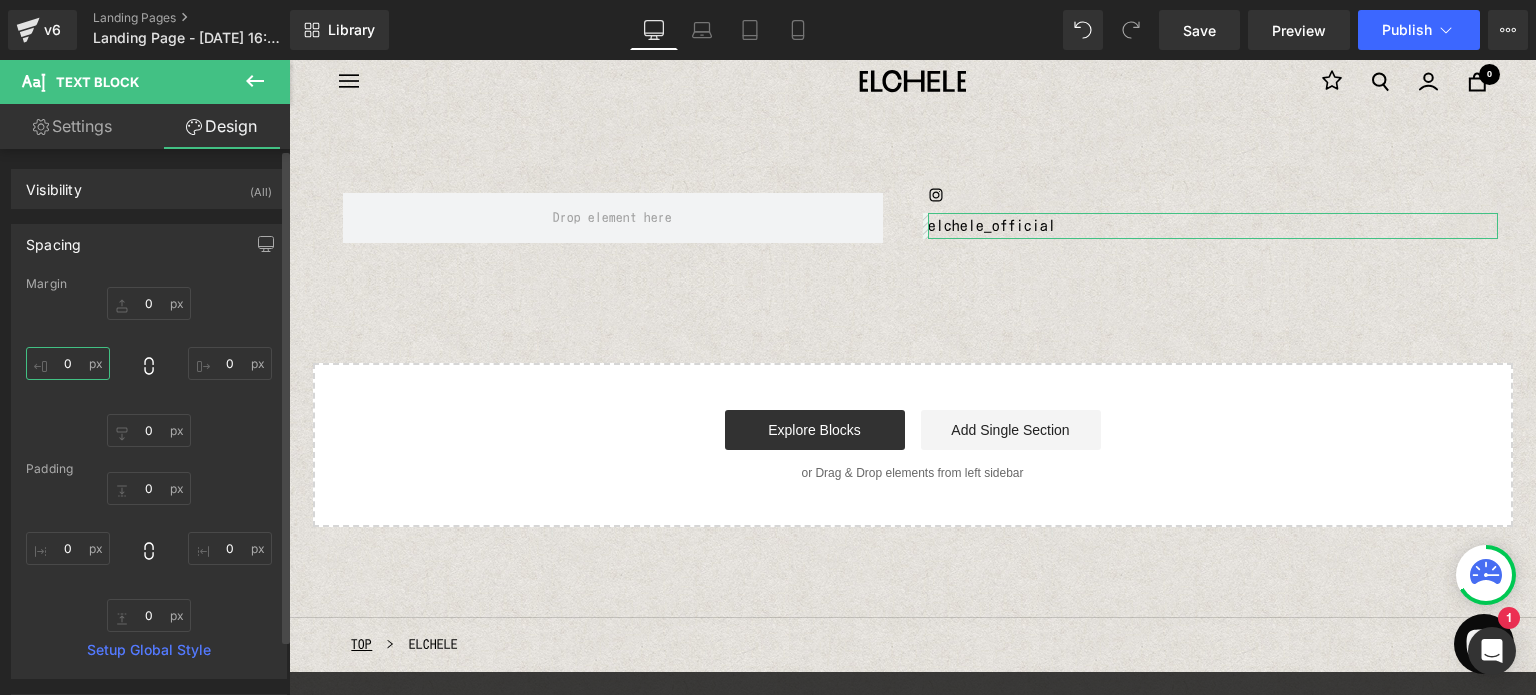 click on "0" at bounding box center [68, 363] 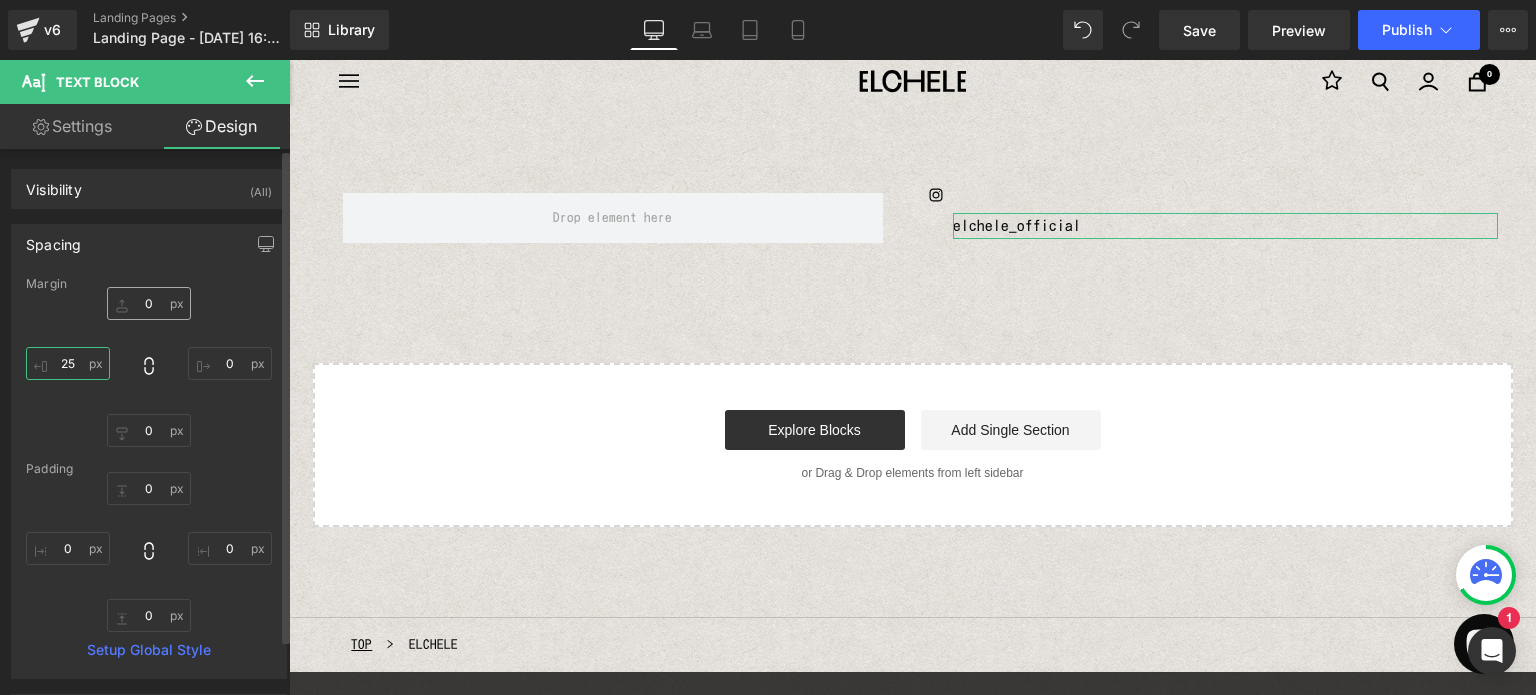 type on "25" 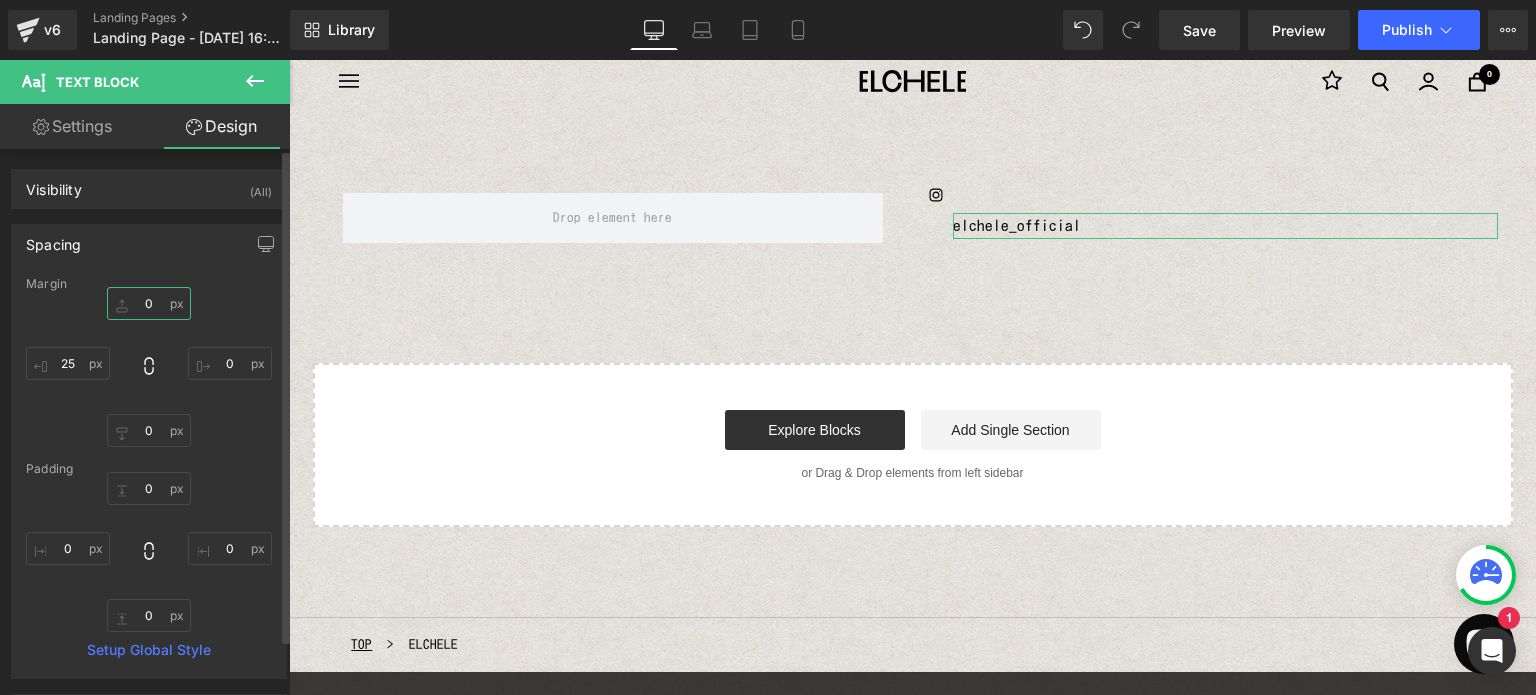 click on "0" at bounding box center [149, 303] 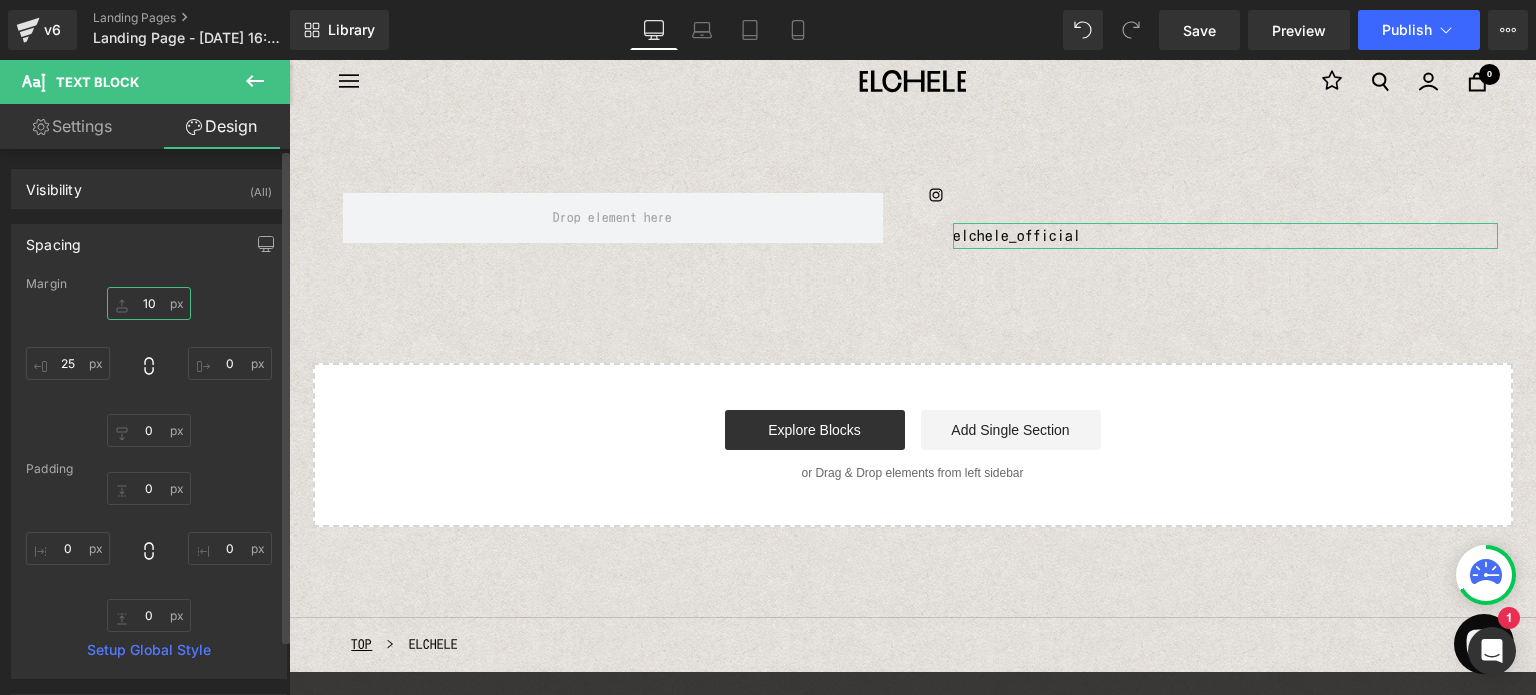 type on "1" 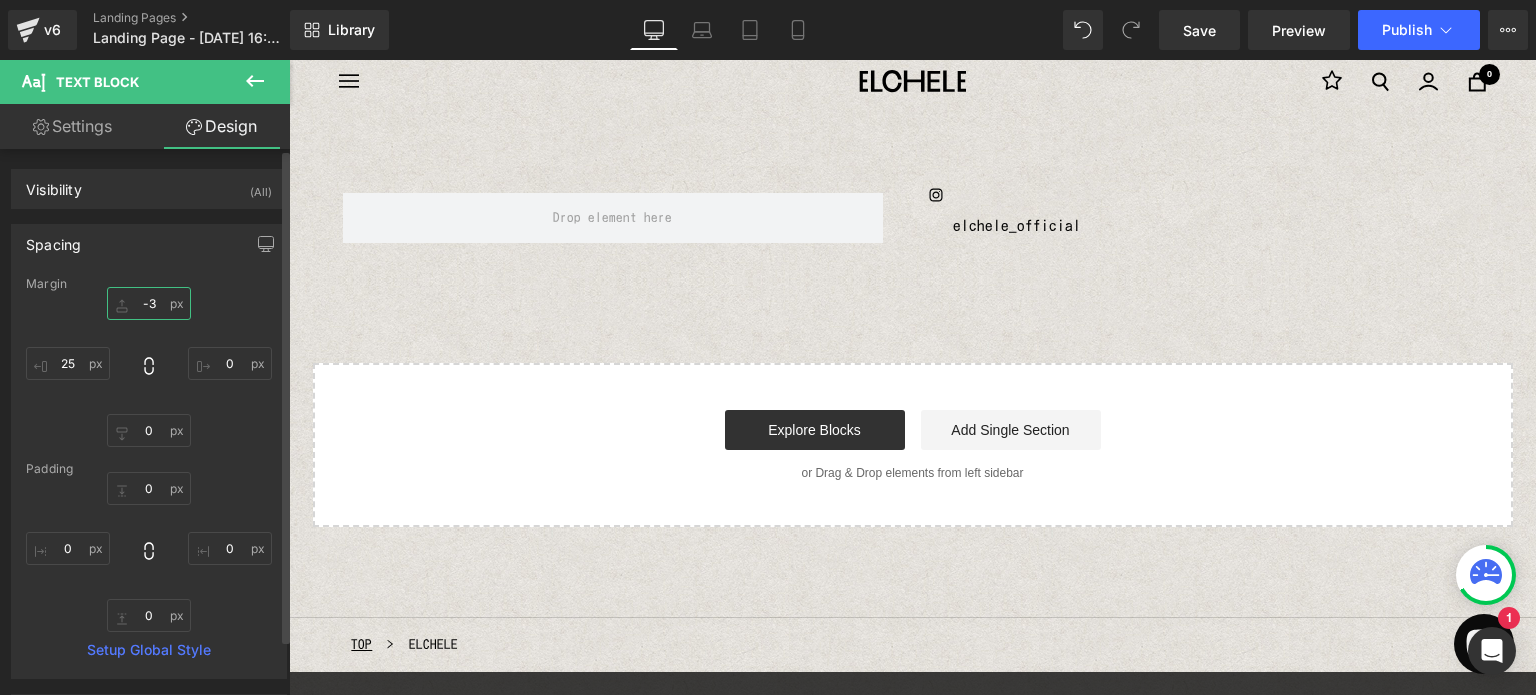 type on "-30" 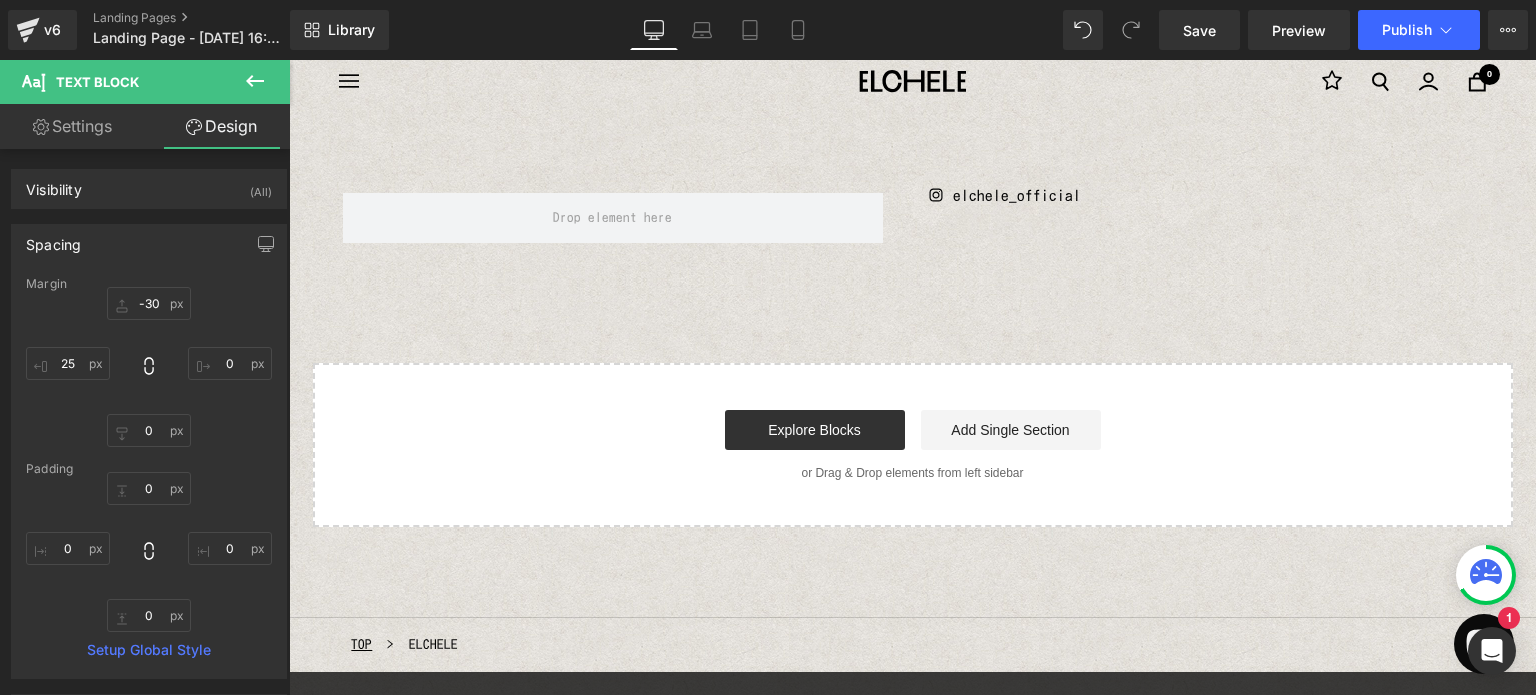 click at bounding box center (613, 218) 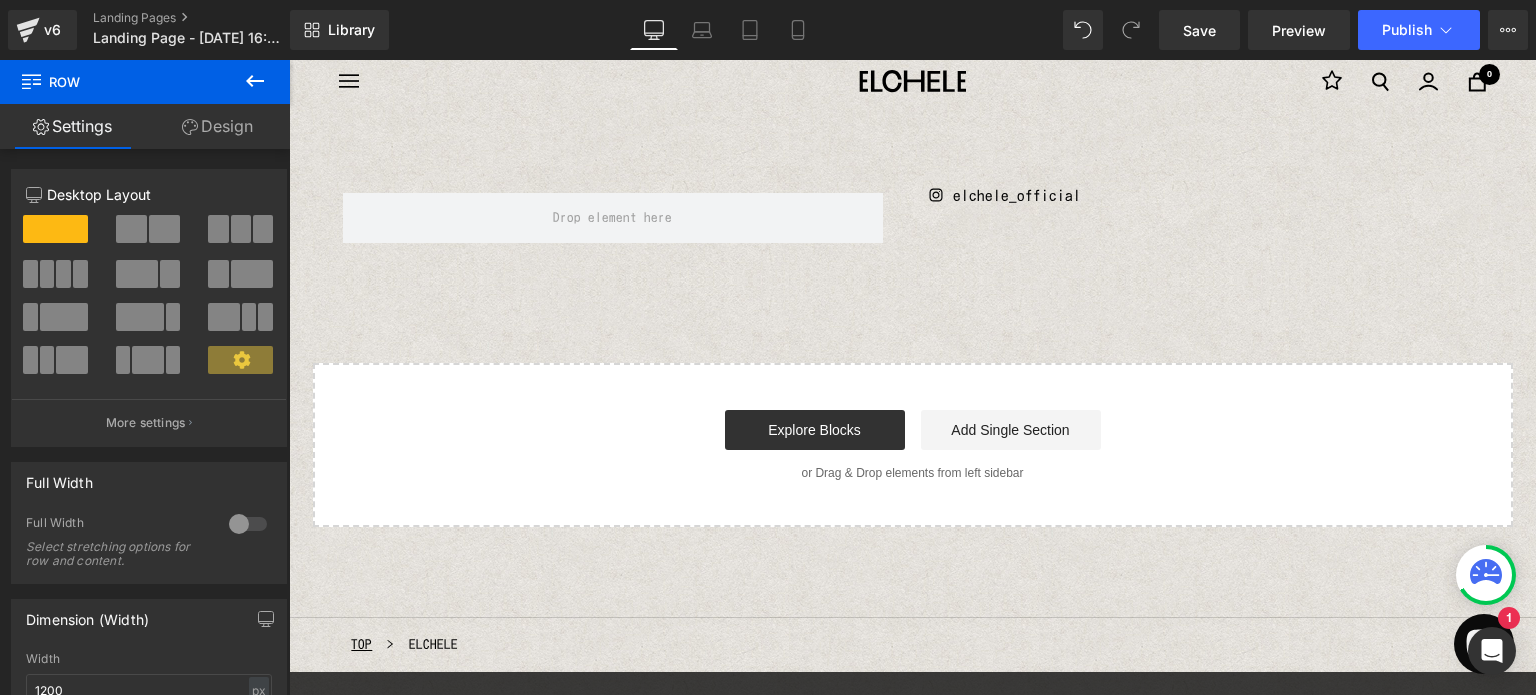 drag, startPoint x: 266, startPoint y: 79, endPoint x: 241, endPoint y: 254, distance: 176.7767 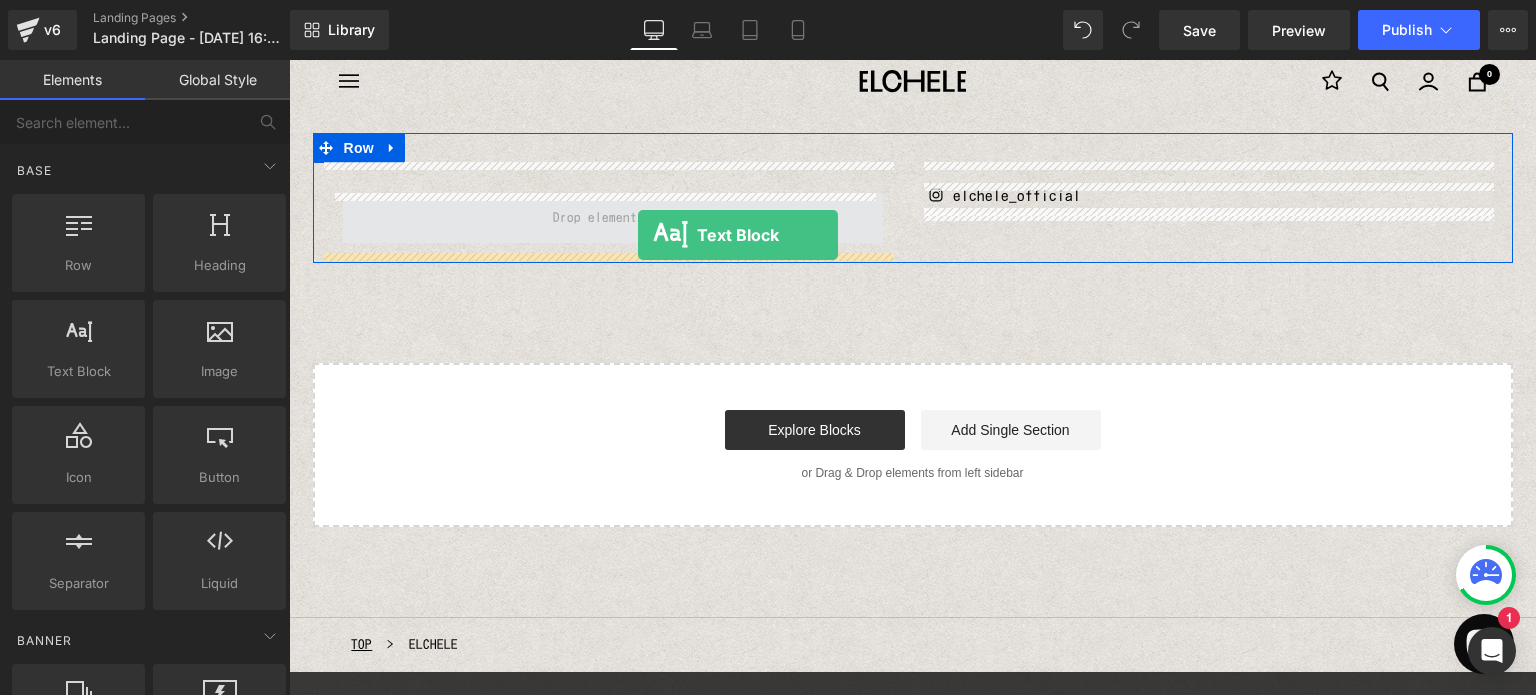 drag, startPoint x: 374, startPoint y: 403, endPoint x: 635, endPoint y: 222, distance: 317.61926 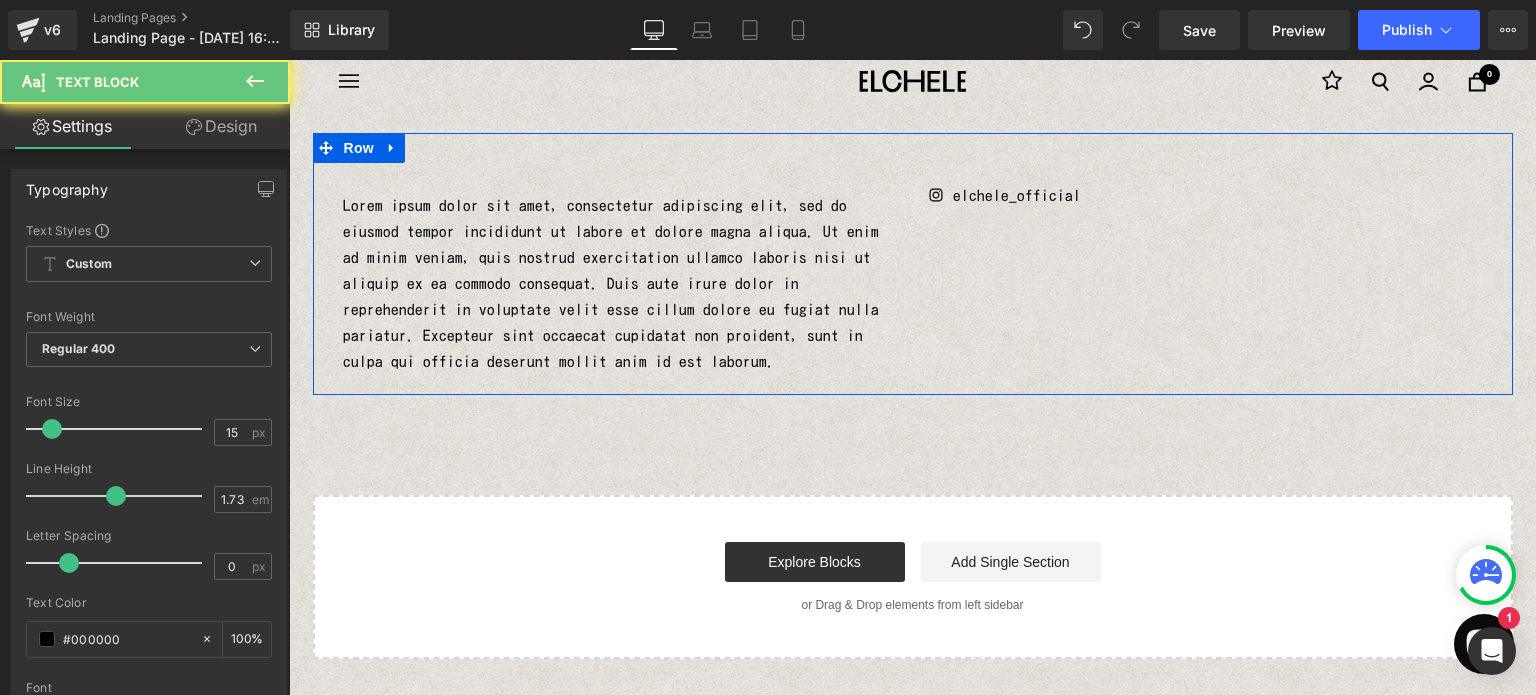 click on "Lorem ipsum dolor sit amet, consectetur adipiscing elit, sed do eiusmod tempor incididunt ut labore et dolore magna aliqua. Ut enim ad minim veniam, quis nostrud exercitation ullamco laboris nisi ut aliquip ex ea commodo consequat. Duis aute irure dolor in reprehenderit in voluptate velit esse cillum dolore eu fugiat nulla pariatur. Excepteur sint occaecat cupidatat non proident, sunt in culpa qui officia deserunt mollit anim id est laborum." at bounding box center [613, 284] 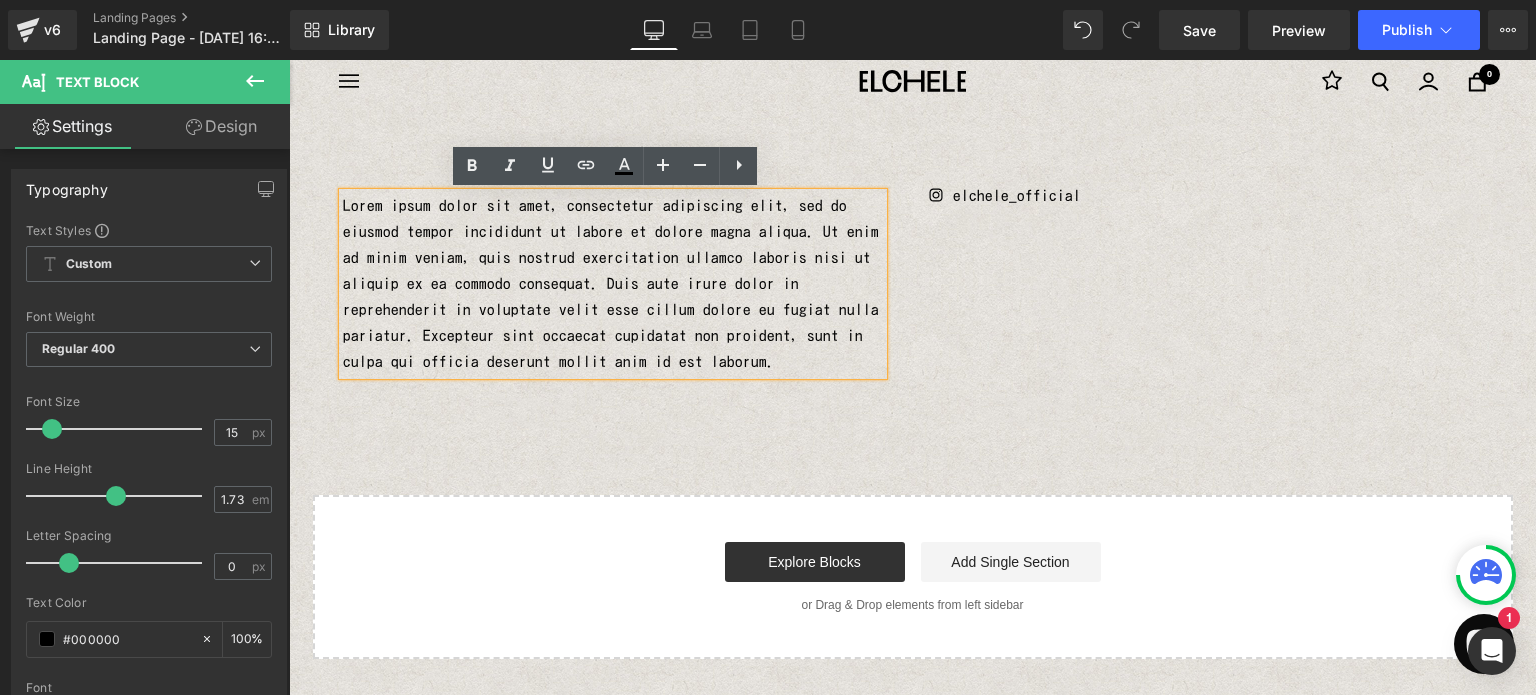 click on "Lorem ipsum dolor sit amet, consectetur adipiscing elit, sed do eiusmod tempor incididunt ut labore et dolore magna aliqua. Ut enim ad minim veniam, quis nostrud exercitation ullamco laboris nisi ut aliquip ex ea commodo consequat. Duis aute irure dolor in reprehenderit in voluptate velit esse cillum dolore eu fugiat nulla pariatur. Excepteur sint occaecat cupidatat non proident, sunt in culpa qui officia deserunt mollit anim id est laborum." at bounding box center (613, 284) 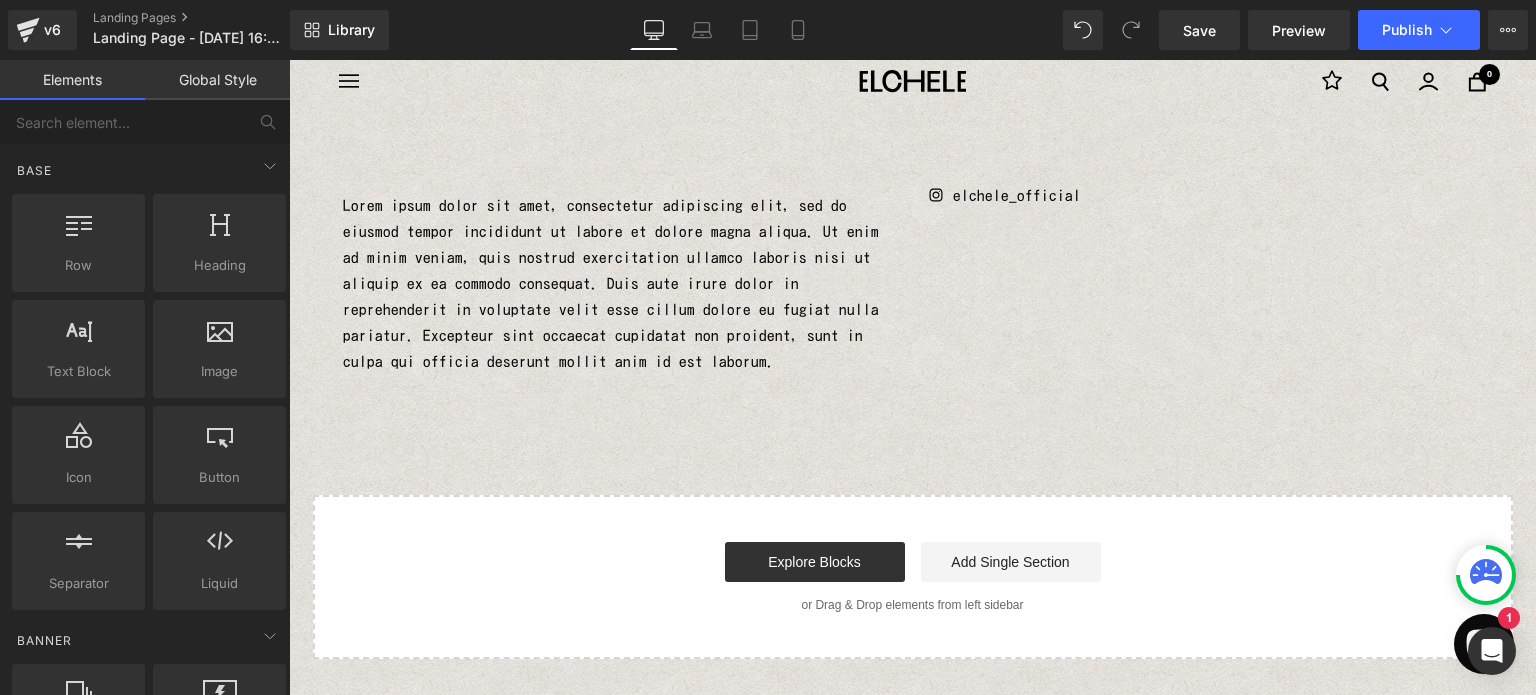 click on "Lorem ipsum dolor sit amet, consectetur adipiscing elit, sed do eiusmod tempor incididunt ut labore et dolore magna aliqua. Ut enim ad minim veniam, quis nostrud exercitation ullamco laboris nisi ut aliquip ex ea commodo consequat. Duis aute irure dolor in reprehenderit in voluptate velit esse cillum dolore eu fugiat nulla pariatur. Excepteur sint occaecat cupidatat non proident, sunt in culpa qui officia deserunt mollit anim id est laborum." at bounding box center [613, 284] 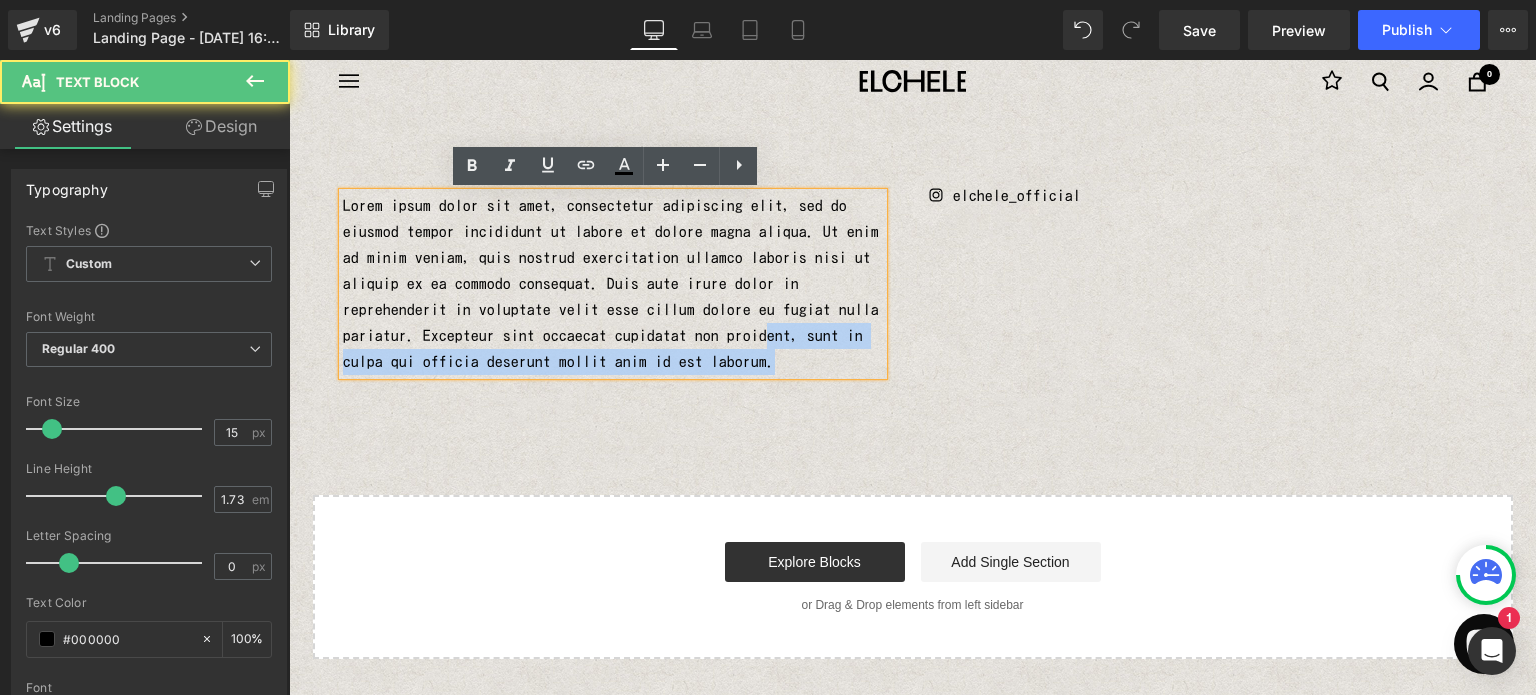 click on "Lorem ipsum dolor sit amet, consectetur adipiscing elit, sed do eiusmod tempor incididunt ut labore et dolore magna aliqua. Ut enim ad minim veniam, quis nostrud exercitation ullamco laboris nisi ut aliquip ex ea commodo consequat. Duis aute irure dolor in reprehenderit in voluptate velit esse cillum dolore eu fugiat nulla pariatur. Excepteur sint occaecat cupidatat non proident, sunt in culpa qui officia deserunt mollit anim id est laborum." at bounding box center (613, 284) 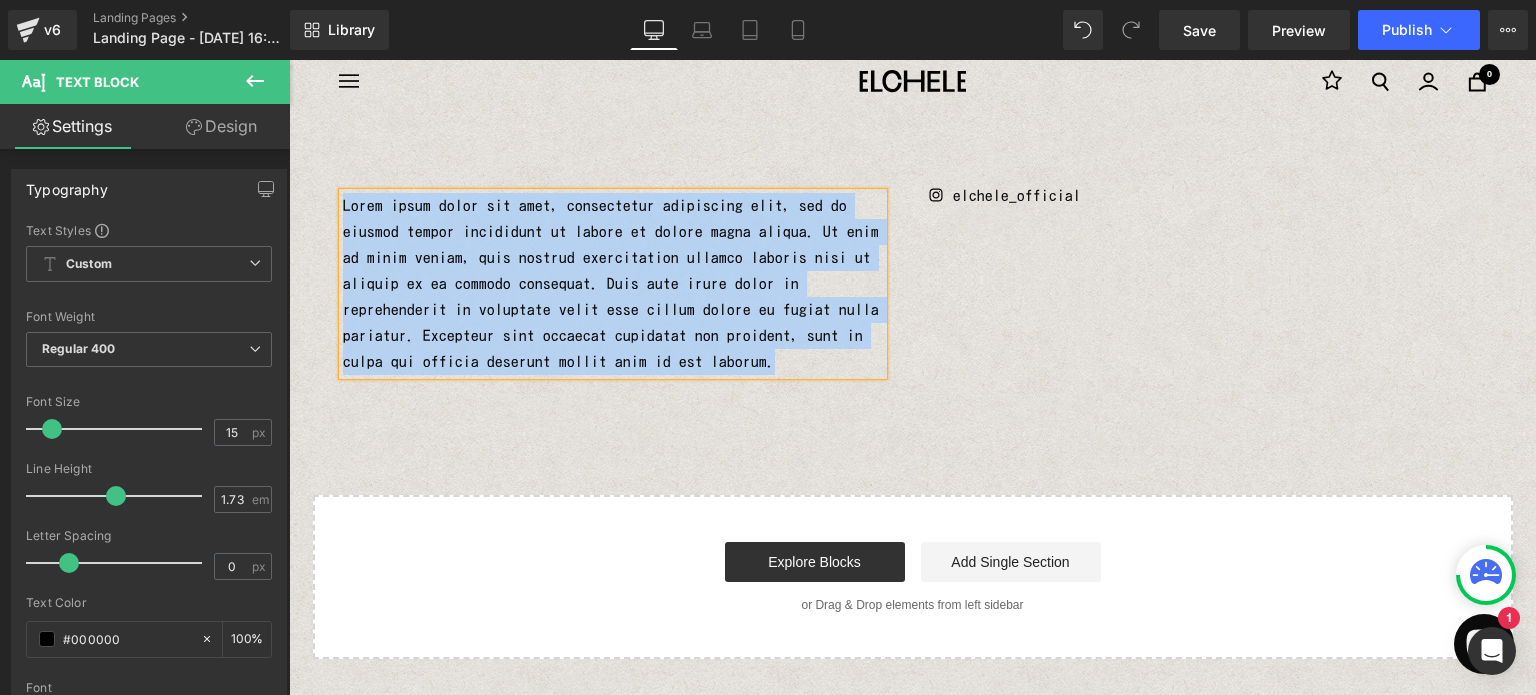 paste 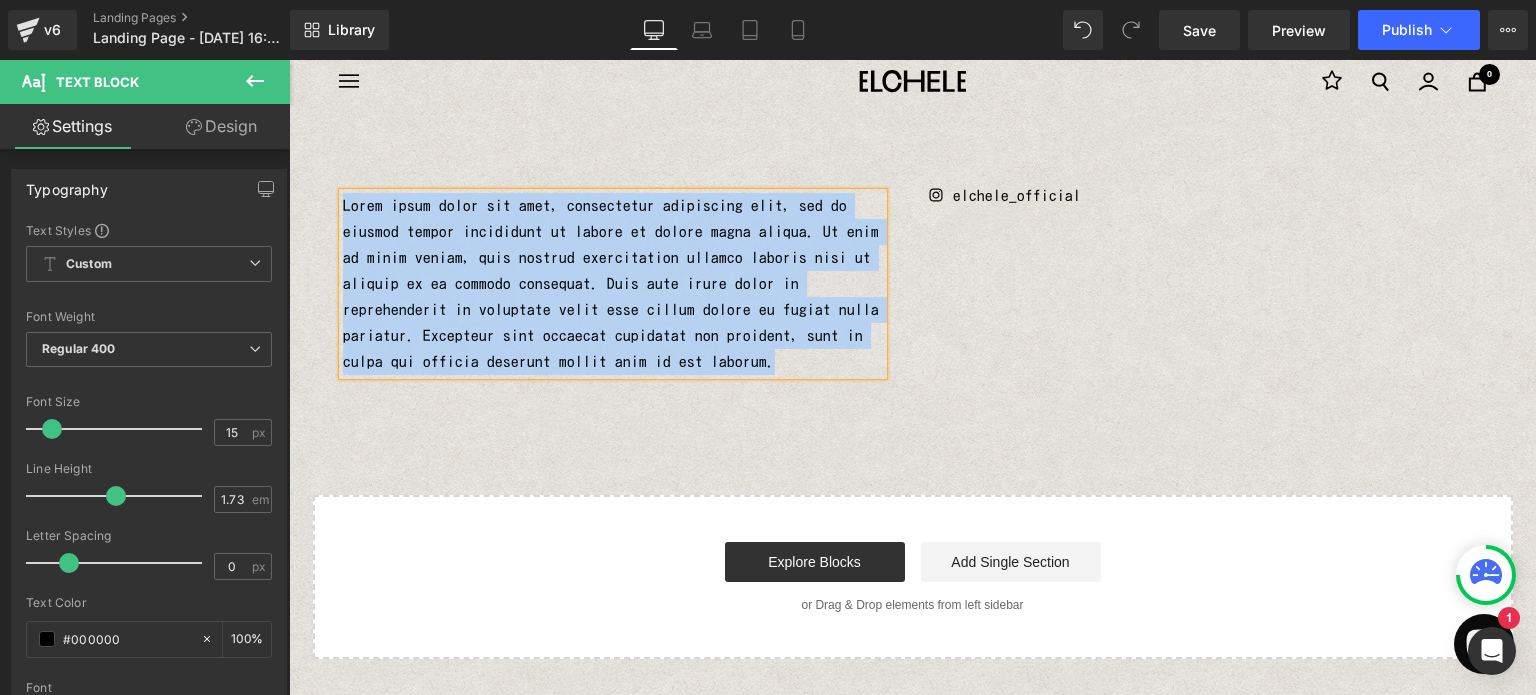 type 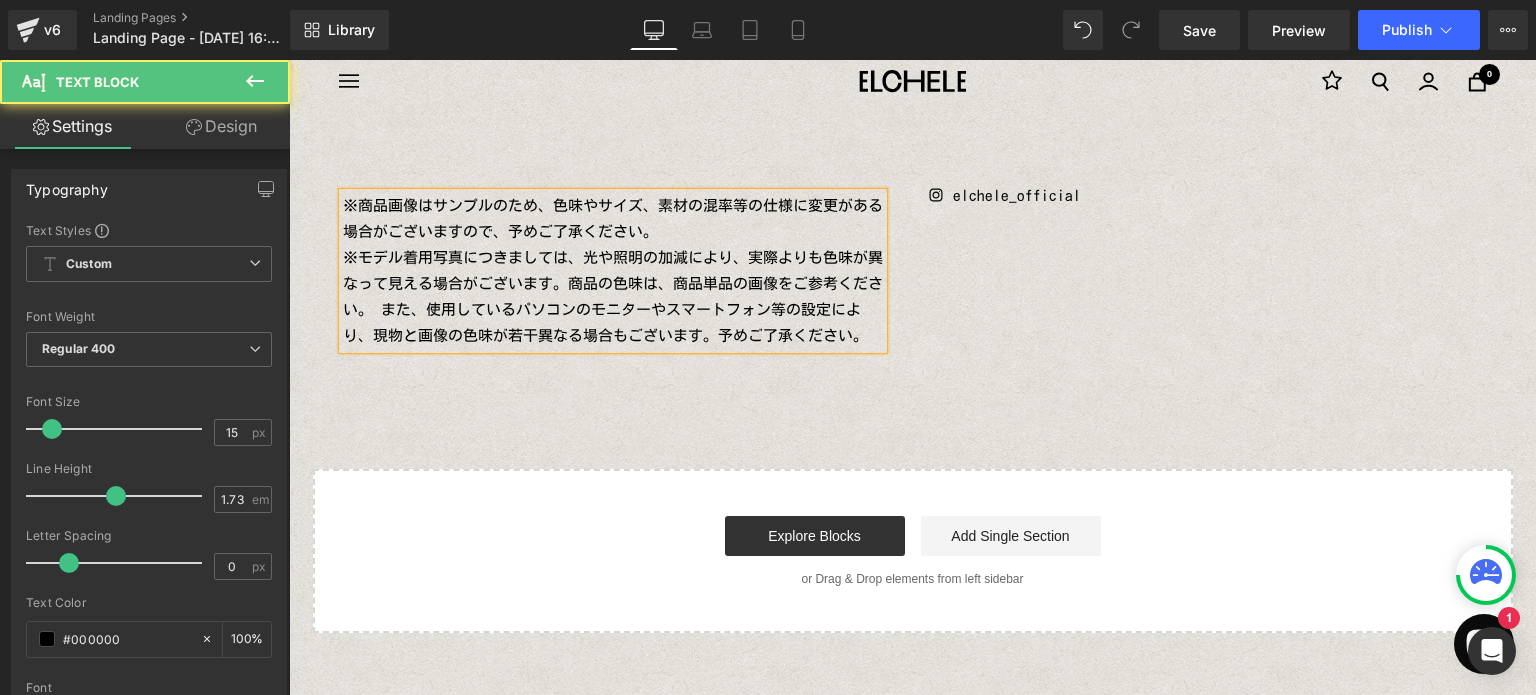 click on "※商品画像はサンプルのため、色味やサイズ、素材の混率等の仕様に変更がある場合がございますので、予めご了承ください。" at bounding box center [613, 219] 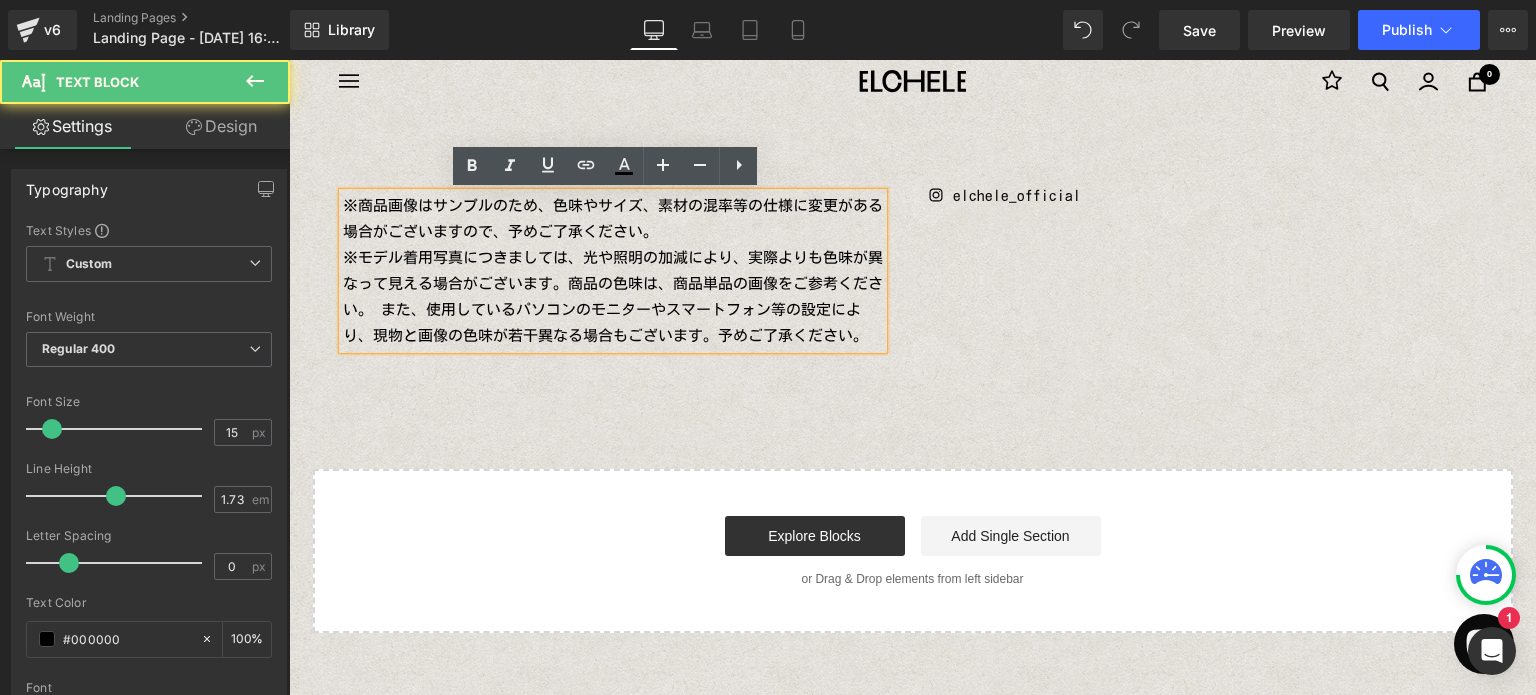 click on "※商品画像はサンプルのため、色味やサイズ、素材の混率等の仕様に変更がある場合がございますので、予めご了承ください。 ※モデル着用写真につきましては、光や照明の加減により、実際よりも色味が異なって見える場合がございます。商品の色味は、商品単品の画像をご参考ください。 また、使用しているパソコンのモニターやスマートフォン等の設定により、現物と画像の色味が若干異なる場合もございます。予めご了承ください。
Text Block
Row         NaNpx
Icon
elchele_official
Text Block
Row
Select your layout" at bounding box center (912, 383) 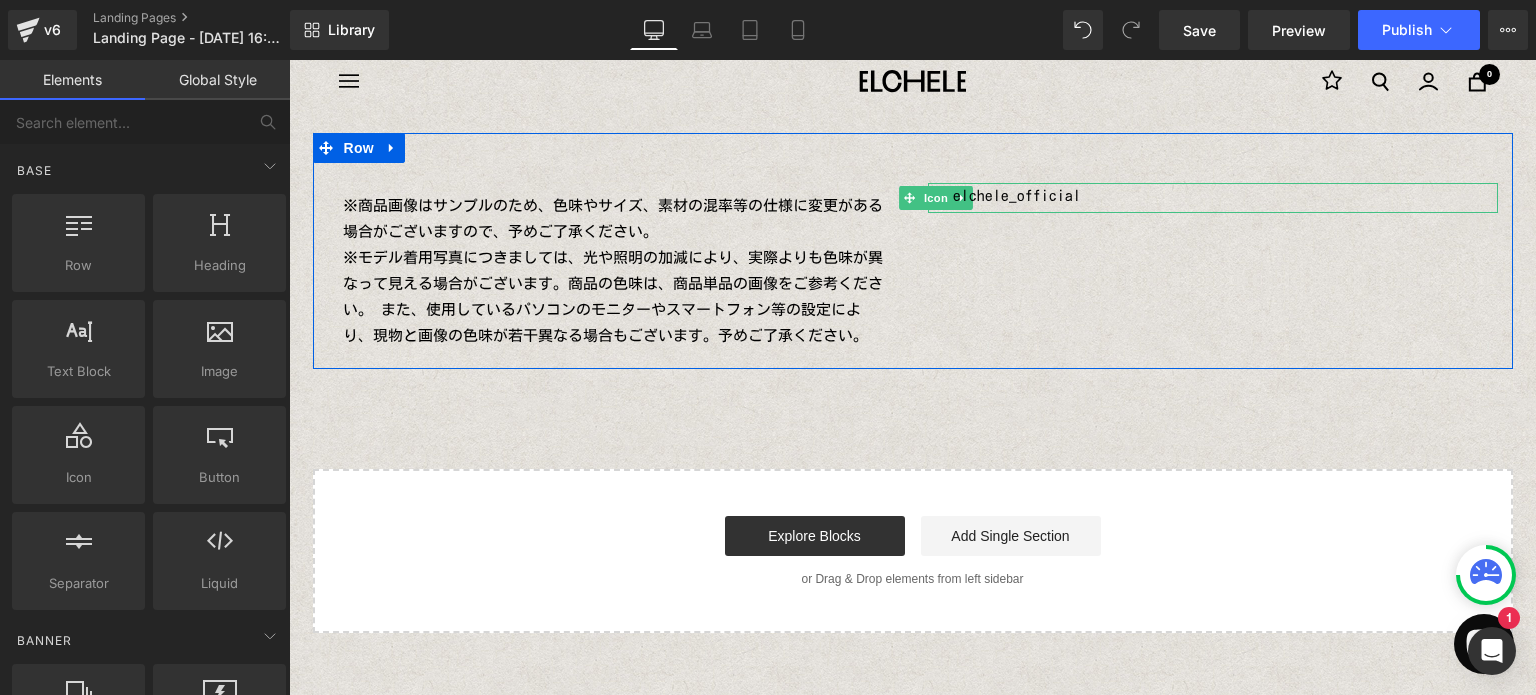click on "Icon" at bounding box center (936, 198) 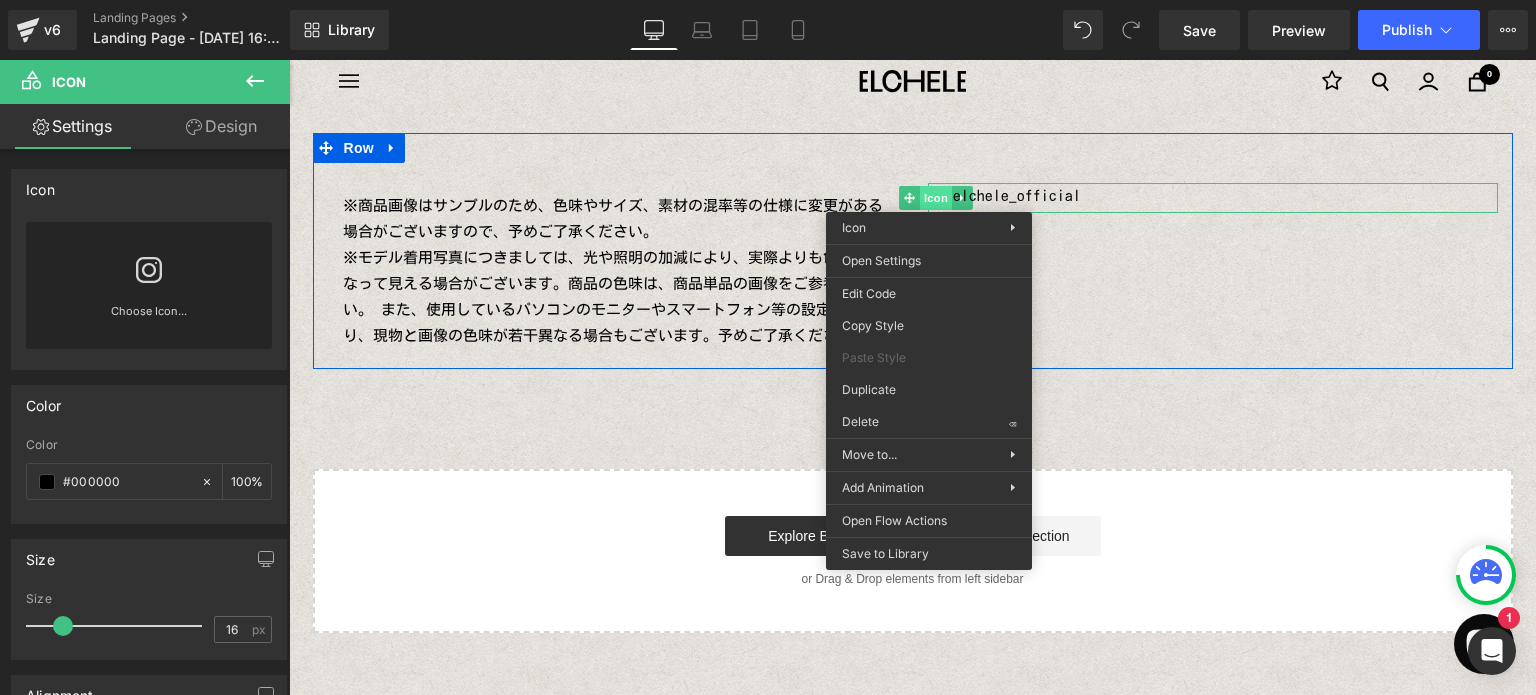 click on "Icon" at bounding box center [1213, 198] 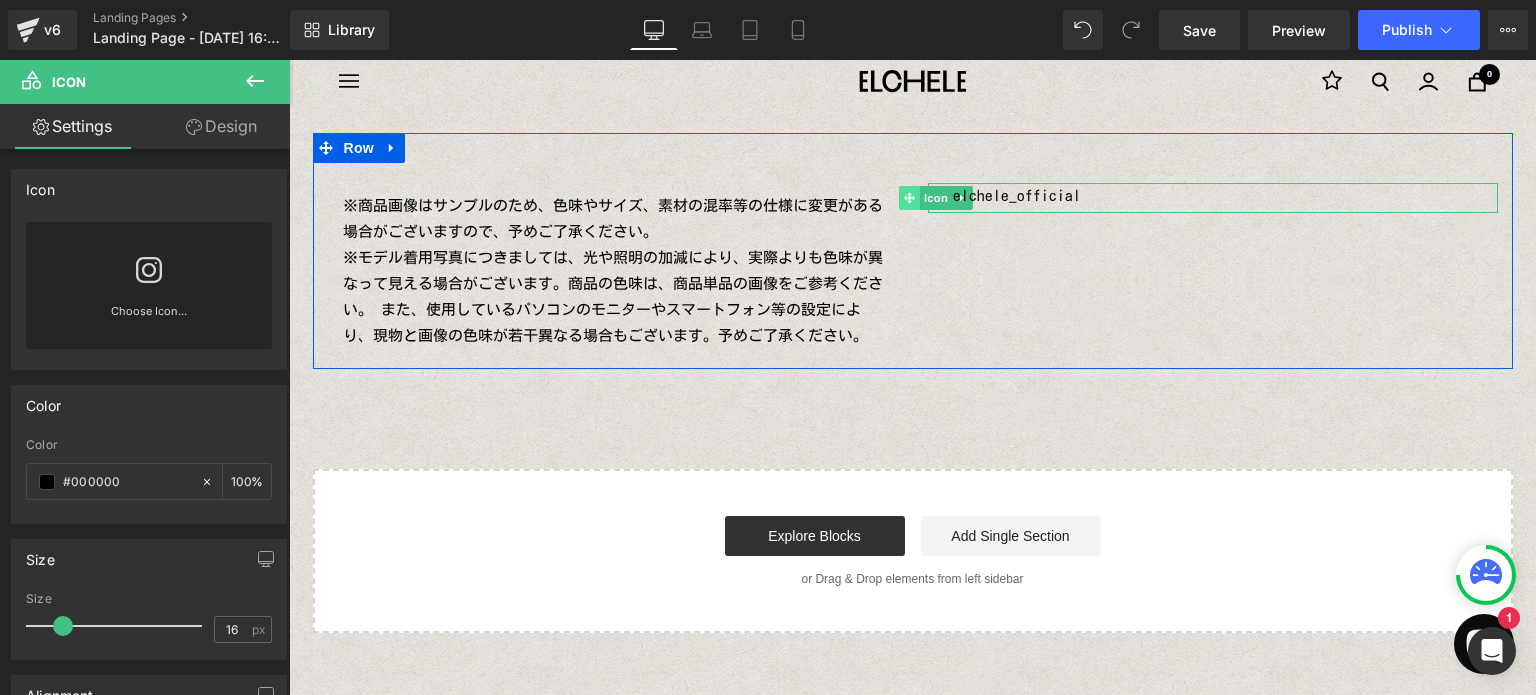 click at bounding box center (909, 198) 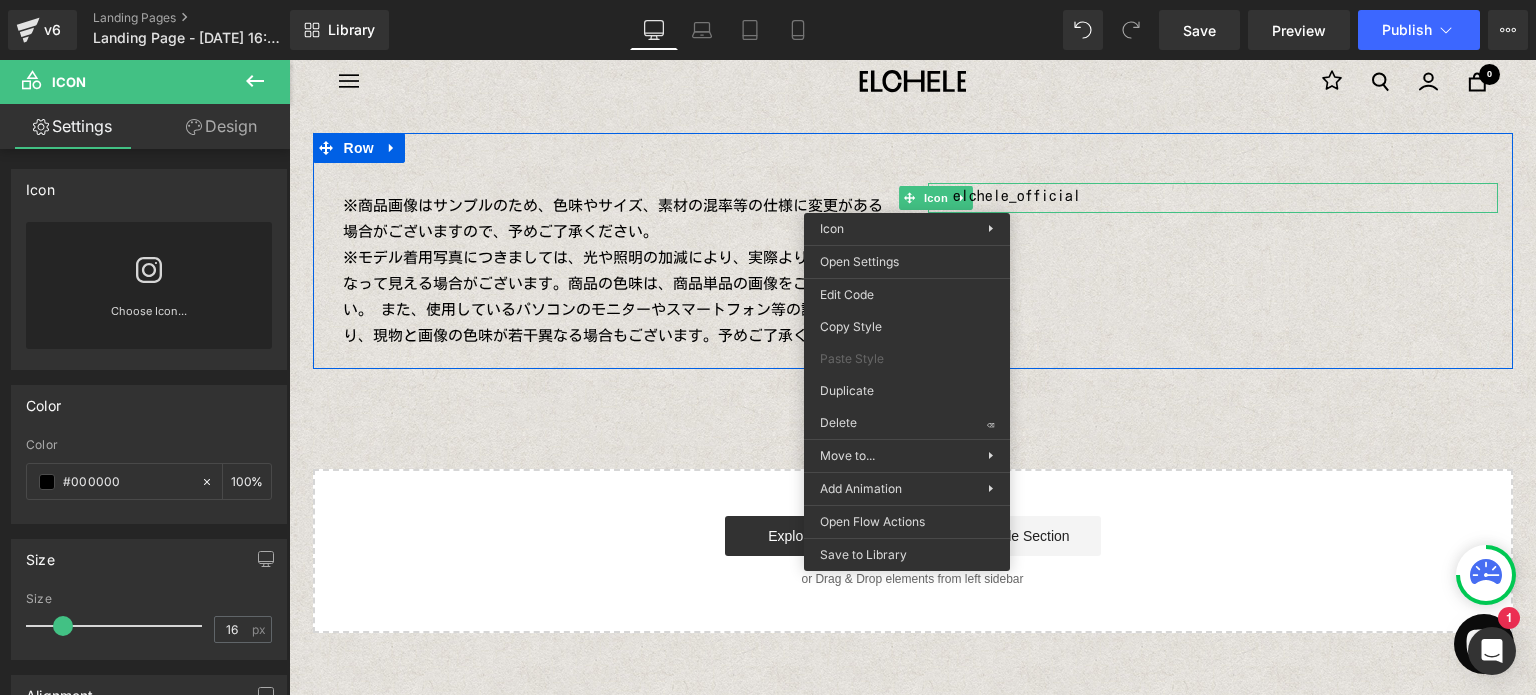 click on "※商品画像はサンプルのため、色味やサイズ、素材の混率等の仕様に変更がある場合がございますので、予めご了承ください。 ※モデル着用写真につきましては、光や照明の加減により、実際よりも色味が異なって見える場合がございます。商品の色味は、商品単品の画像をご参考ください。 また、使用しているパソコンのモニターやスマートフォン等の設定により、現物と画像の色味が若干異なる場合もございます。予めご了承ください。
Text Block
Row         NaNpx
Icon
elchele_official
Text Block
Row" at bounding box center (913, 251) 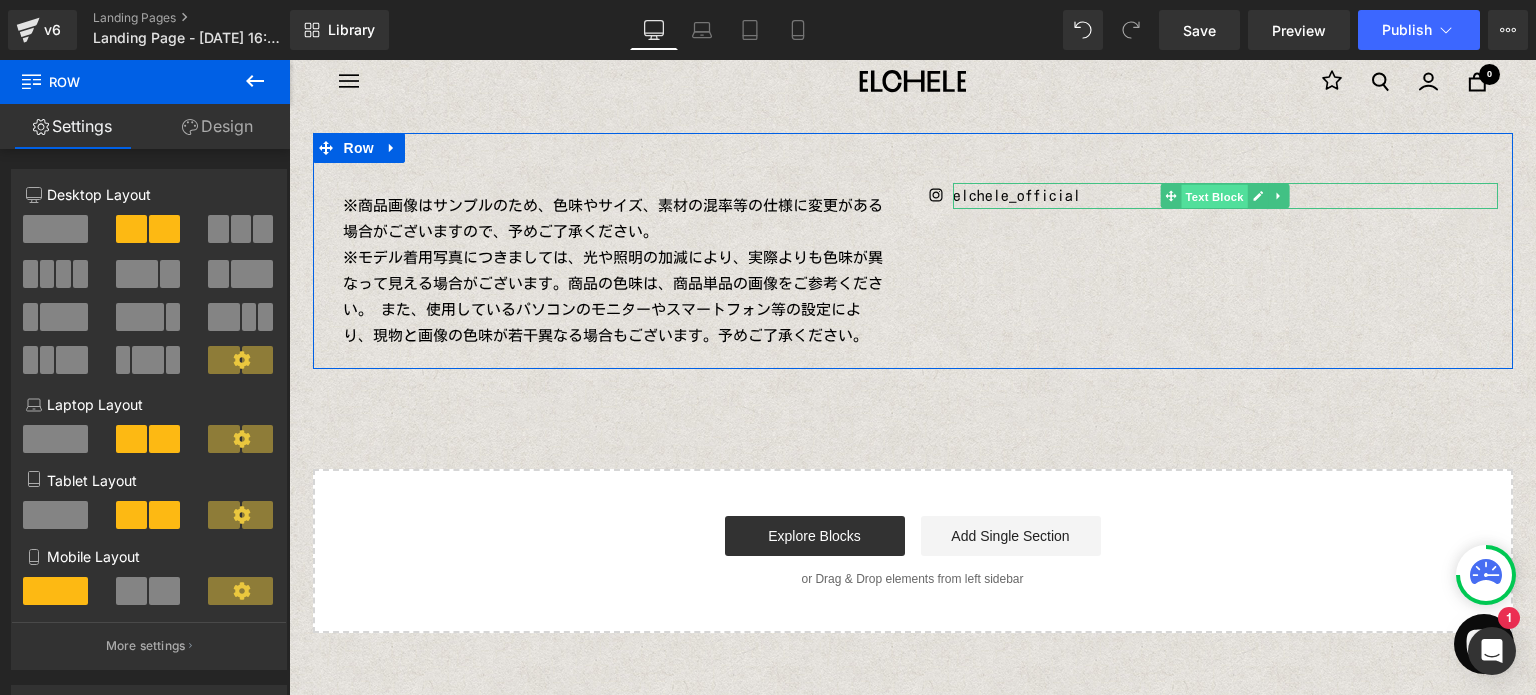 click on "Text Block" at bounding box center (1214, 197) 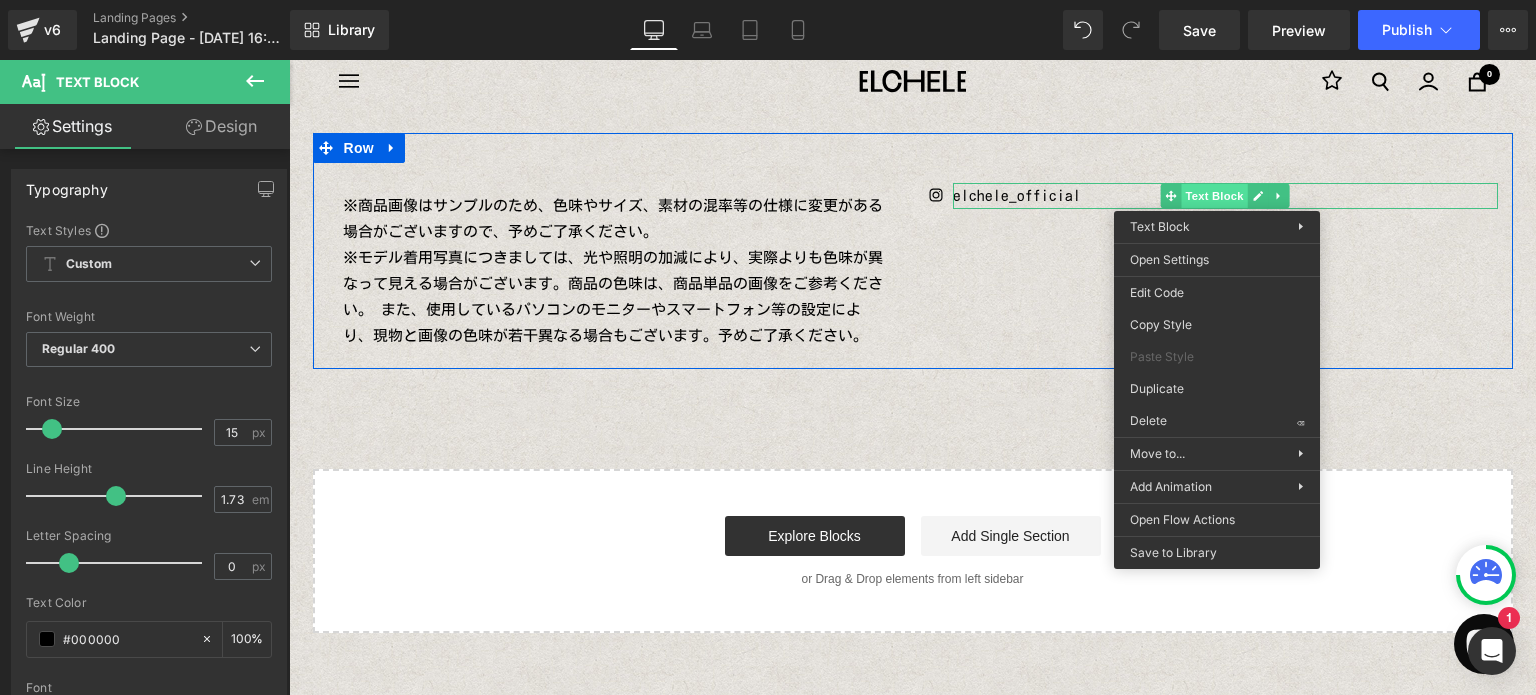 click on "elchele_official
Text Block" at bounding box center (1225, 196) 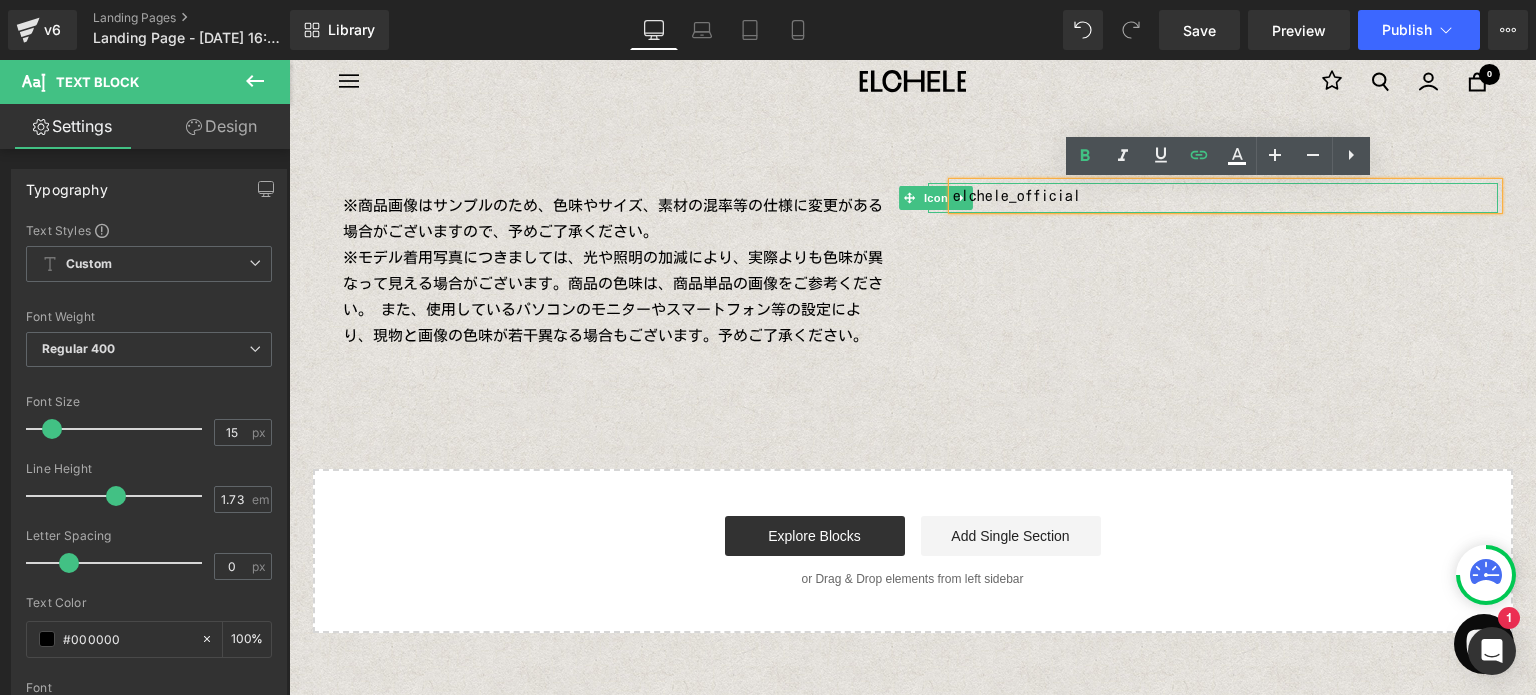click on "Icon" at bounding box center (936, 198) 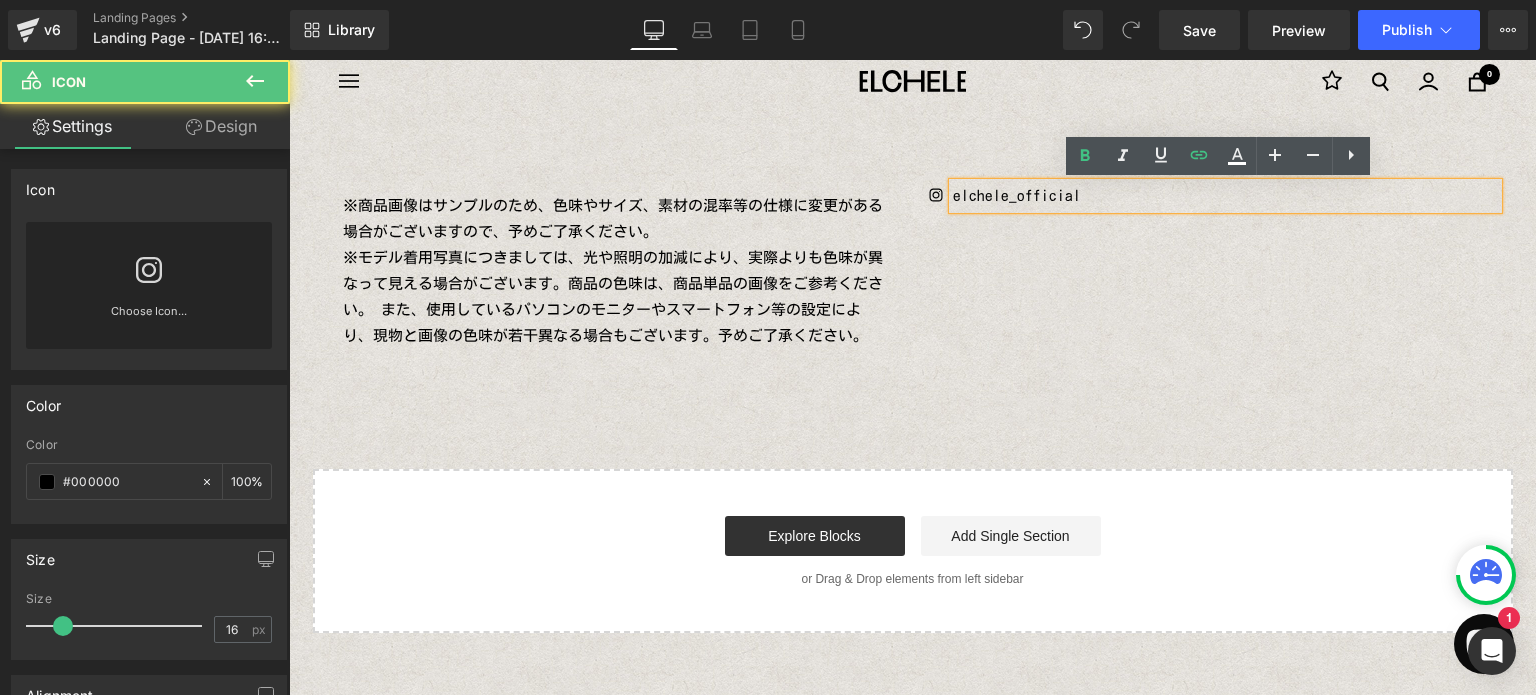 click on "※商品画像はサンプルのため、色味やサイズ、素材の混率等の仕様に変更がある場合がございますので、予めご了承ください。 ※モデル着用写真につきましては、光や照明の加減により、実際よりも色味が異なって見える場合がございます。商品の色味は、商品単品の画像をご参考ください。 また、使用しているパソコンのモニターやスマートフォン等の設定により、現物と画像の色味が若干異なる場合もございます。予めご了承ください。
Text Block
Row         NaNpx
Icon
elchele_official
Text Block
Row" at bounding box center [913, 251] 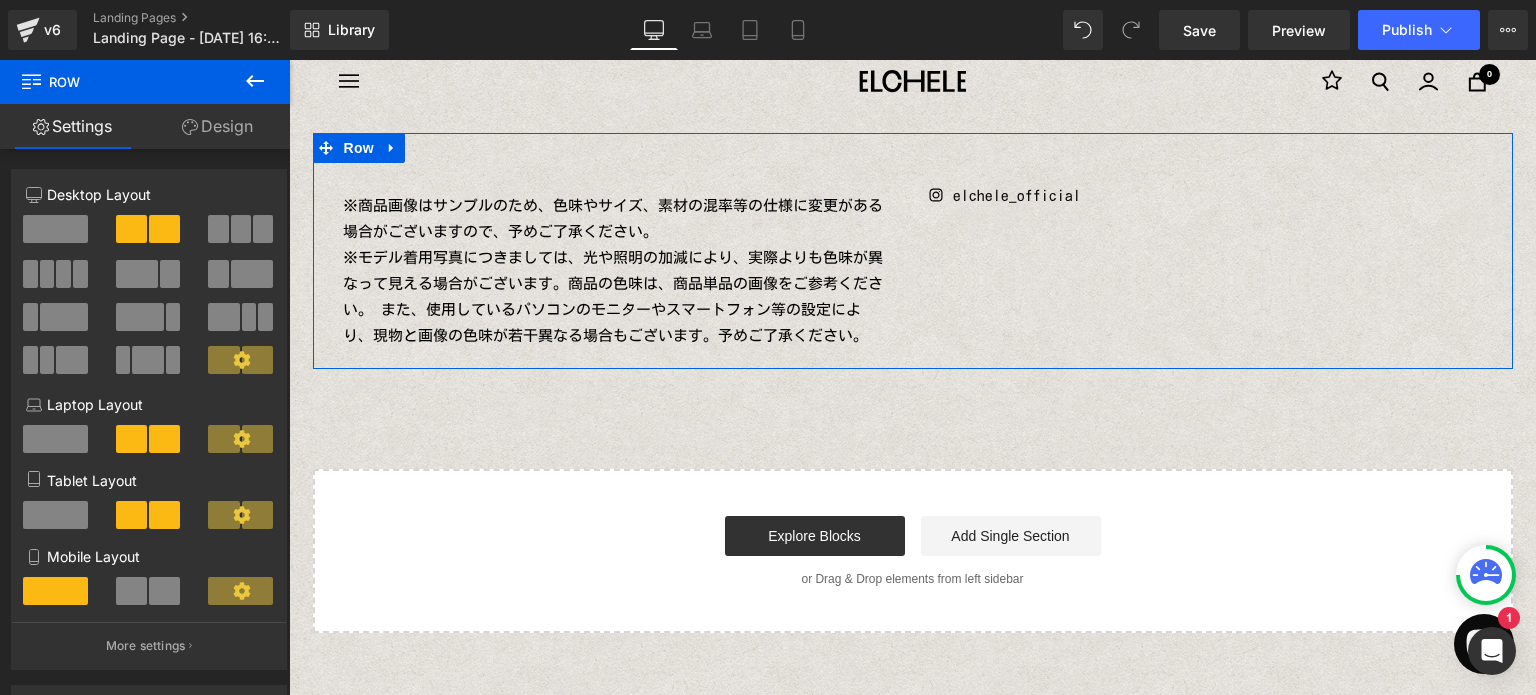 click on "elchele_official" at bounding box center (1225, 196) 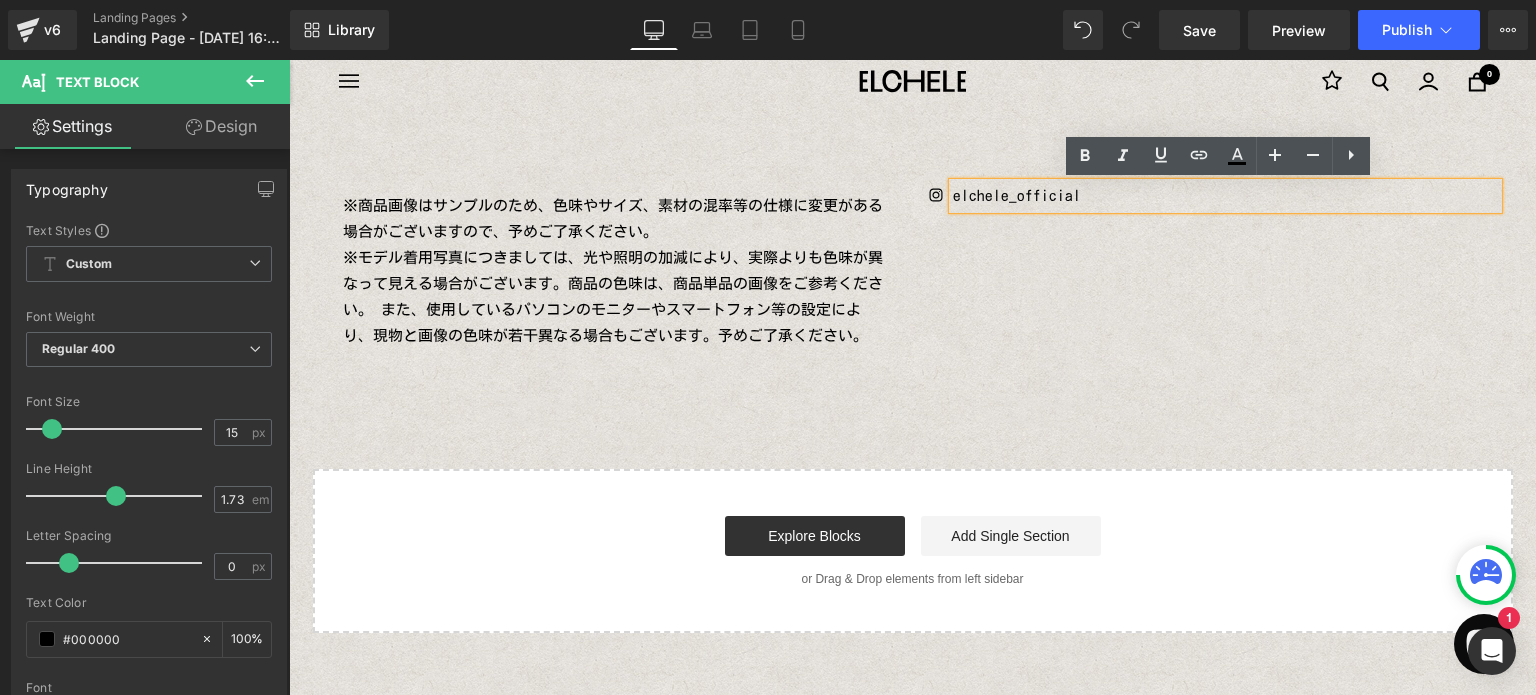 click on "※商品画像はサンプルのため、色味やサイズ、素材の混率等の仕様に変更がある場合がございますので、予めご了承ください。 ※モデル着用写真につきましては、光や照明の加減により、実際よりも色味が異なって見える場合がございます。商品の色味は、商品単品の画像をご参考ください。 また、使用しているパソコンのモニターやスマートフォン等の設定により、現物と画像の色味が若干異なる場合もございます。予めご了承ください。
Text Block
Row         NaNpx
Icon
elchele_official
Text Block
Row" at bounding box center [913, 251] 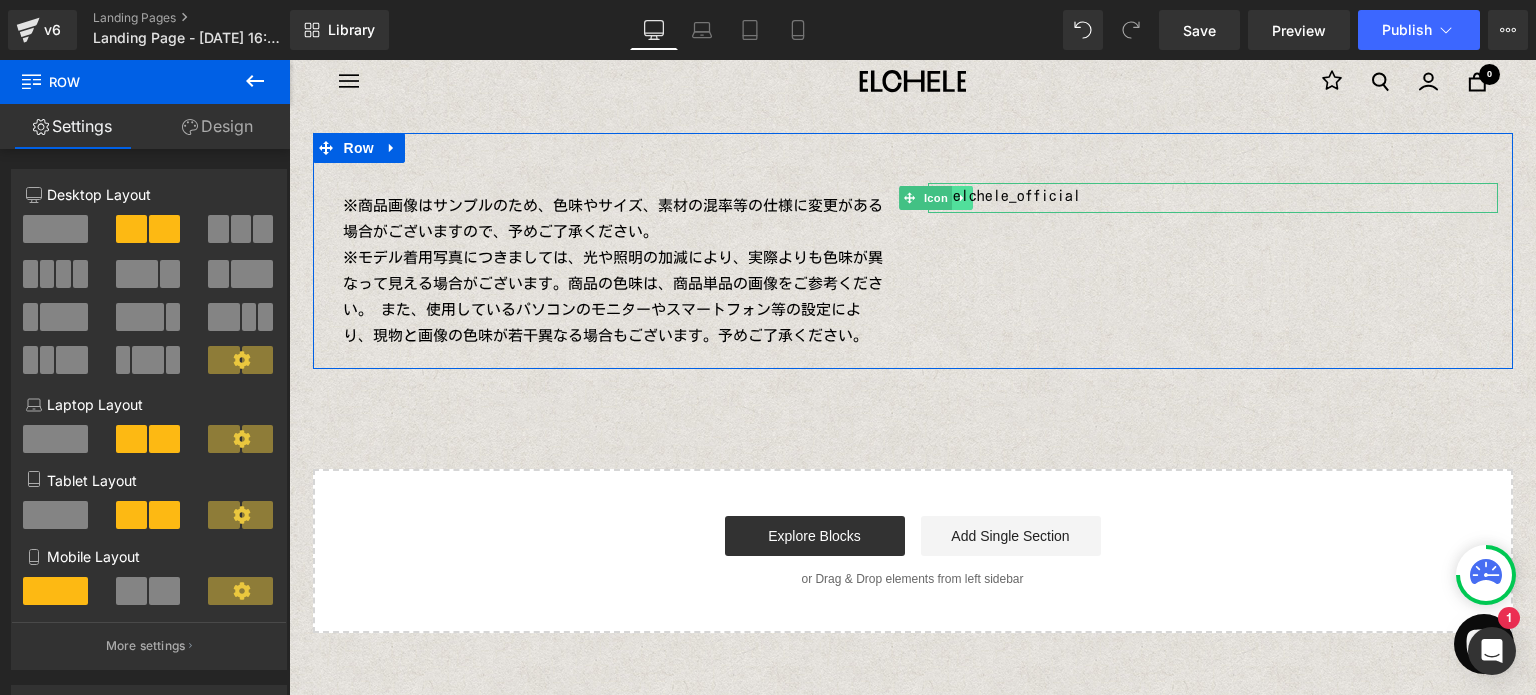click on "elchele_official
Text Block" at bounding box center [1225, 196] 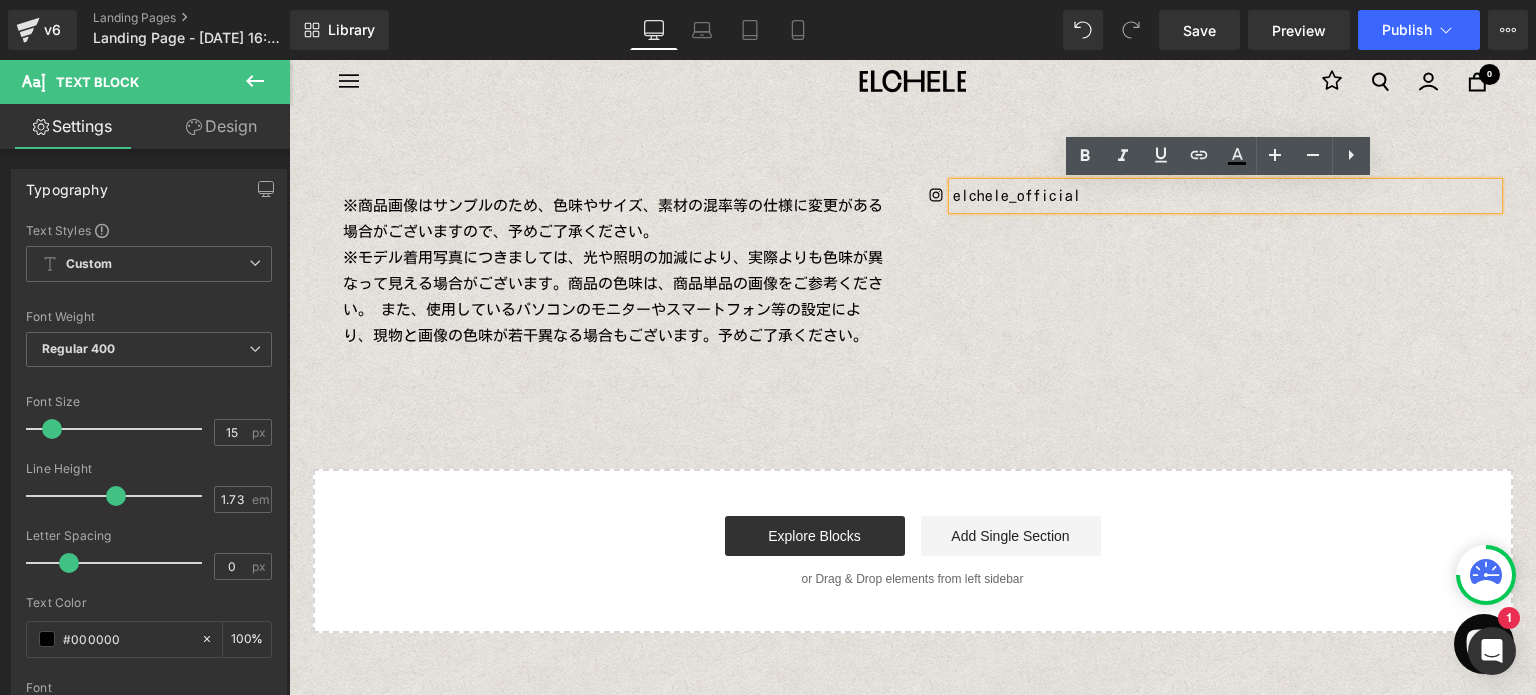 click on "※商品画像はサンプルのため、色味やサイズ、素材の混率等の仕様に変更がある場合がございますので、予めご了承ください。 ※モデル着用写真につきましては、光や照明の加減により、実際よりも色味が異なって見える場合がございます。商品の色味は、商品単品の画像をご参考ください。 また、使用しているパソコンのモニターやスマートフォン等の設定により、現物と画像の色味が若干異なる場合もございます。予めご了承ください。
Text Block
Row         NaNpx
Icon
elchele_official
Text Block
Row" at bounding box center (913, 251) 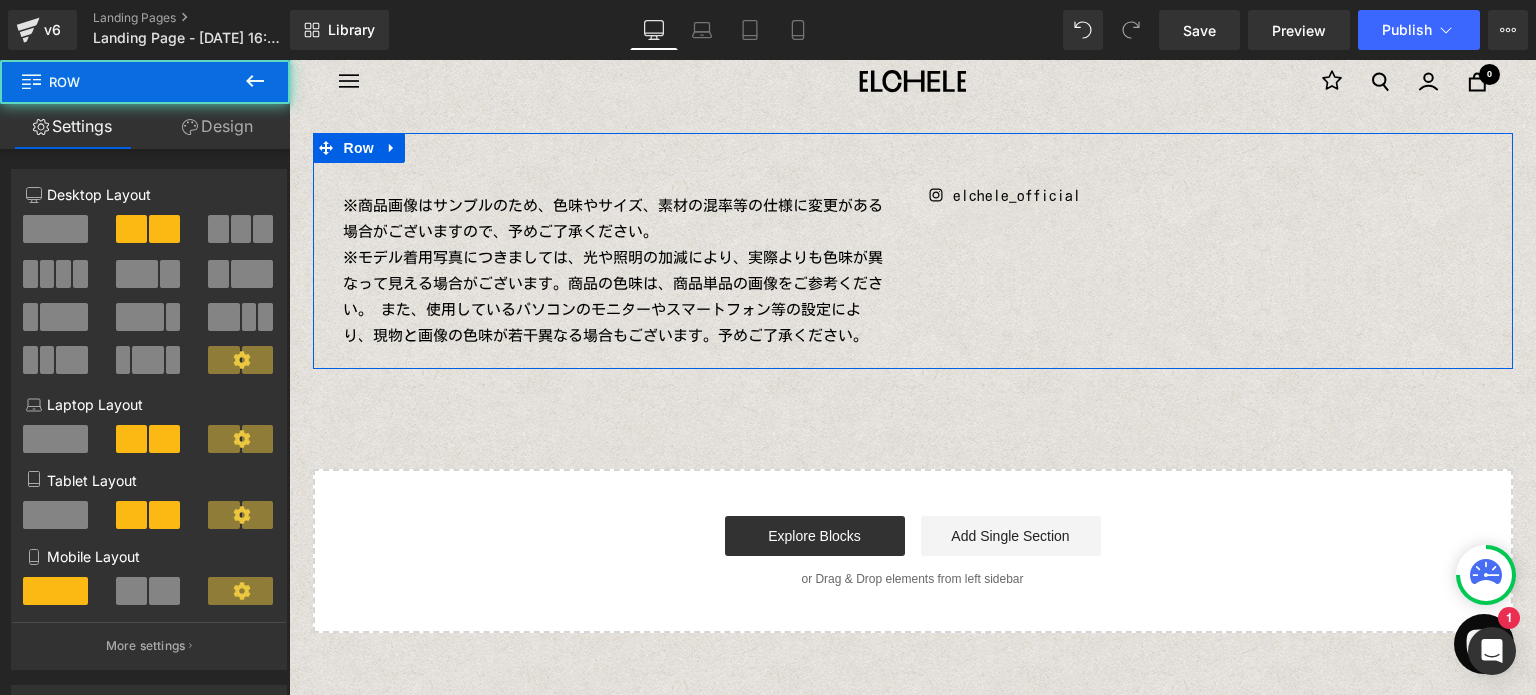 click on "※商品画像はサンプルのため、色味やサイズ、素材の混率等の仕様に変更がある場合がございますので、予めご了承ください。 ※モデル着用写真につきましては、光や照明の加減により、実際よりも色味が異なって見える場合がございます。商品の色味は、商品単品の画像をご参考ください。 また、使用しているパソコンのモニターやスマートフォン等の設定により、現物と画像の色味が若干異なる場合もございます。予めご了承ください。
Text Block
Row         NaNpx
Icon
elchele_official
Text Block
Row" at bounding box center [913, 251] 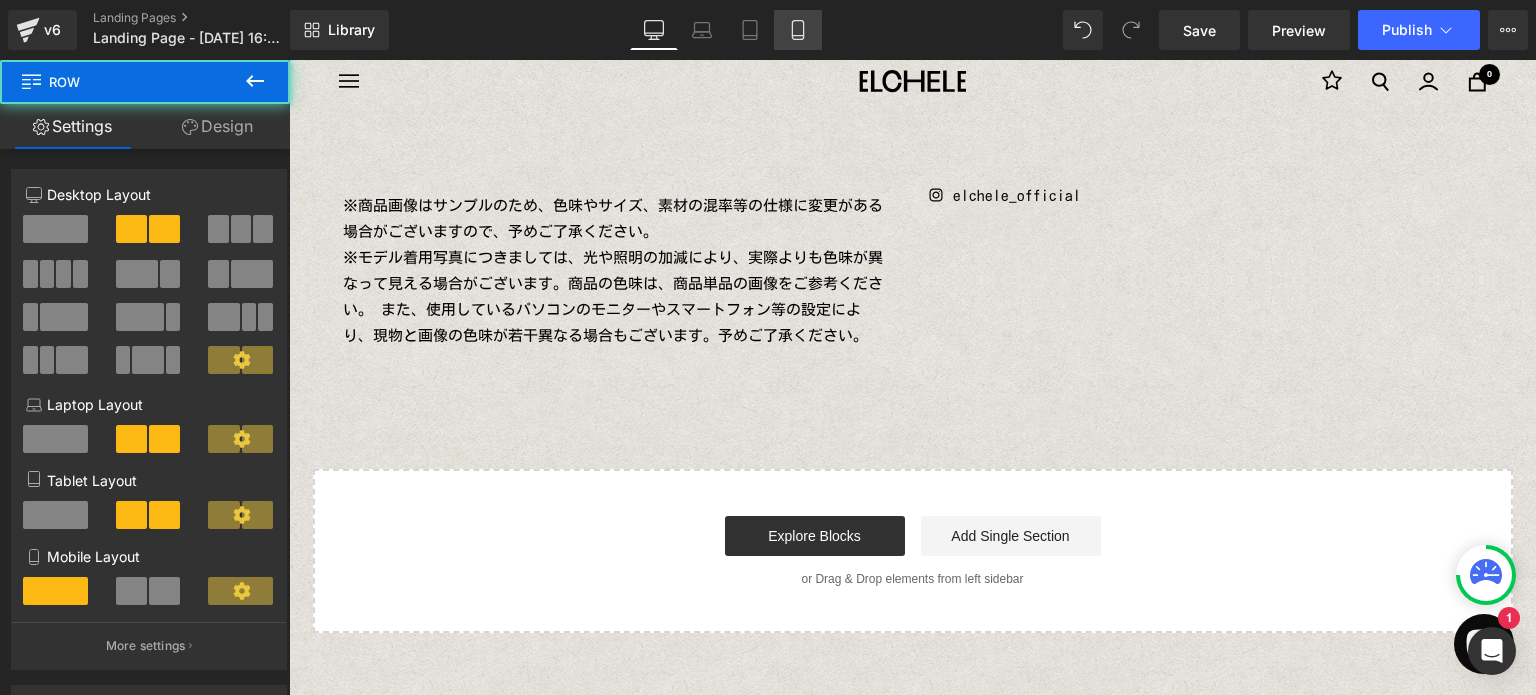 click on "Mobile" at bounding box center [798, 30] 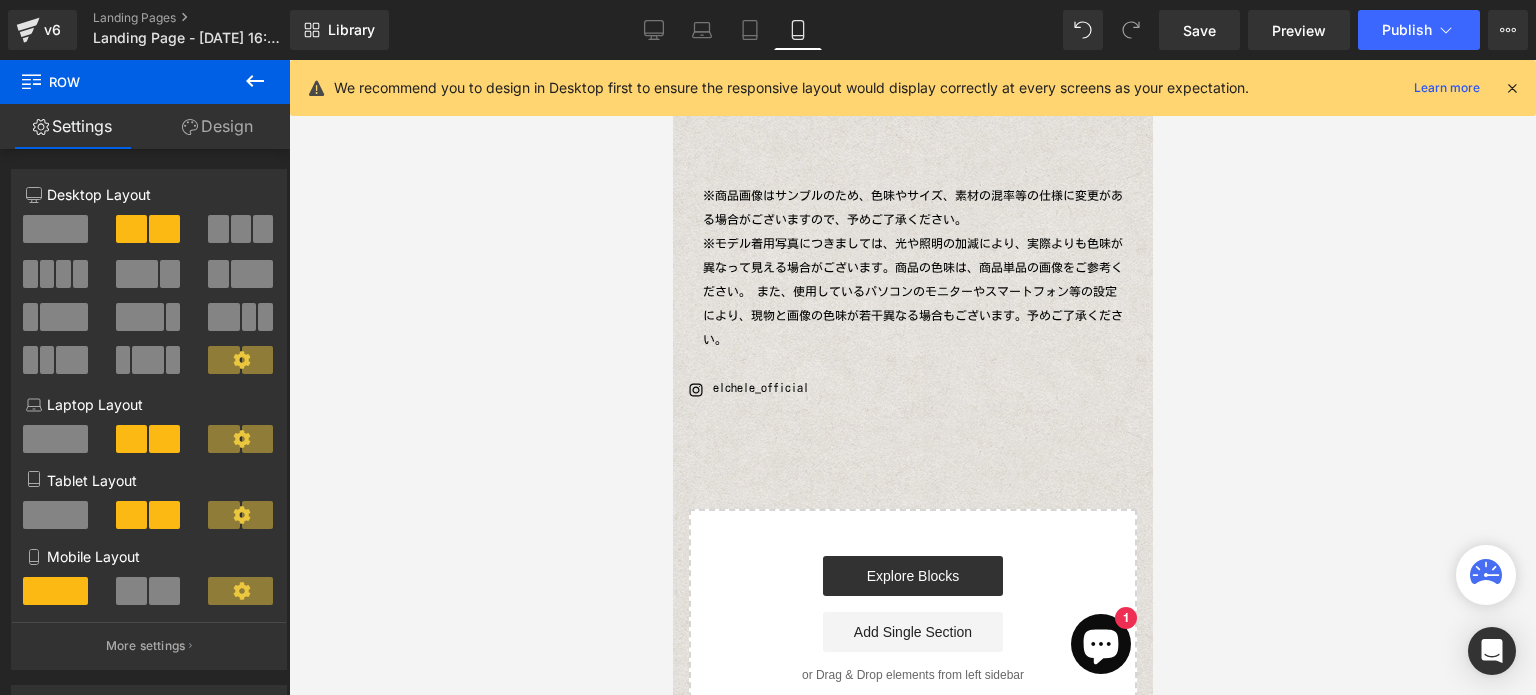 scroll, scrollTop: 0, scrollLeft: 0, axis: both 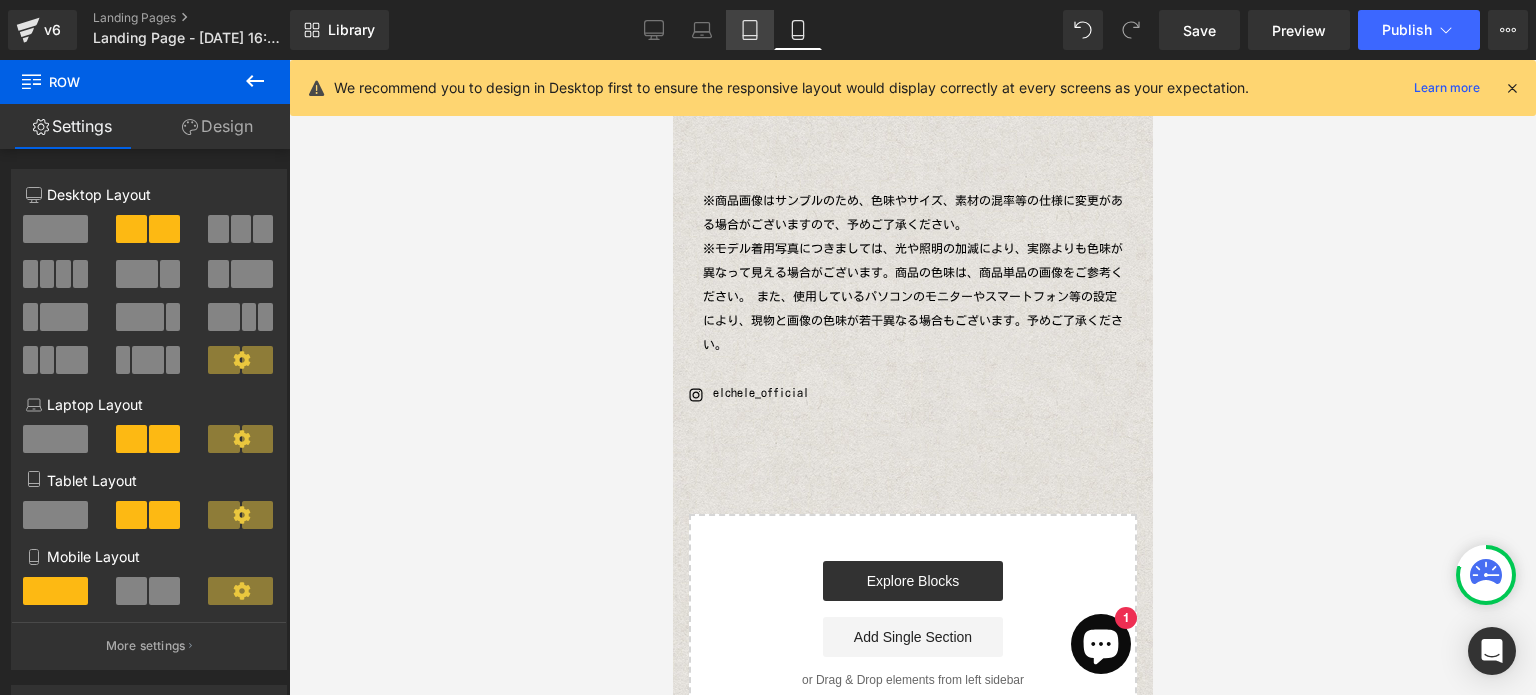 click 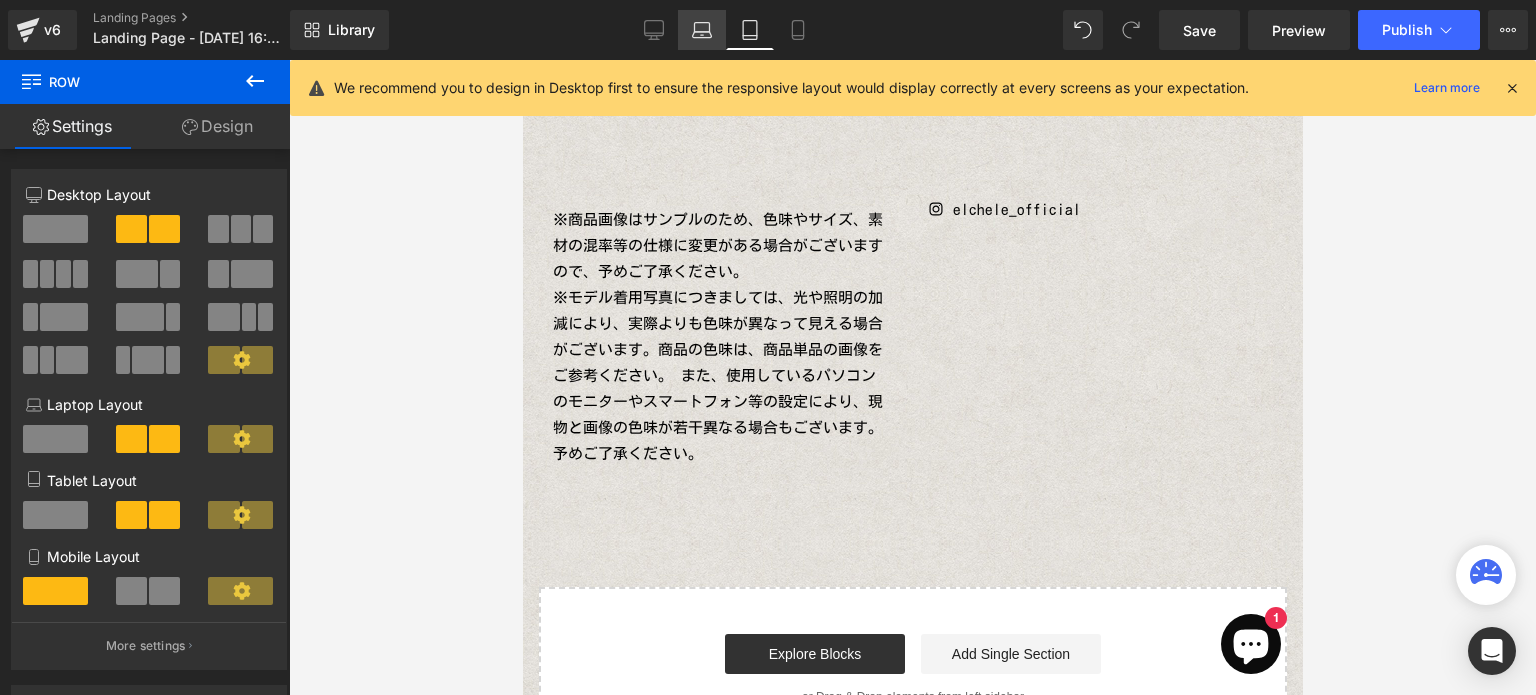 scroll, scrollTop: 28, scrollLeft: 0, axis: vertical 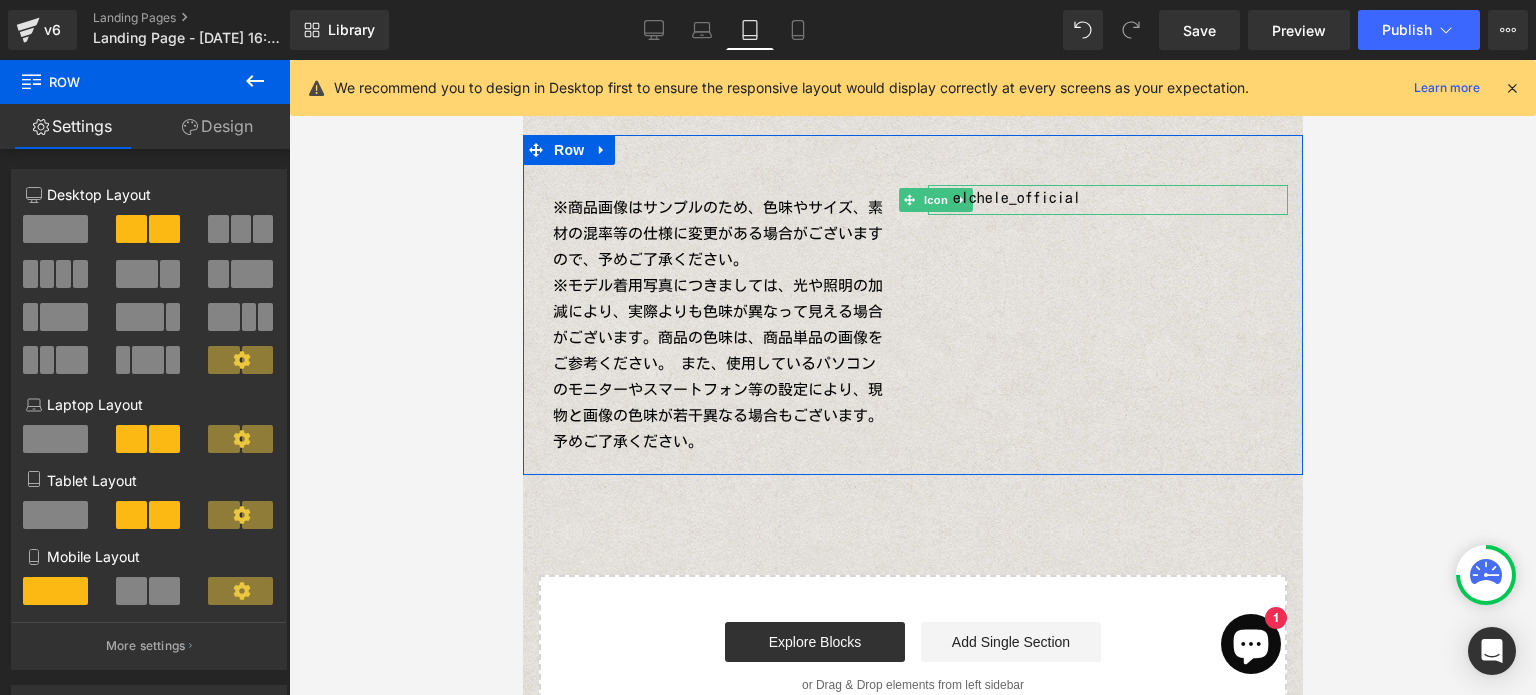 click on "elchele_official
Text Block" at bounding box center [1119, 198] 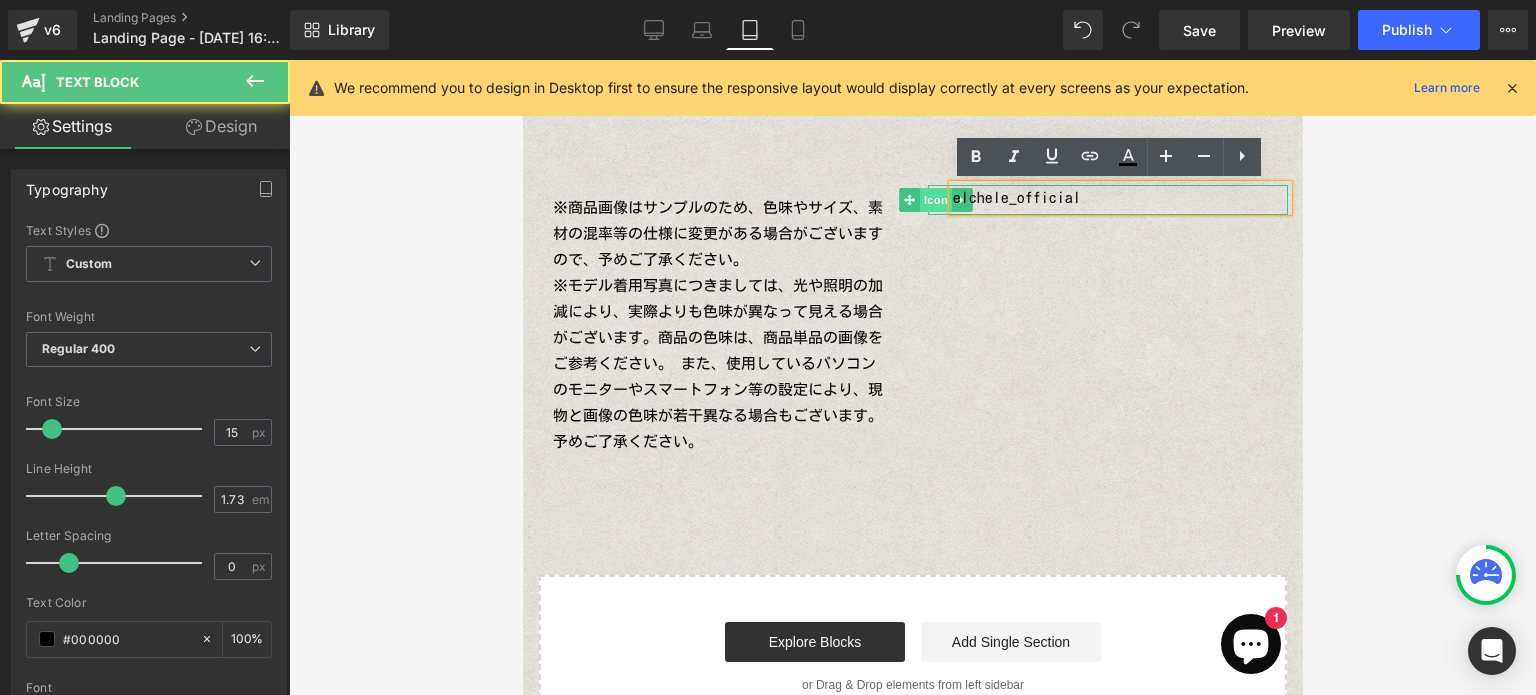 click on "Icon" at bounding box center (935, 200) 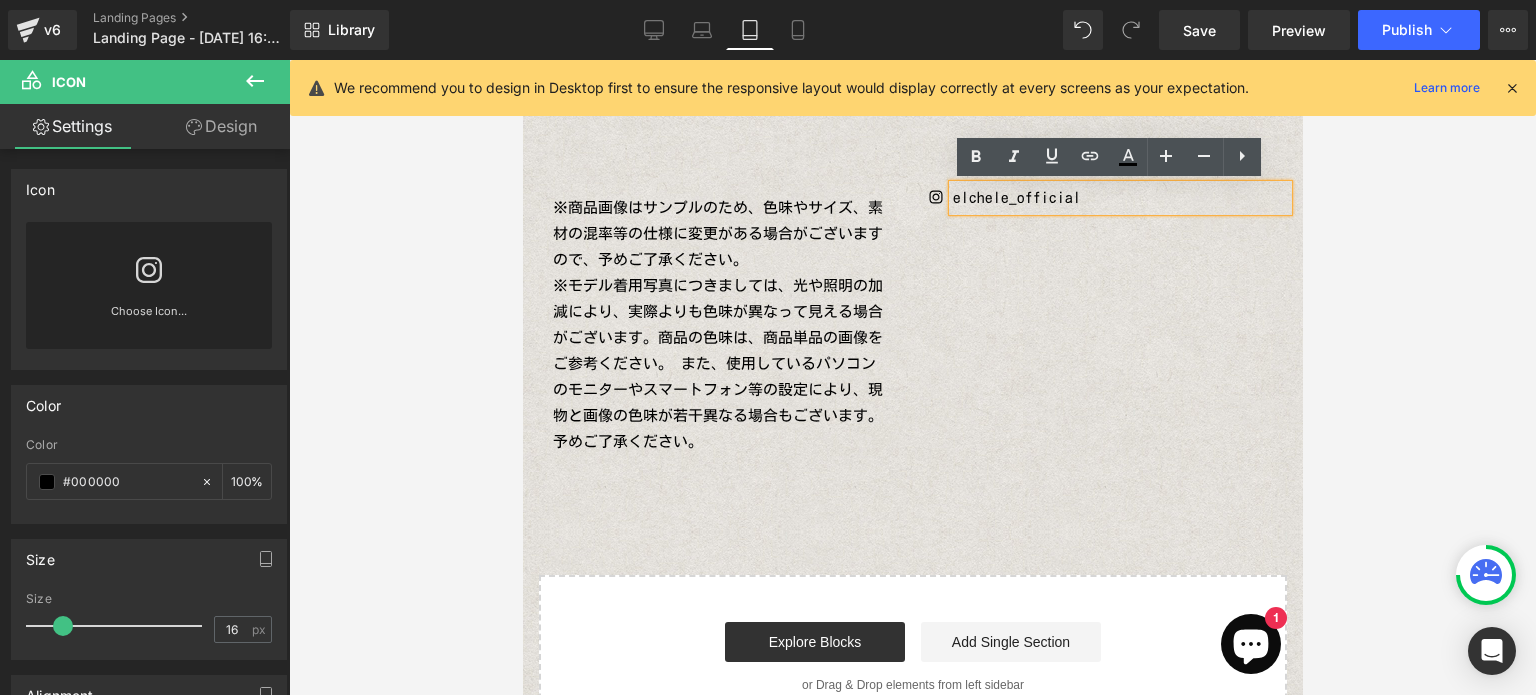 click on "※商品画像はサンプルのため、色味やサイズ、素材の混率等の仕様に変更がある場合がございますので、予めご了承ください。 ※モデル着用写真につきましては、光や照明の加減により、実際よりも色味が異なって見える場合がございます。商品の色味は、商品単品の画像をご参考ください。 また、使用しているパソコンのモニターやスマートフォン等の設定により、現物と画像の色味が若干異なる場合もございます。予めご了承ください。
Text Block
Row         NaNpx
Icon
elchele_official
Text Block
Row" at bounding box center (912, 305) 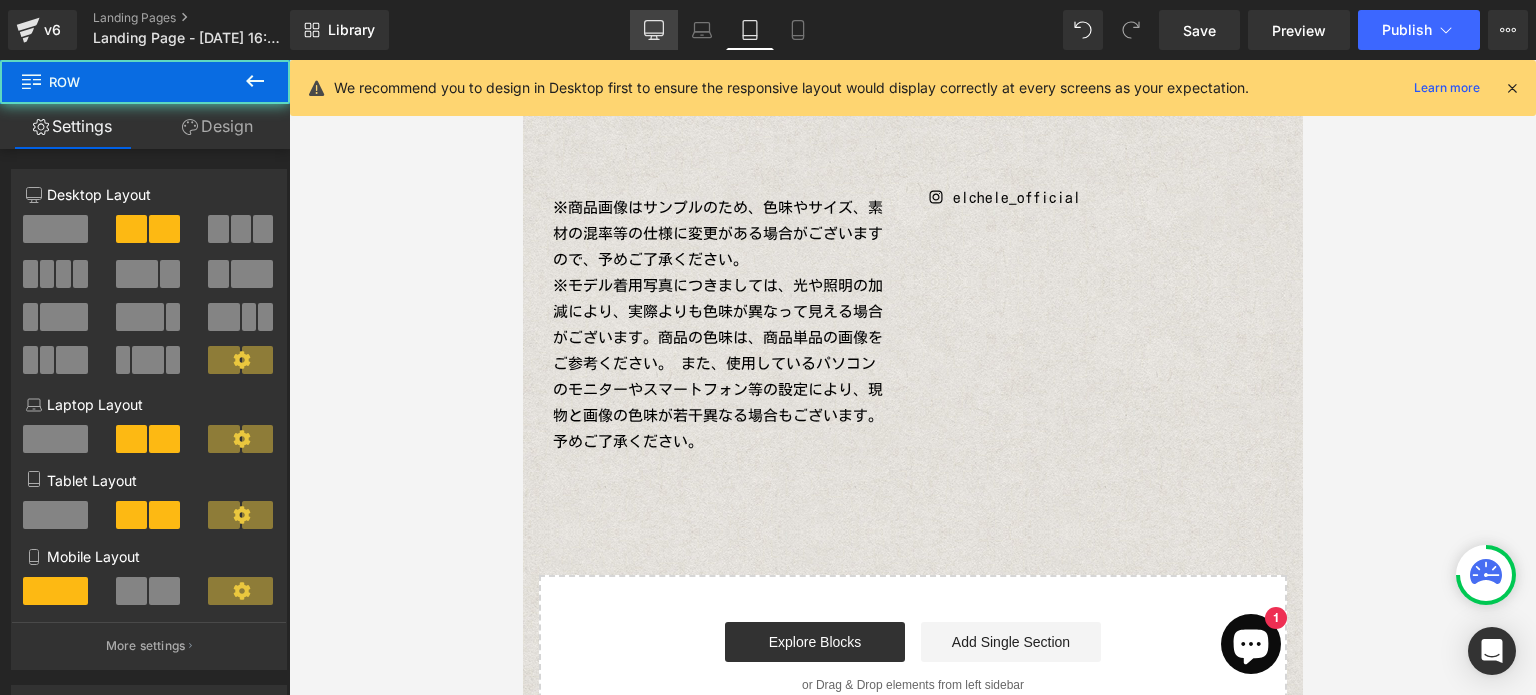click on "Desktop" at bounding box center (654, 30) 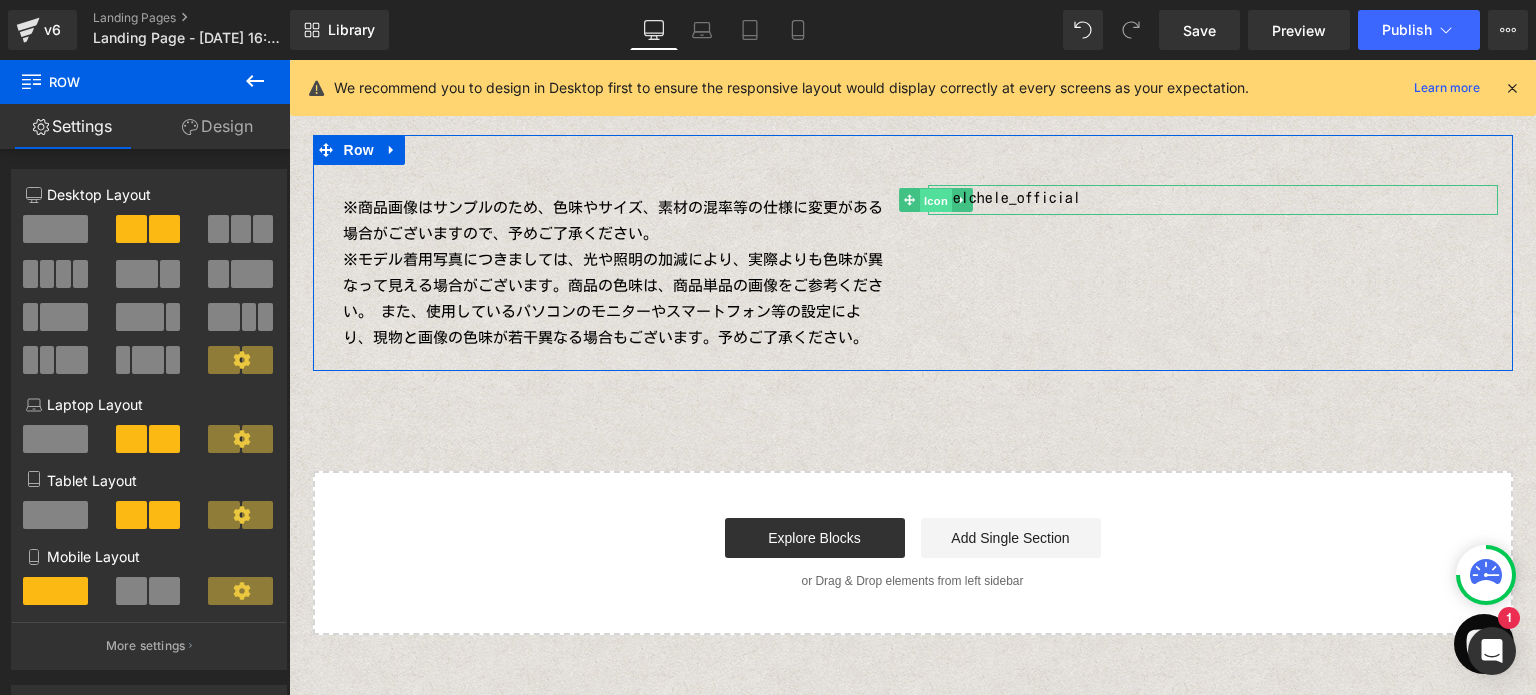 click on "Icon" at bounding box center [936, 201] 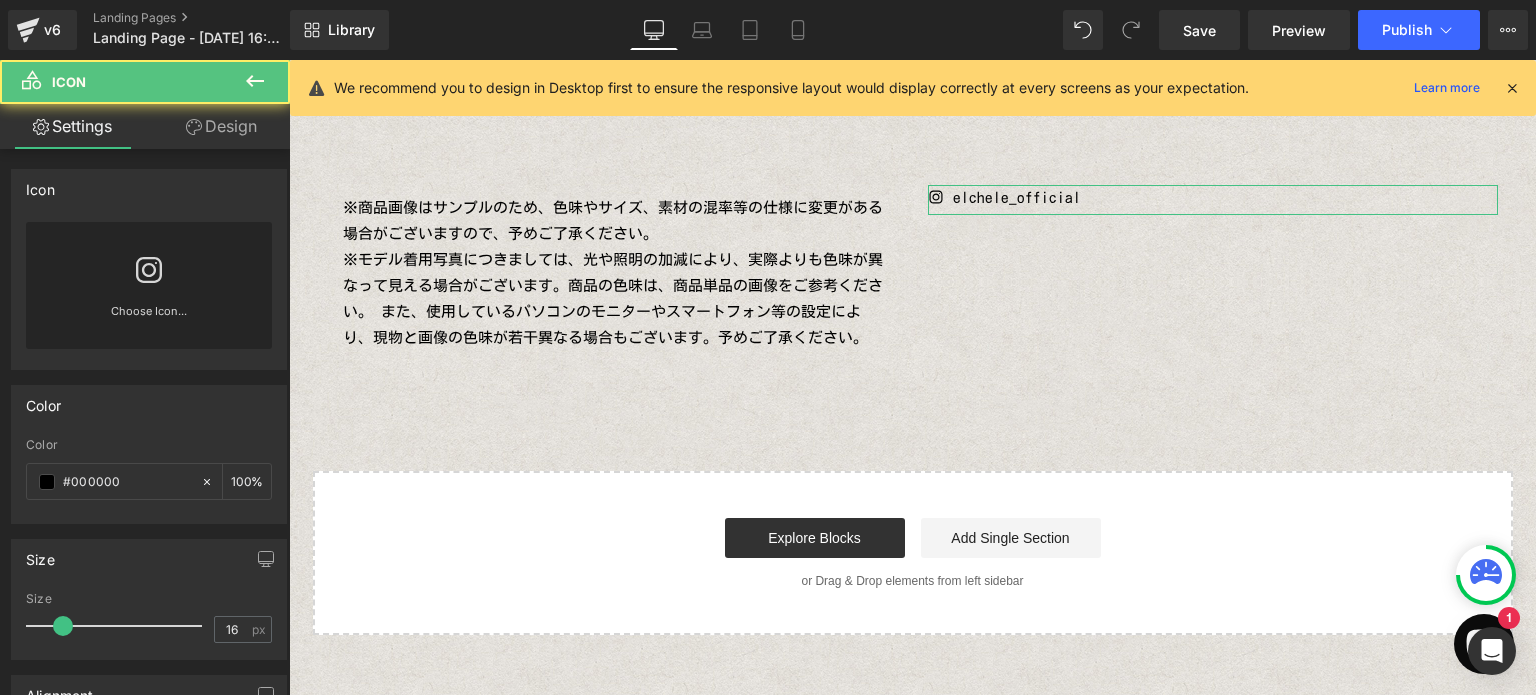 click on "Design" at bounding box center [221, 126] 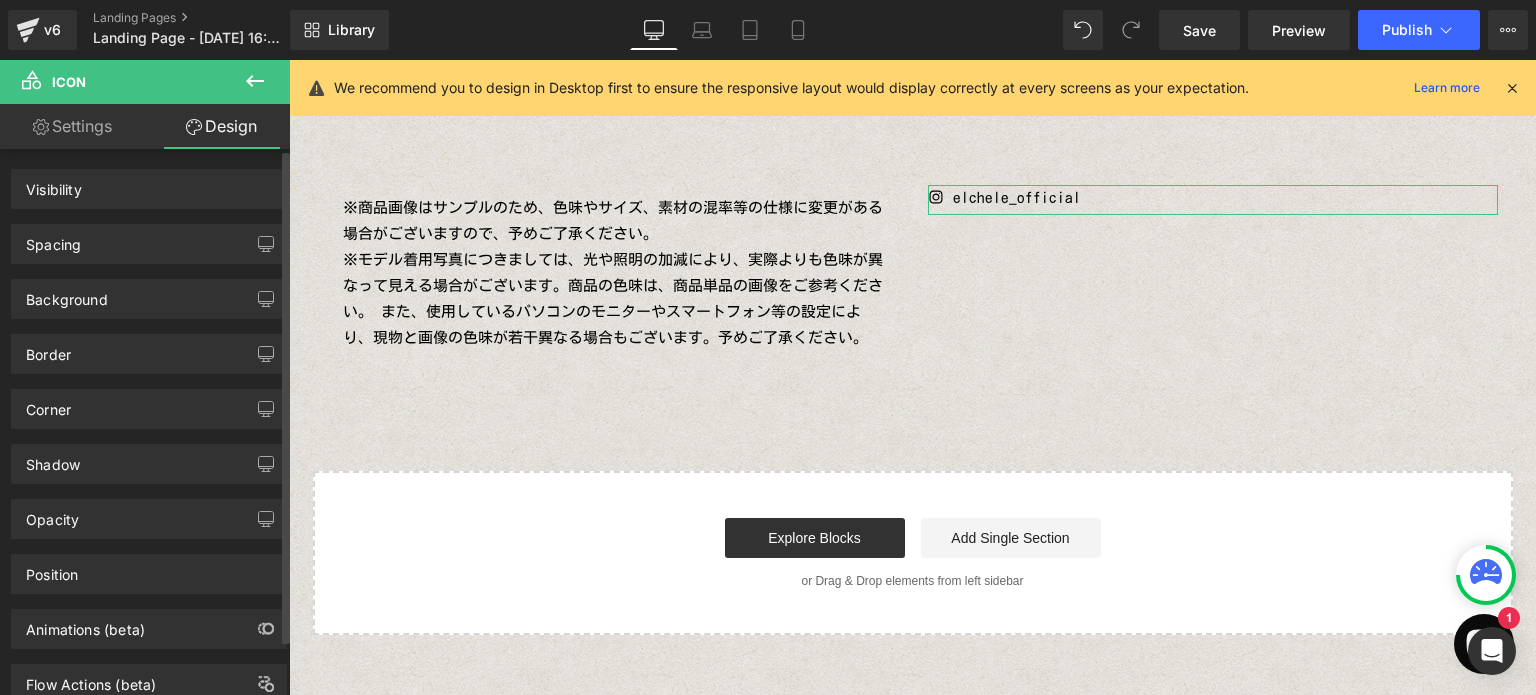 click on "Spacing" at bounding box center [149, 244] 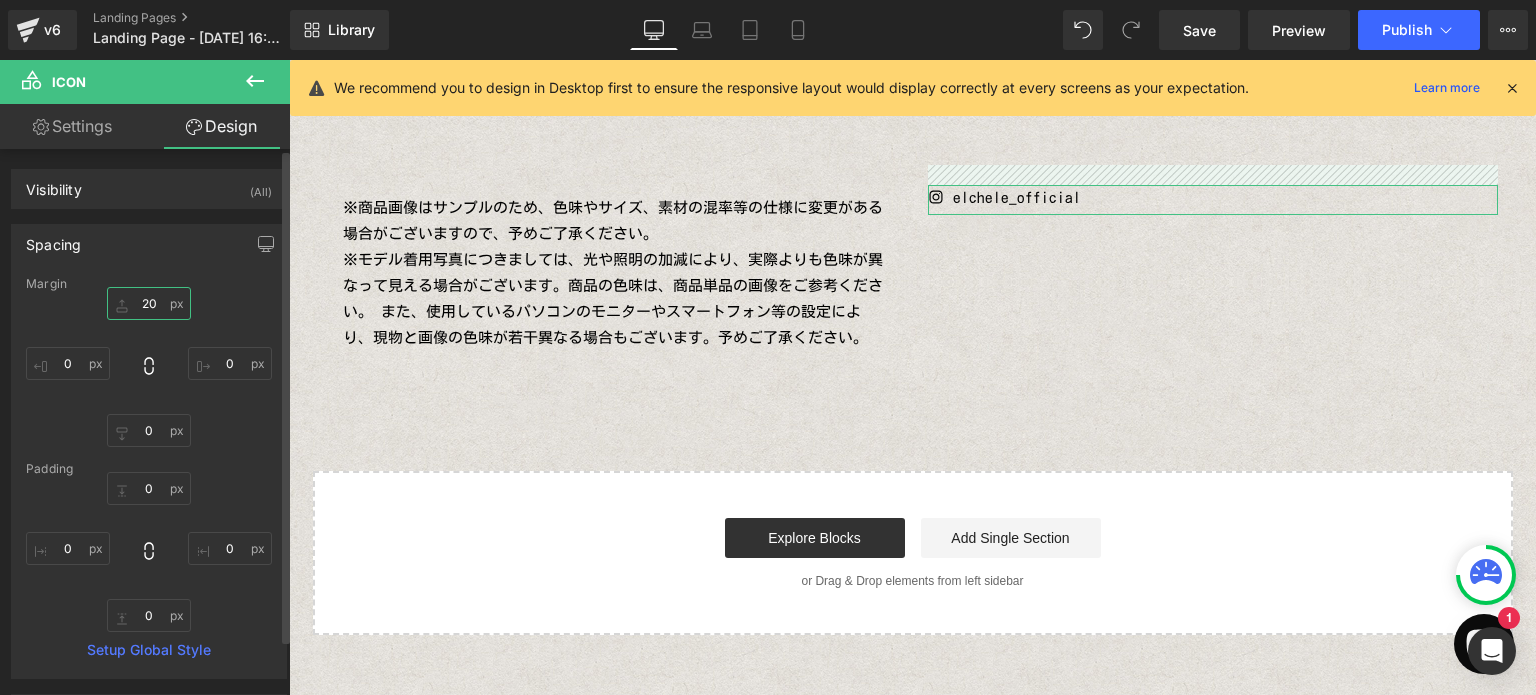 click on "20" at bounding box center [149, 303] 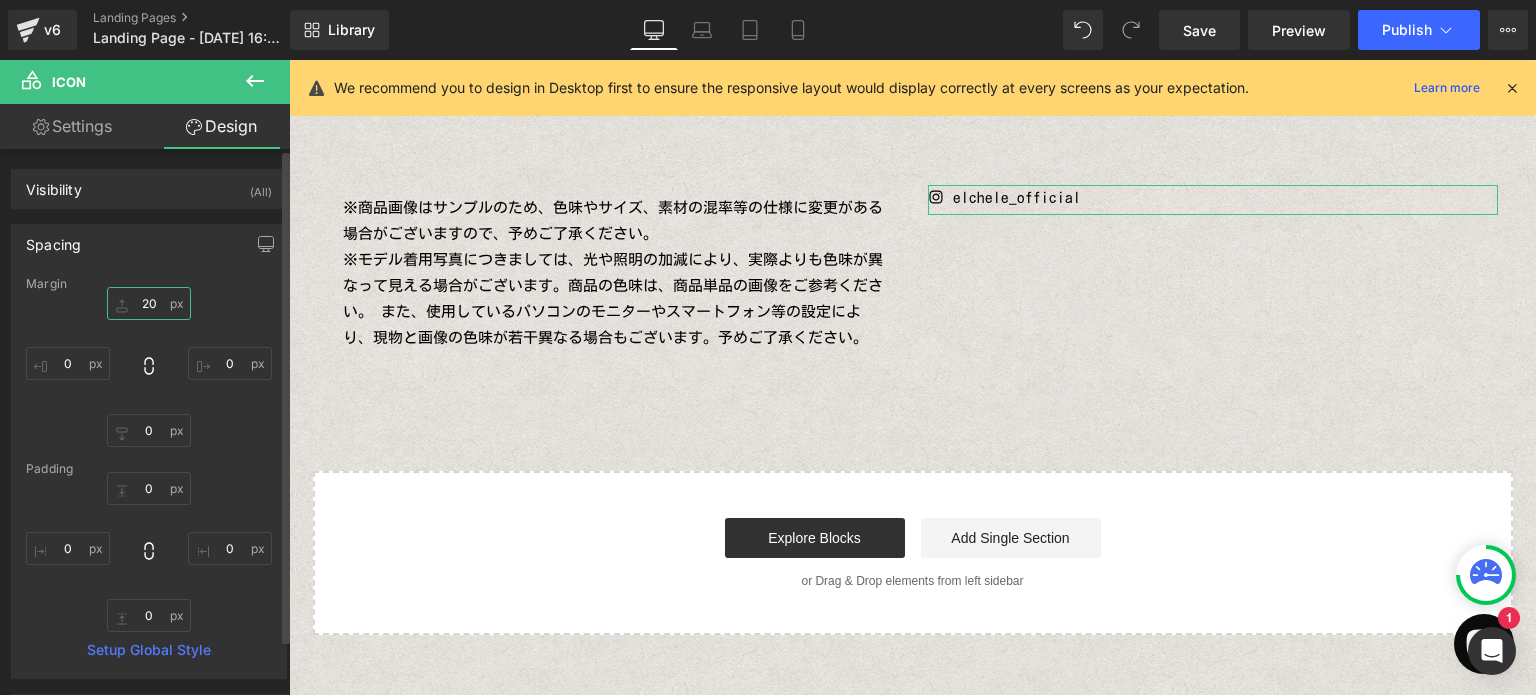 click on "20" at bounding box center [149, 303] 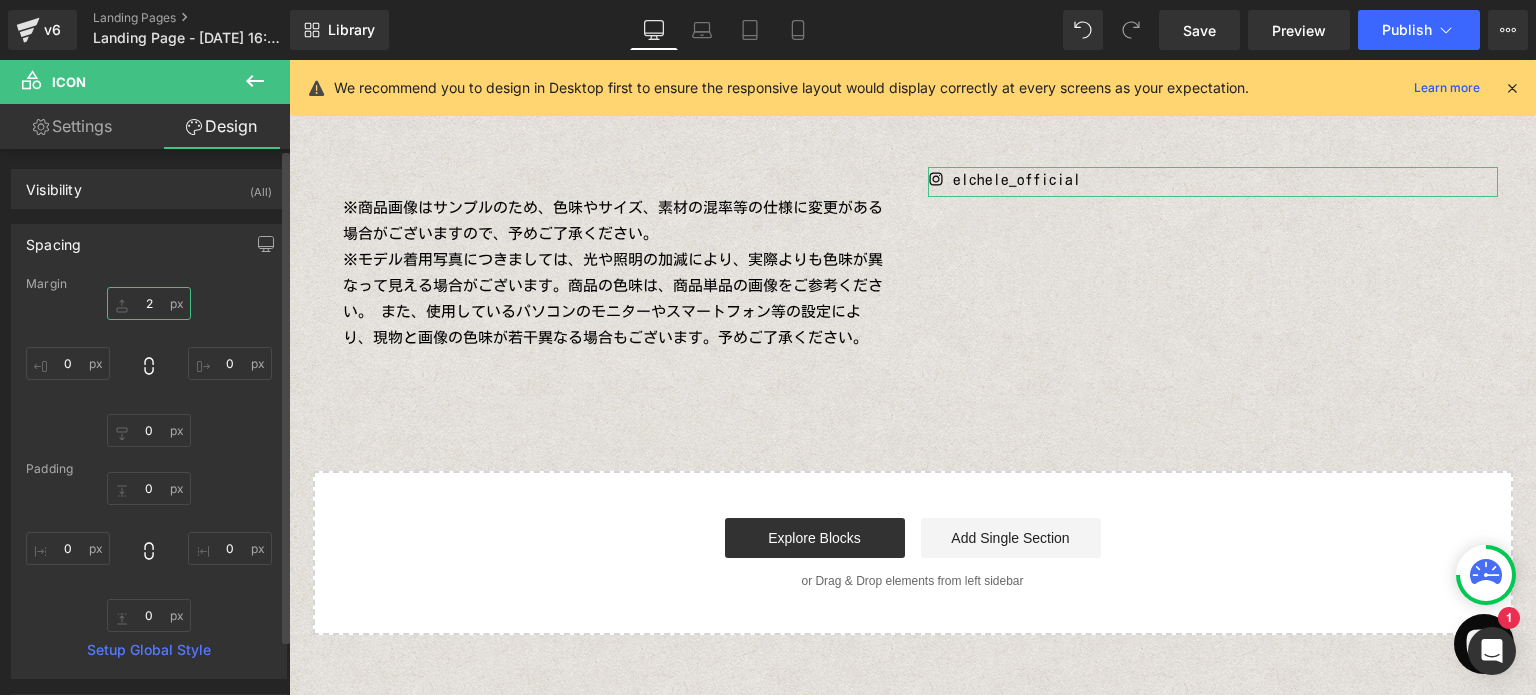 type 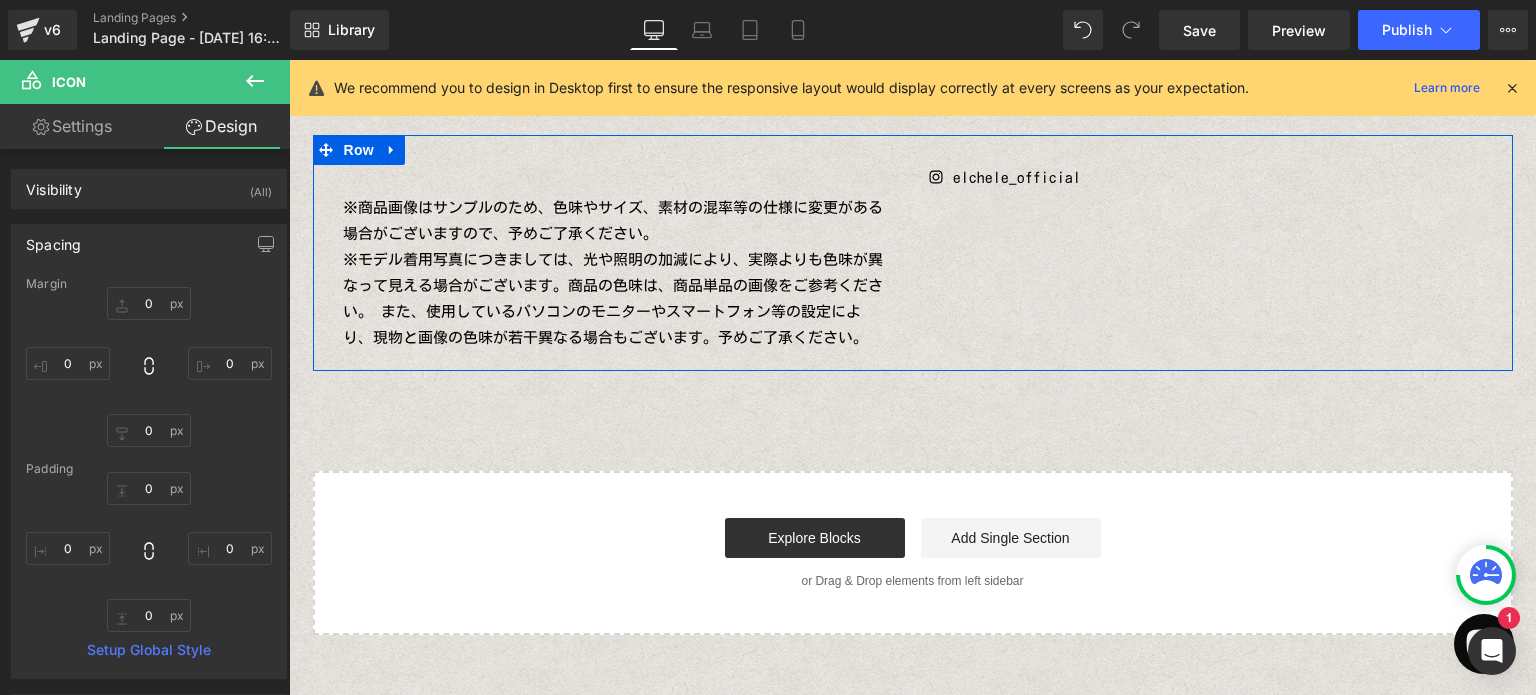 click on "※商品画像はサンプルのため、色味やサイズ、素材の混率等の仕様に変更がある場合がございますので、予めご了承ください。 ※モデル着用写真につきましては、光や照明の加減により、実際よりも色味が異なって見える場合がございます。商品の色味は、商品単品の画像をご参考ください。 また、使用しているパソコンのモニターやスマートフォン等の設定により、現物と画像の色味が若干異なる場合もございます。予めご了承ください。
Text Block
Row
Icon
elchele_official
Text Block
Row" at bounding box center (913, 253) 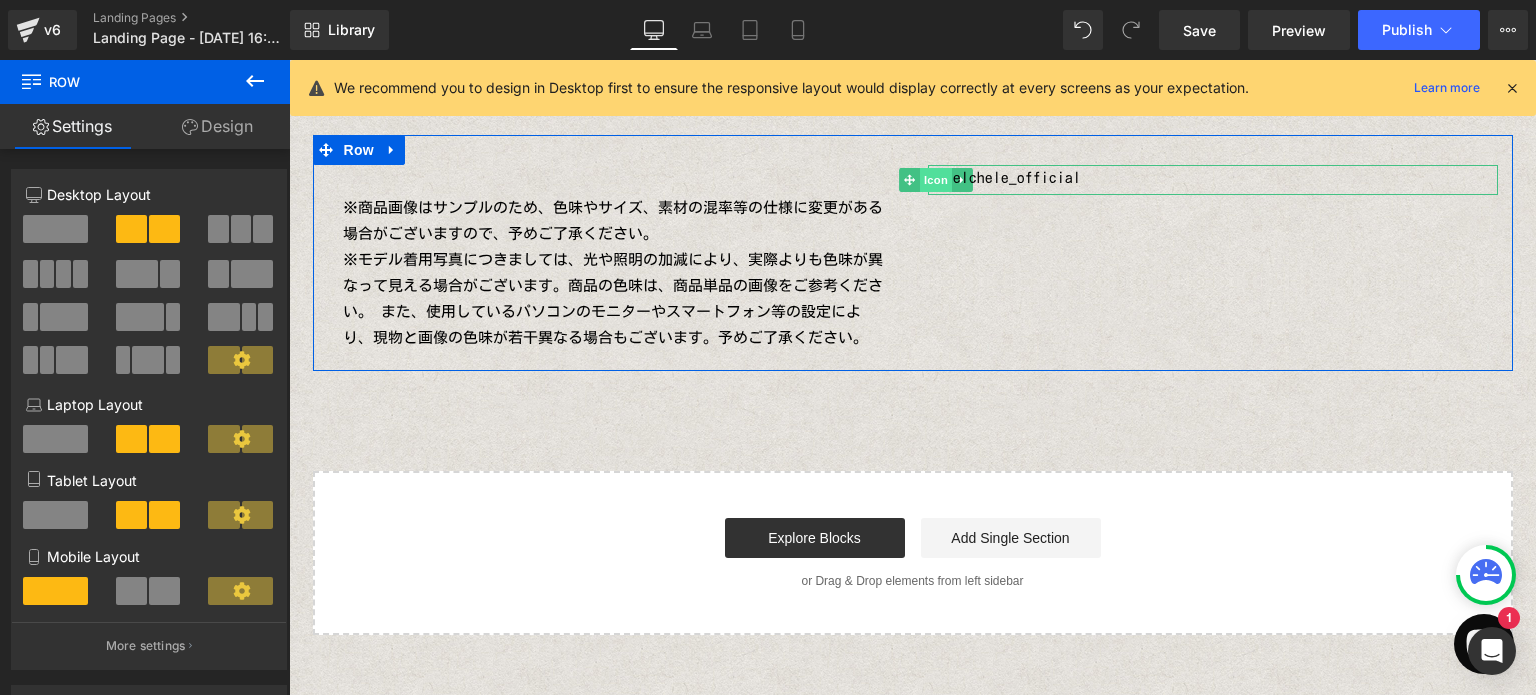 click on "Icon" at bounding box center [936, 180] 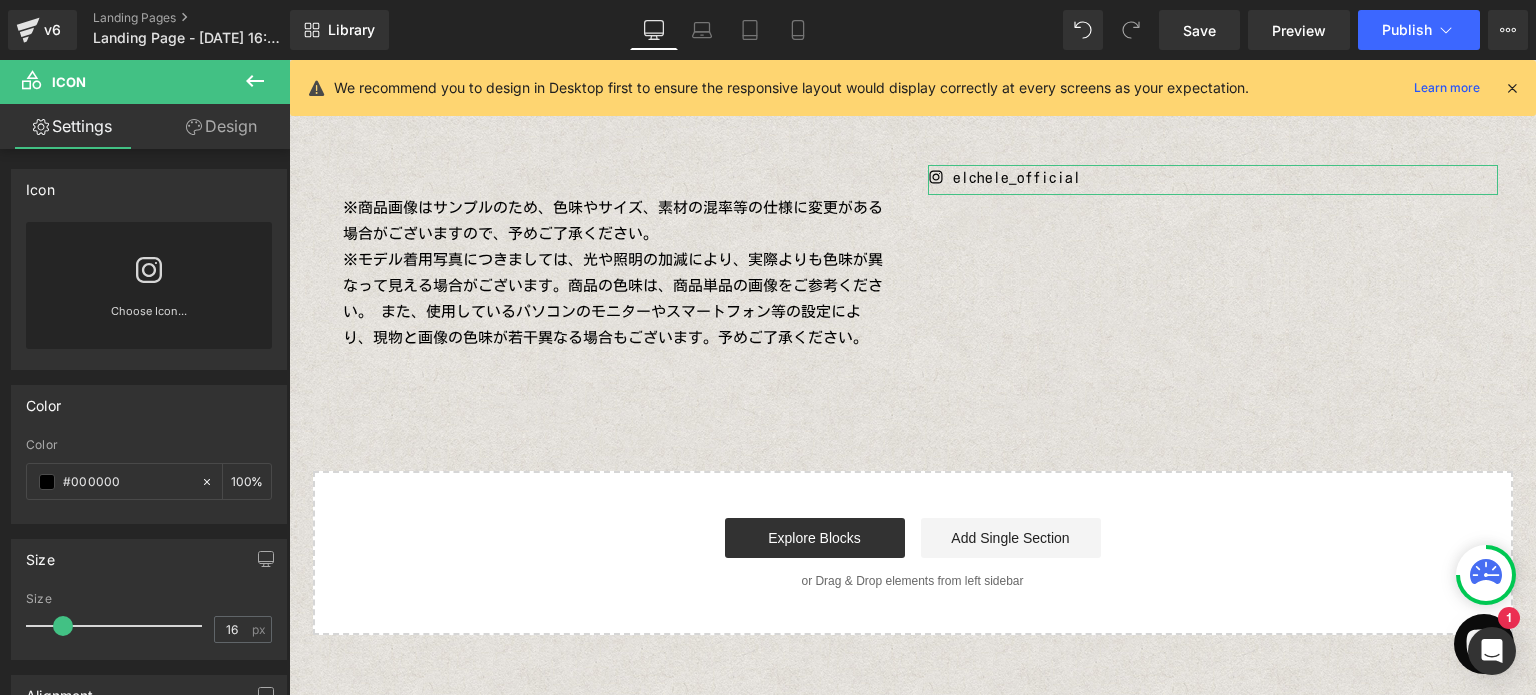 click on "Design" at bounding box center (221, 126) 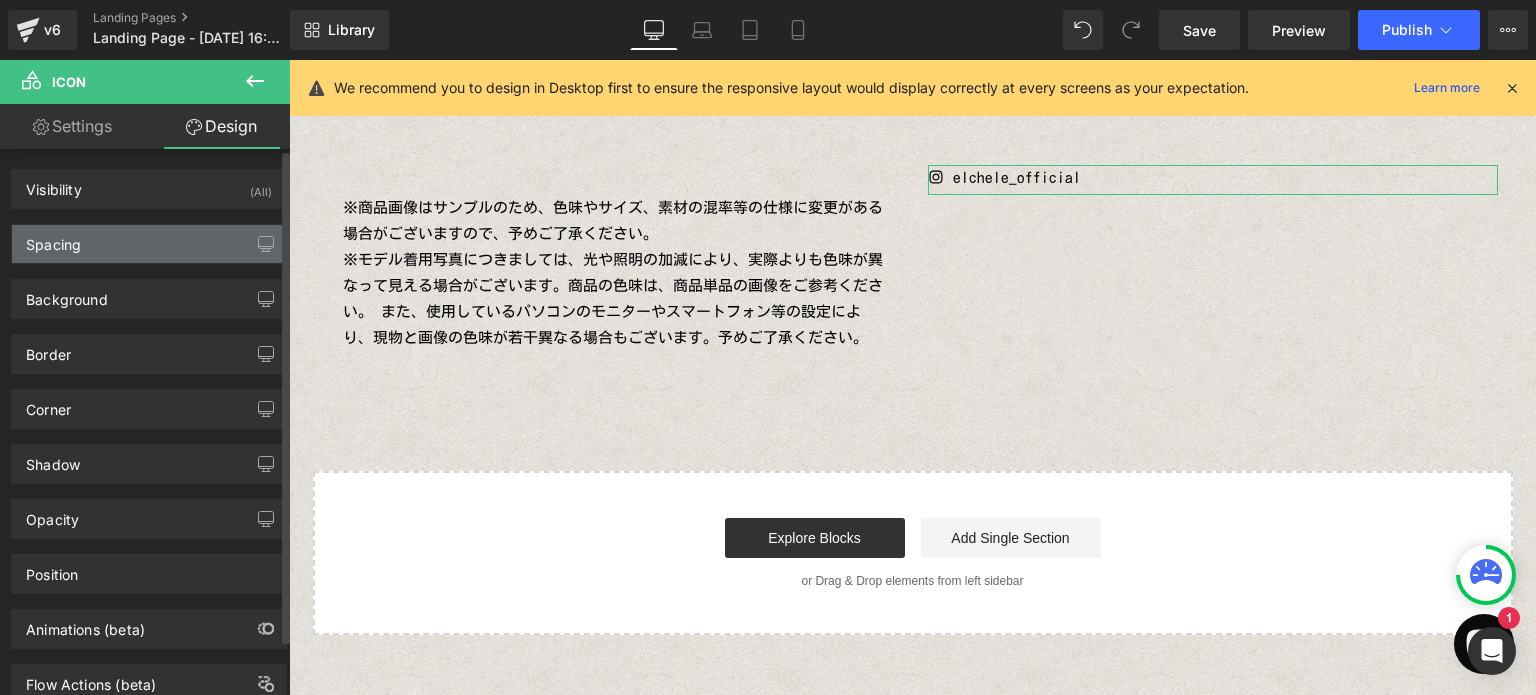 click on "Spacing" at bounding box center [149, 244] 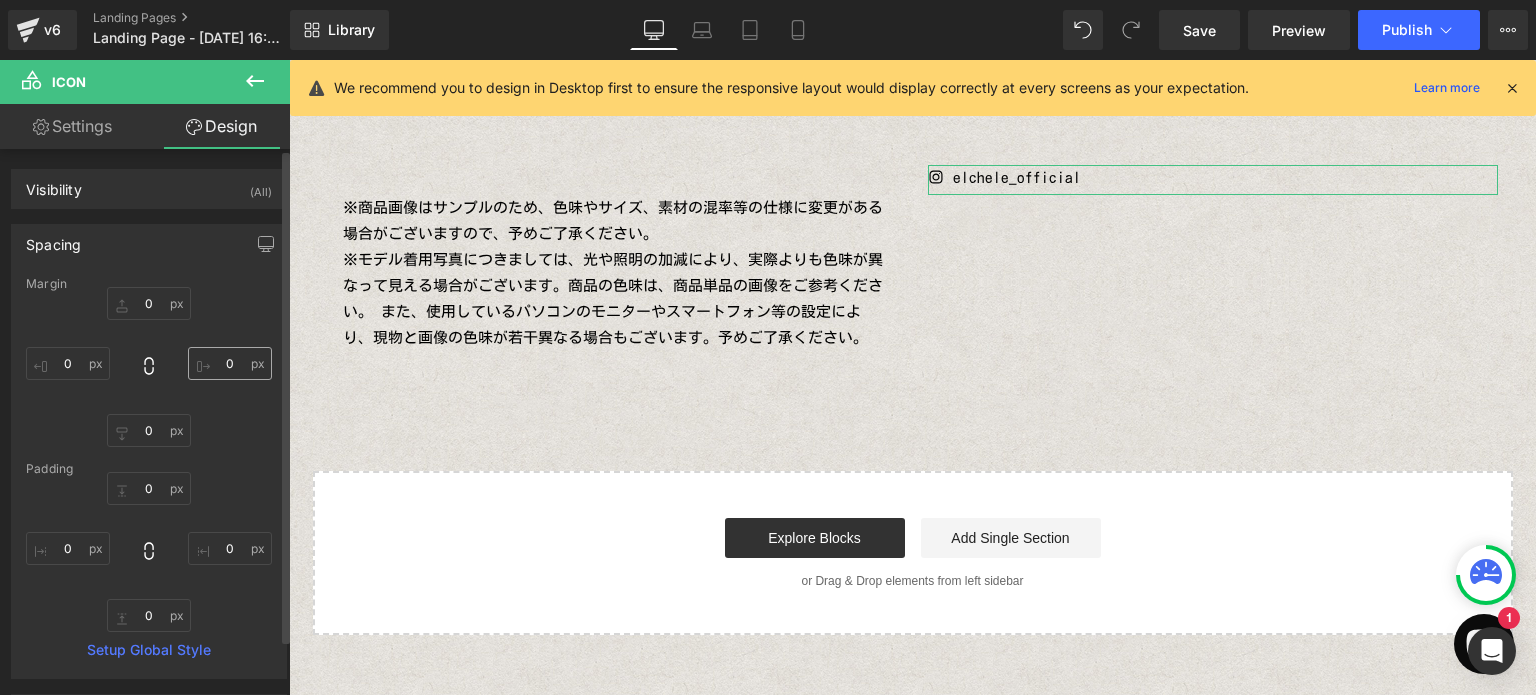 type on "0" 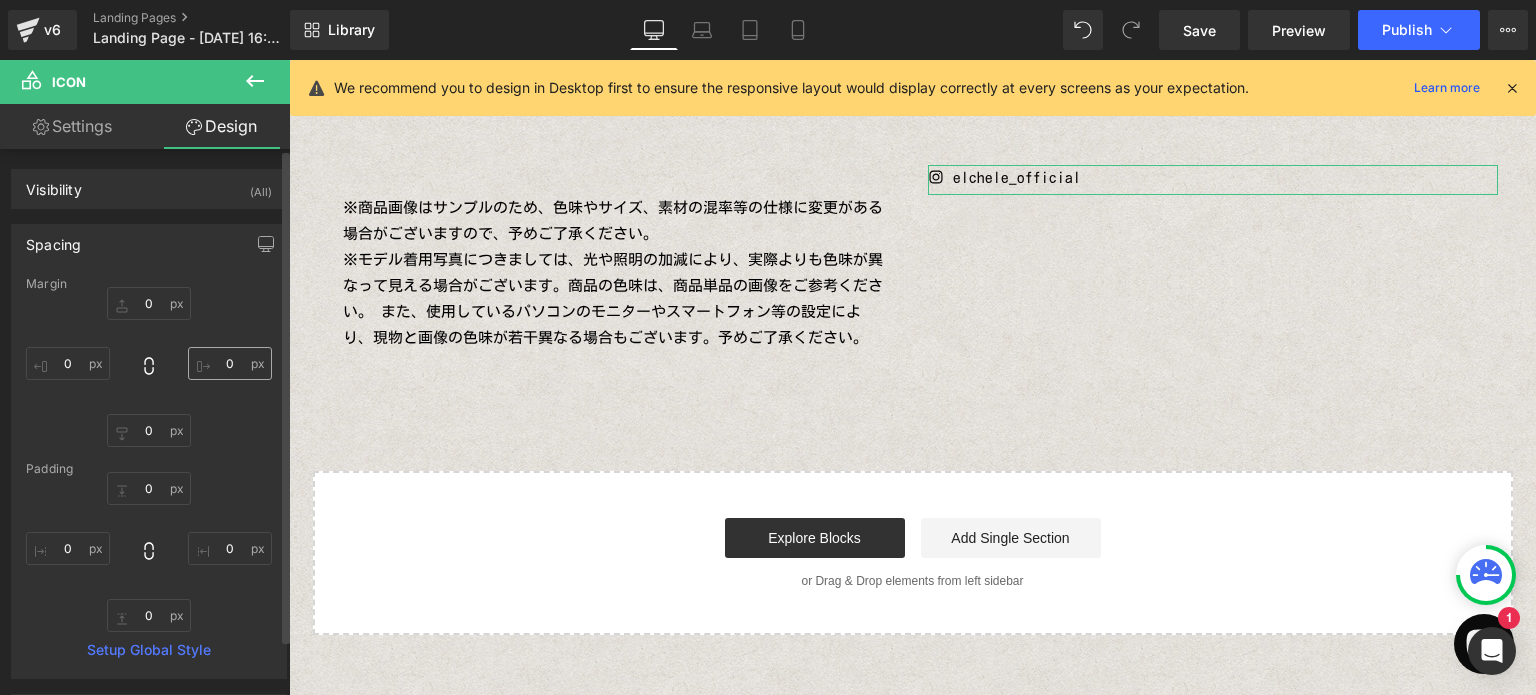 type on "0" 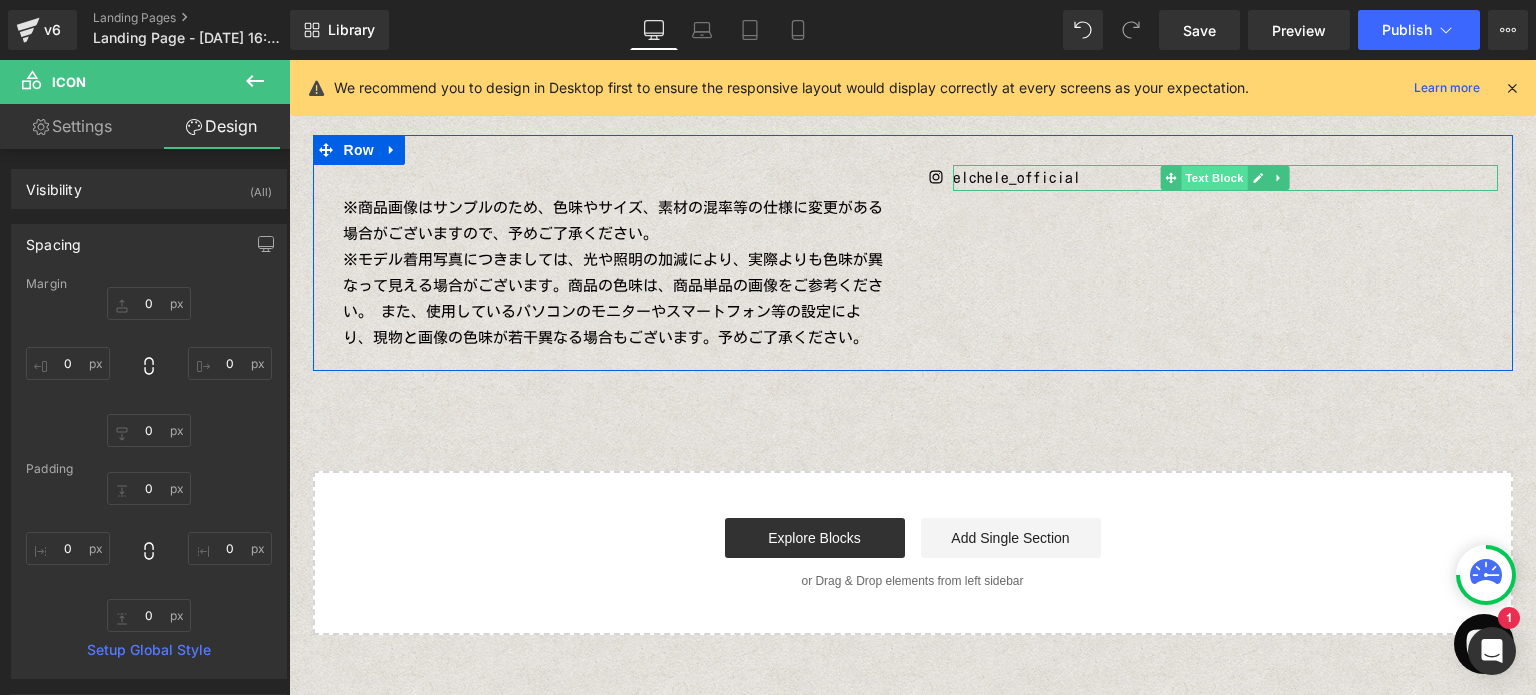click on "Text Block" at bounding box center [1214, 178] 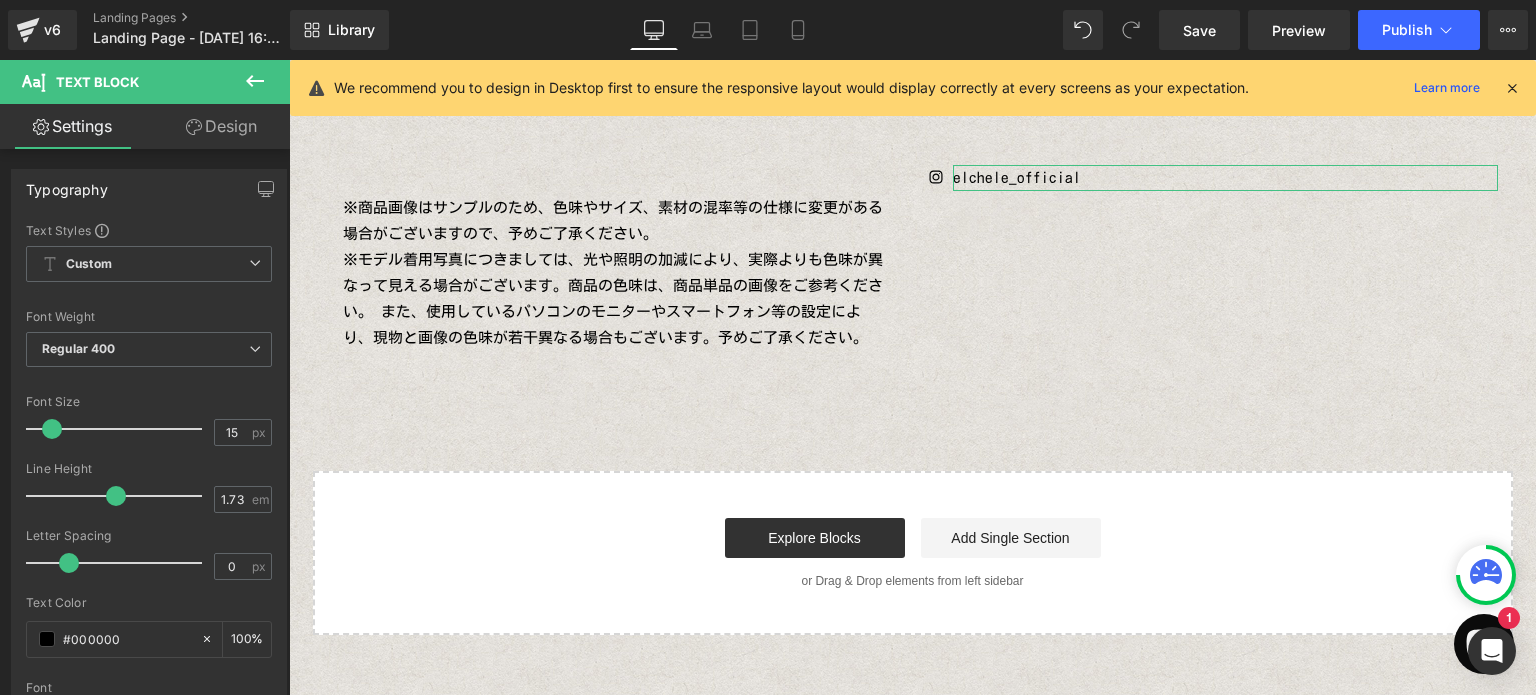 click on "Design" at bounding box center [221, 126] 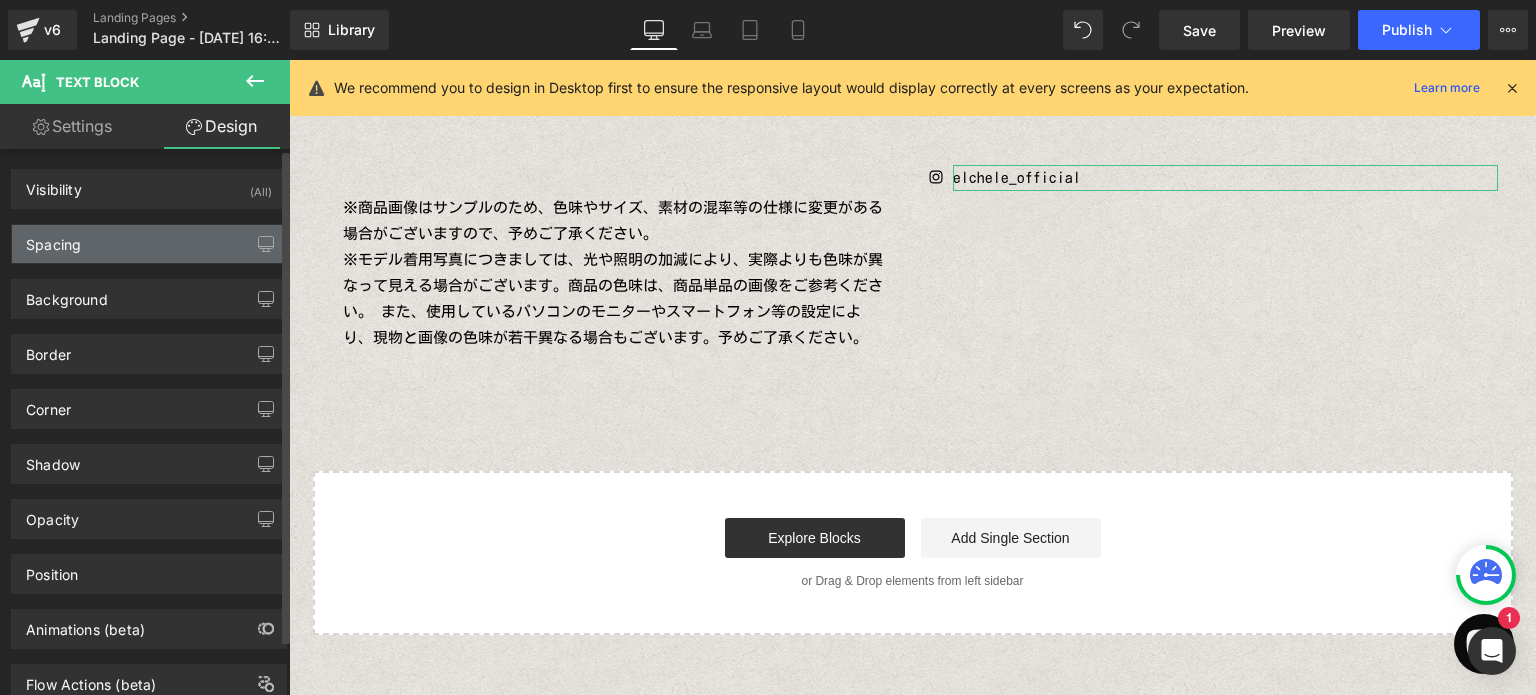 click on "Spacing" at bounding box center [149, 244] 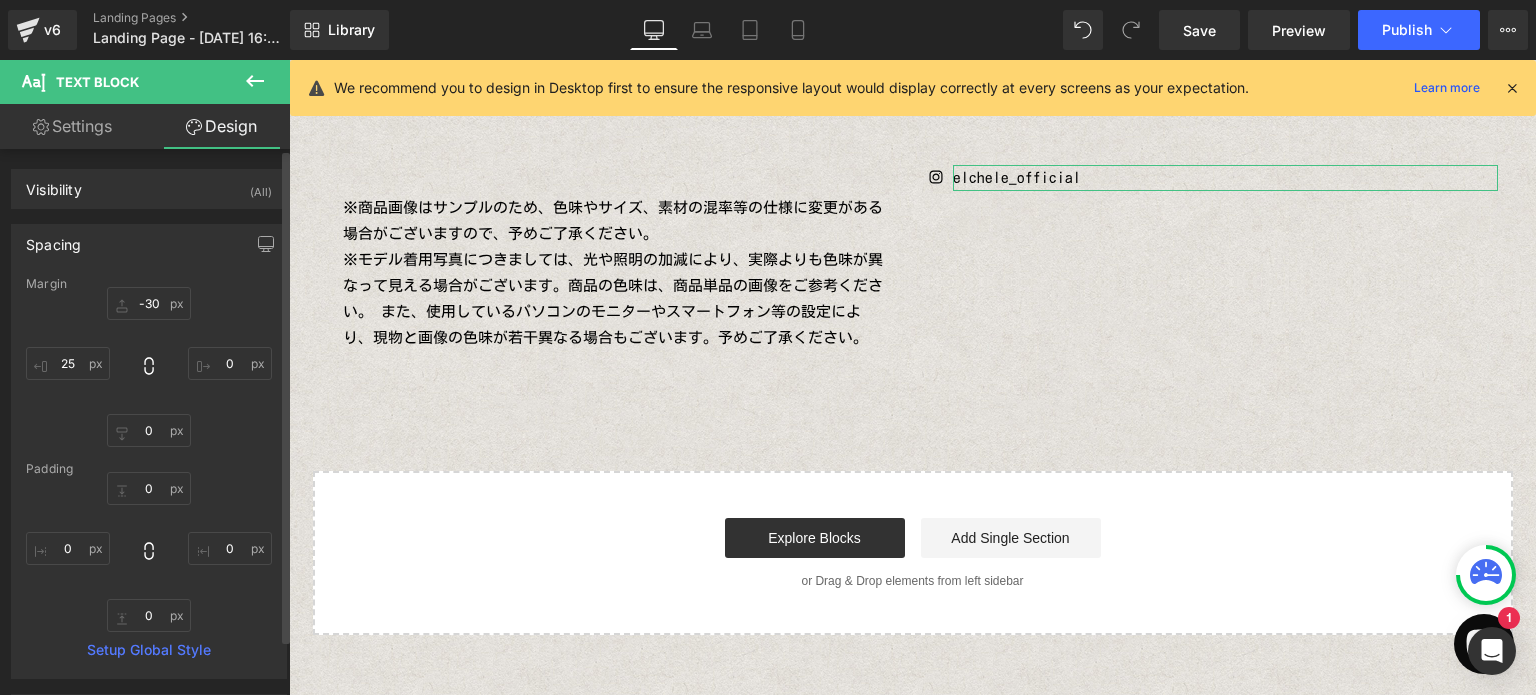 type on "-30" 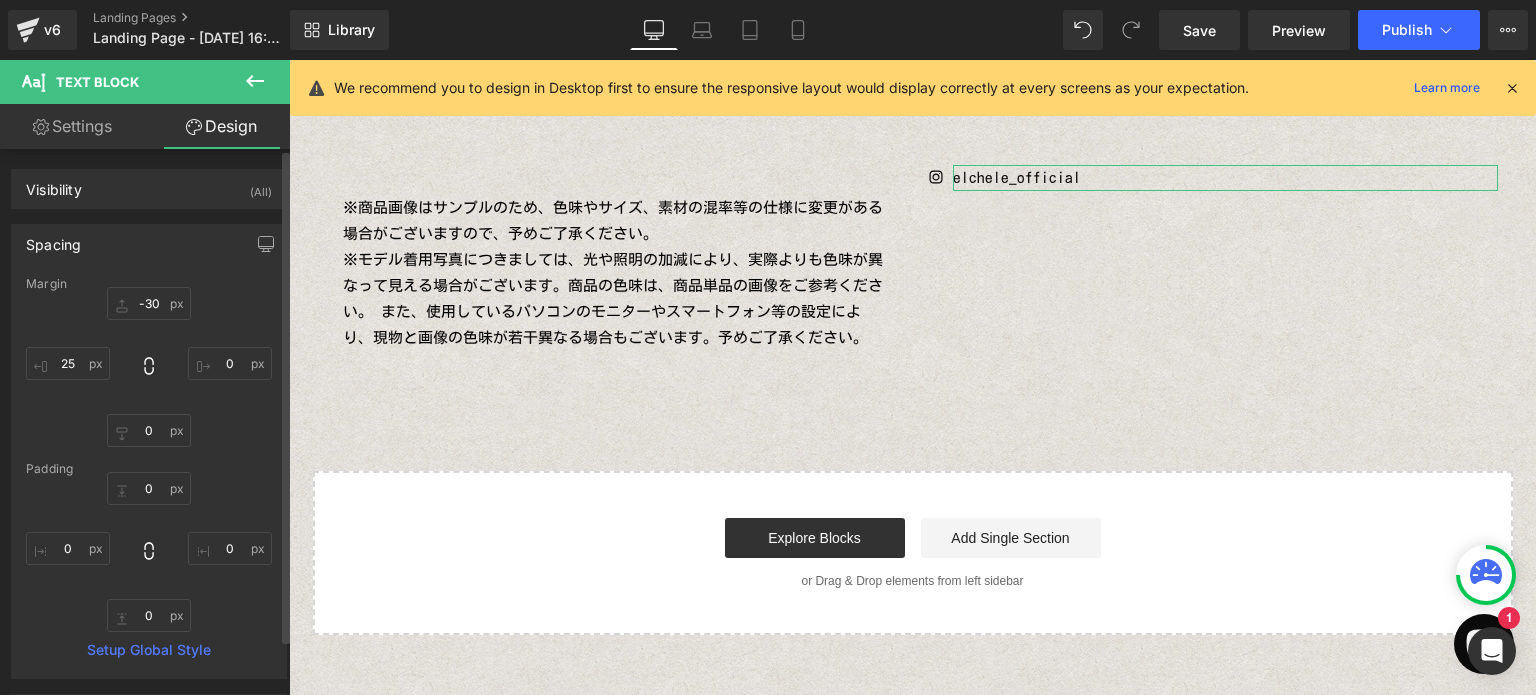 type on "0" 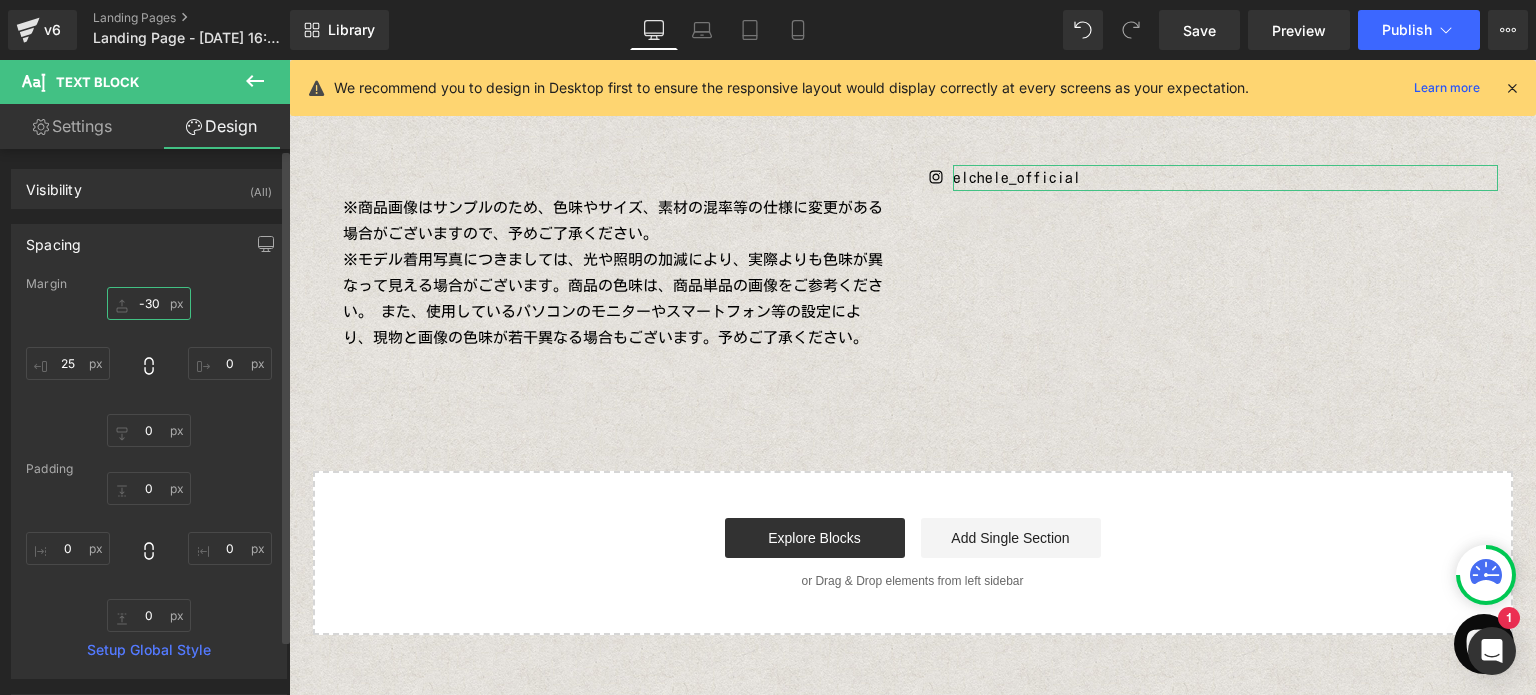 click on "-30" at bounding box center (149, 303) 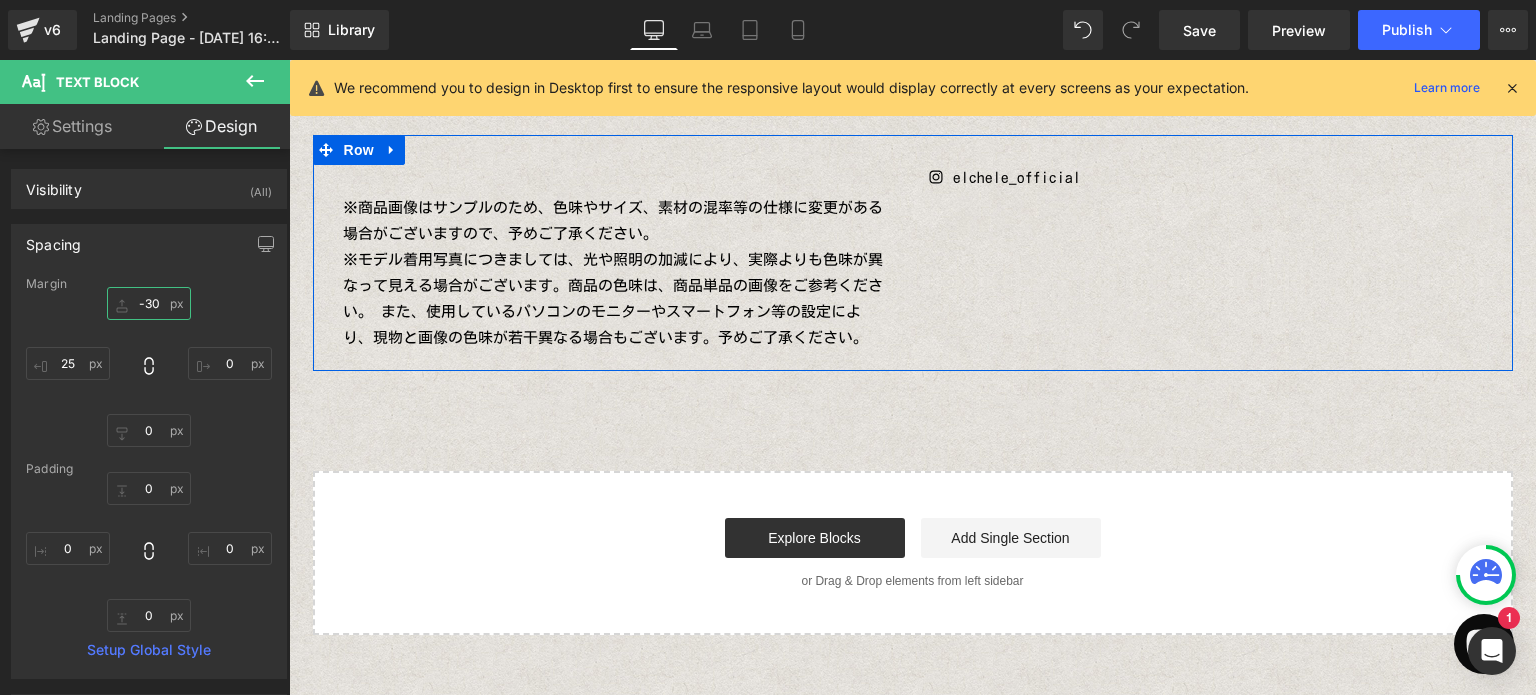 type on "0" 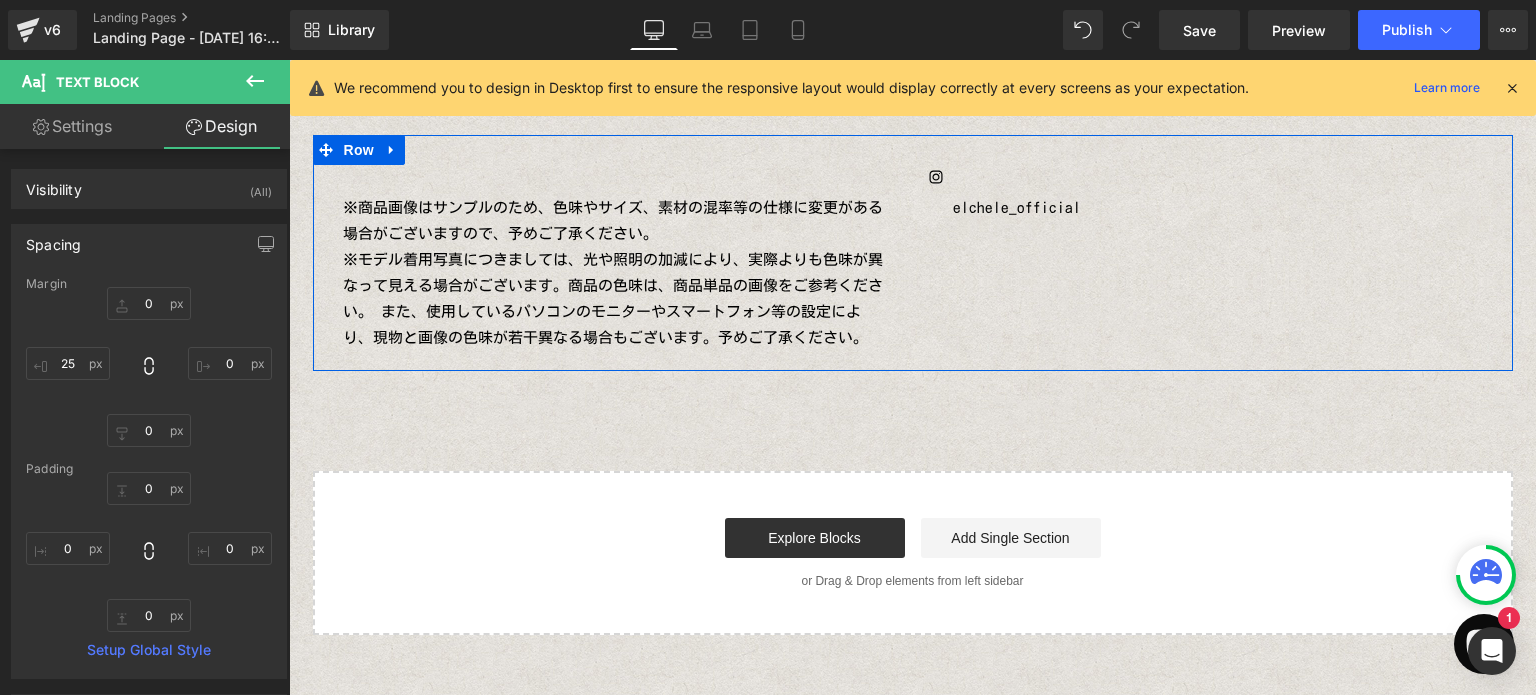 click on "※商品画像はサンプルのため、色味やサイズ、素材の混率等の仕様に変更がある場合がございますので、予めご了承ください。 ※モデル着用写真につきましては、光や照明の加減により、実際よりも色味が異なって見える場合がございます。商品の色味は、商品単品の画像をご参考ください。 また、使用しているパソコンのモニターやスマートフォン等の設定により、現物と画像の色味が若干異なる場合もございます。予めご了承ください。
Text Block
Row
Icon
elchele_official
Text Block
Row" at bounding box center (913, 253) 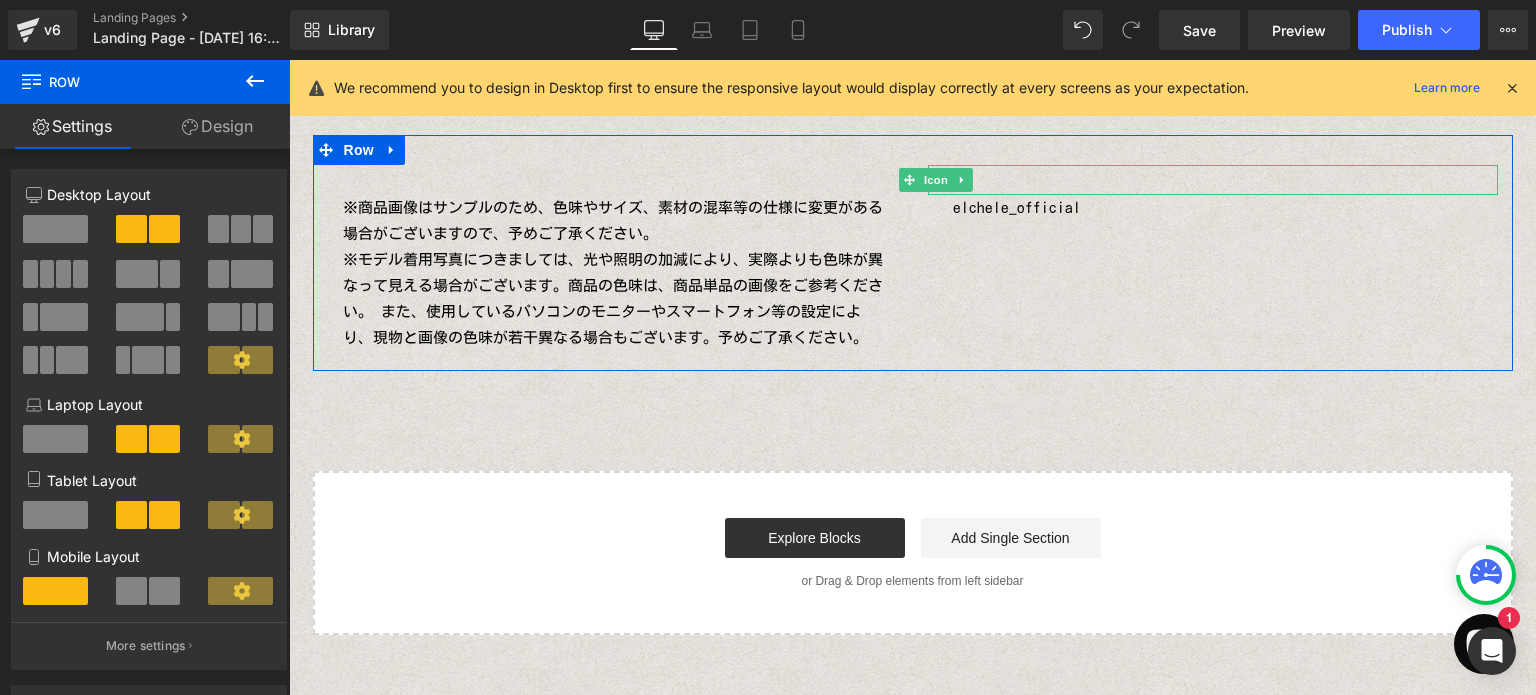 click on "Icon" at bounding box center [936, 180] 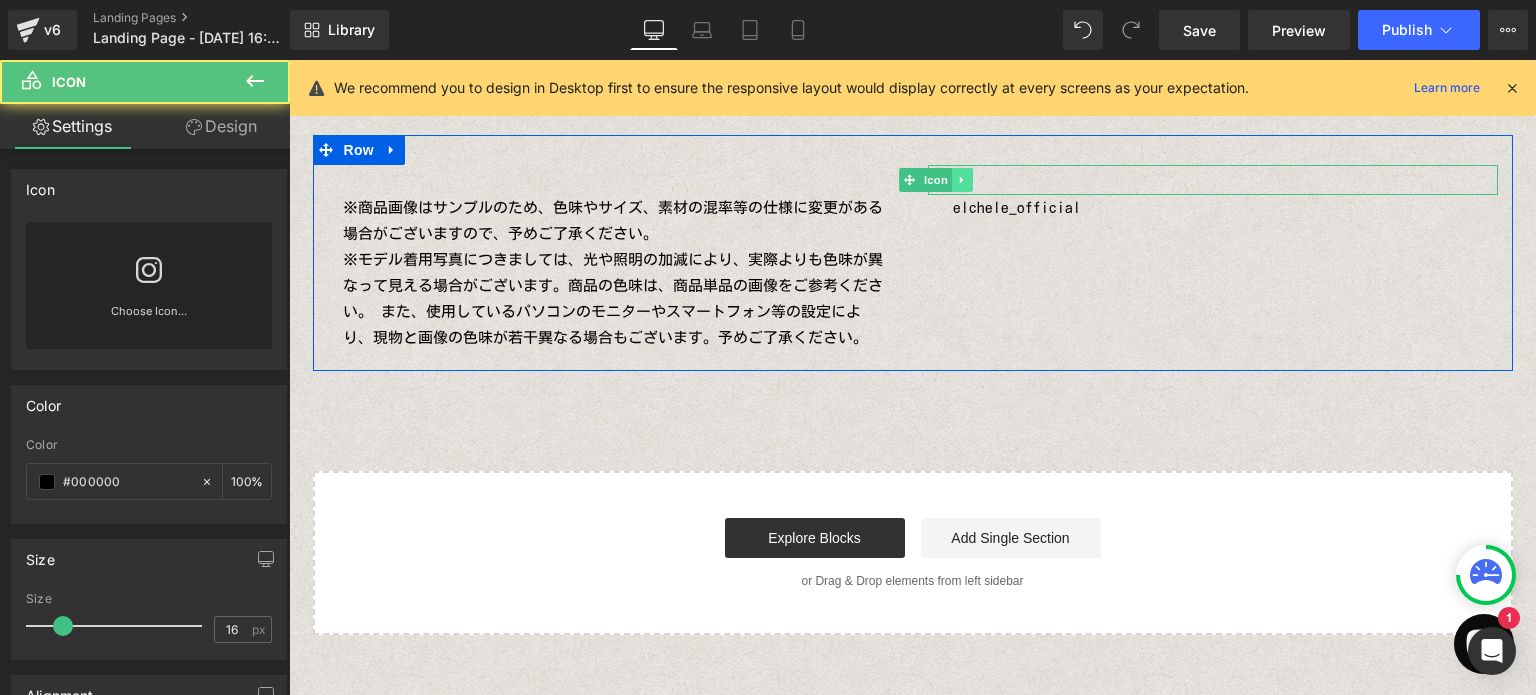 click 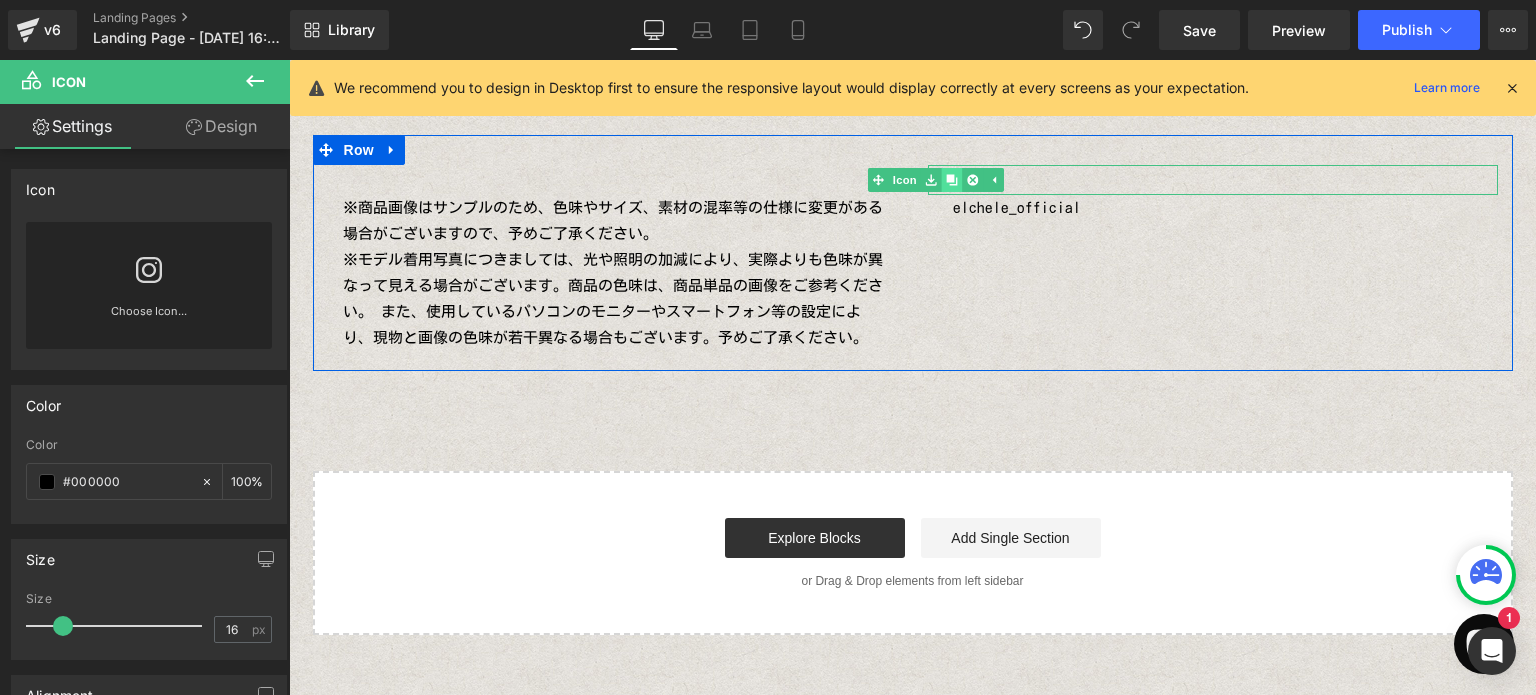 click at bounding box center (951, 180) 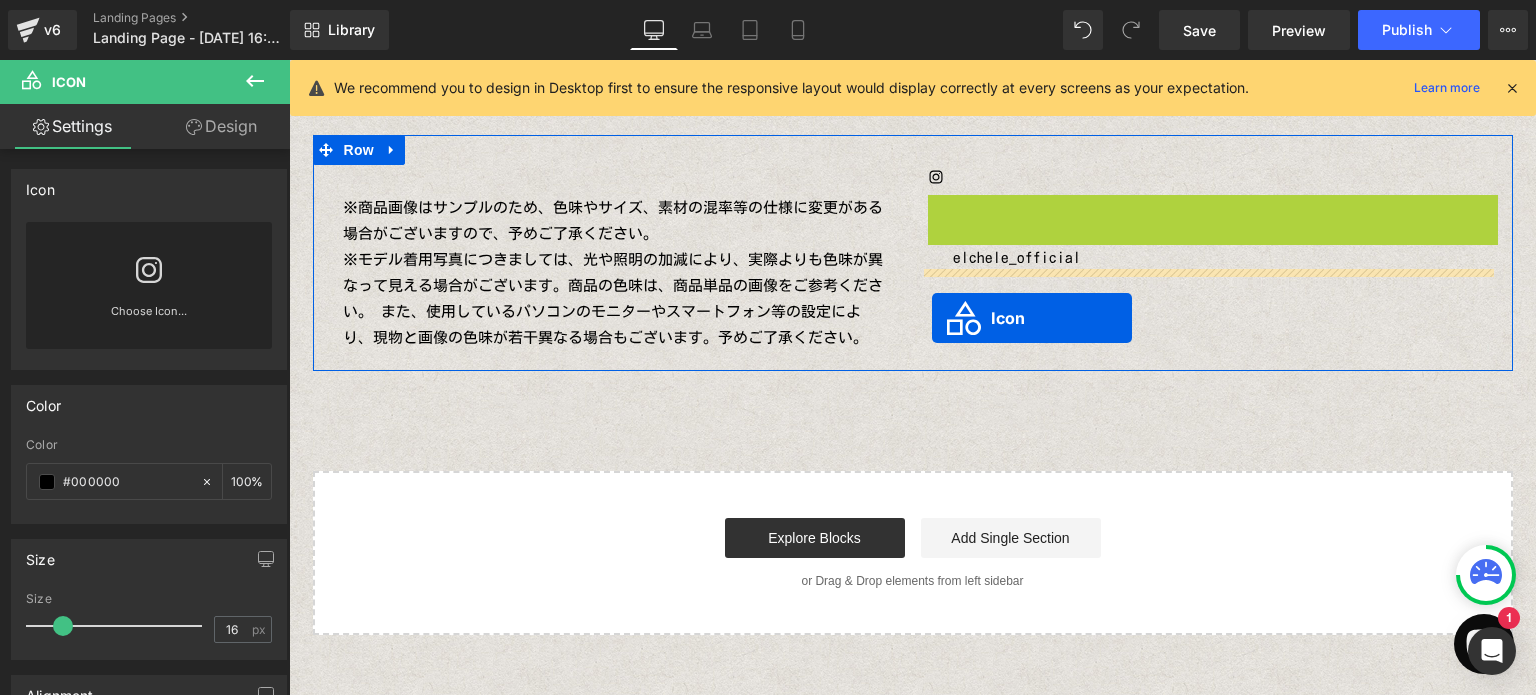 drag, startPoint x: 897, startPoint y: 211, endPoint x: 932, endPoint y: 319, distance: 113.52973 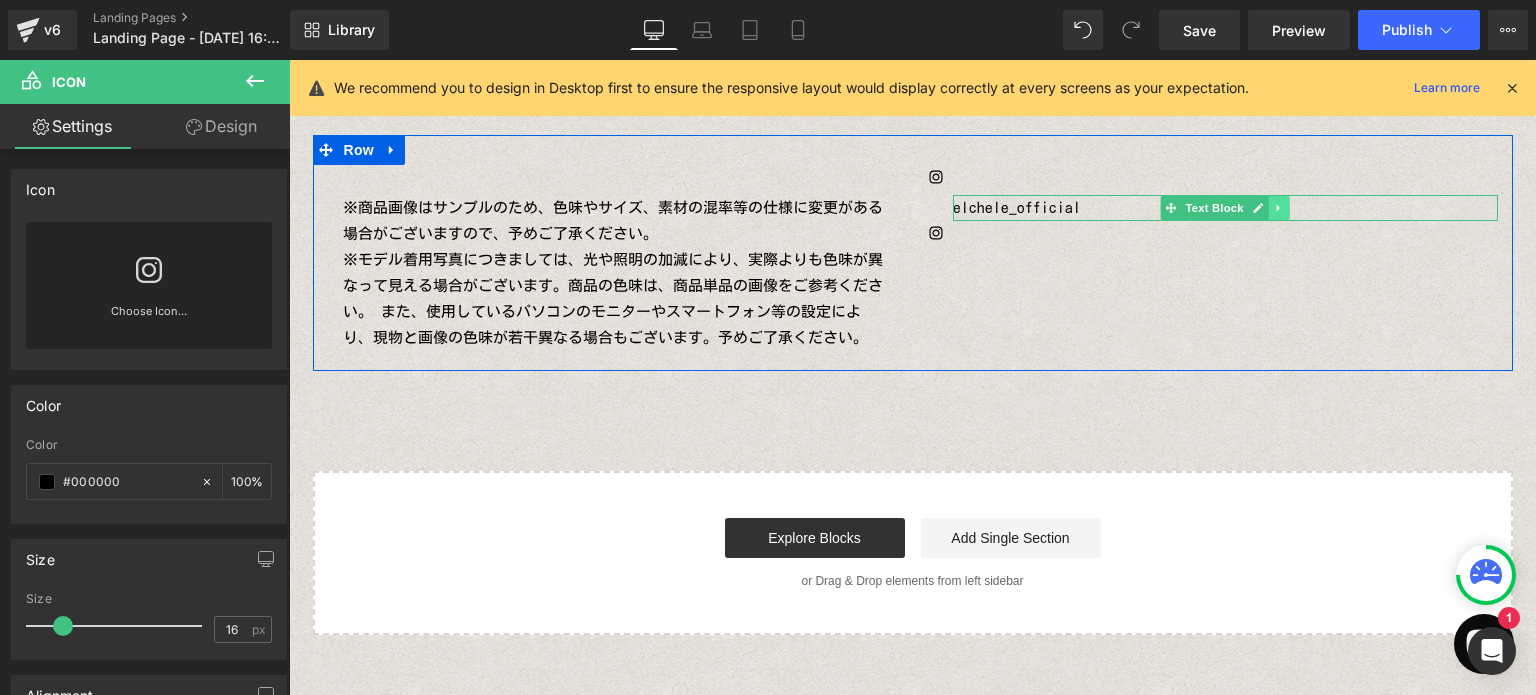 click 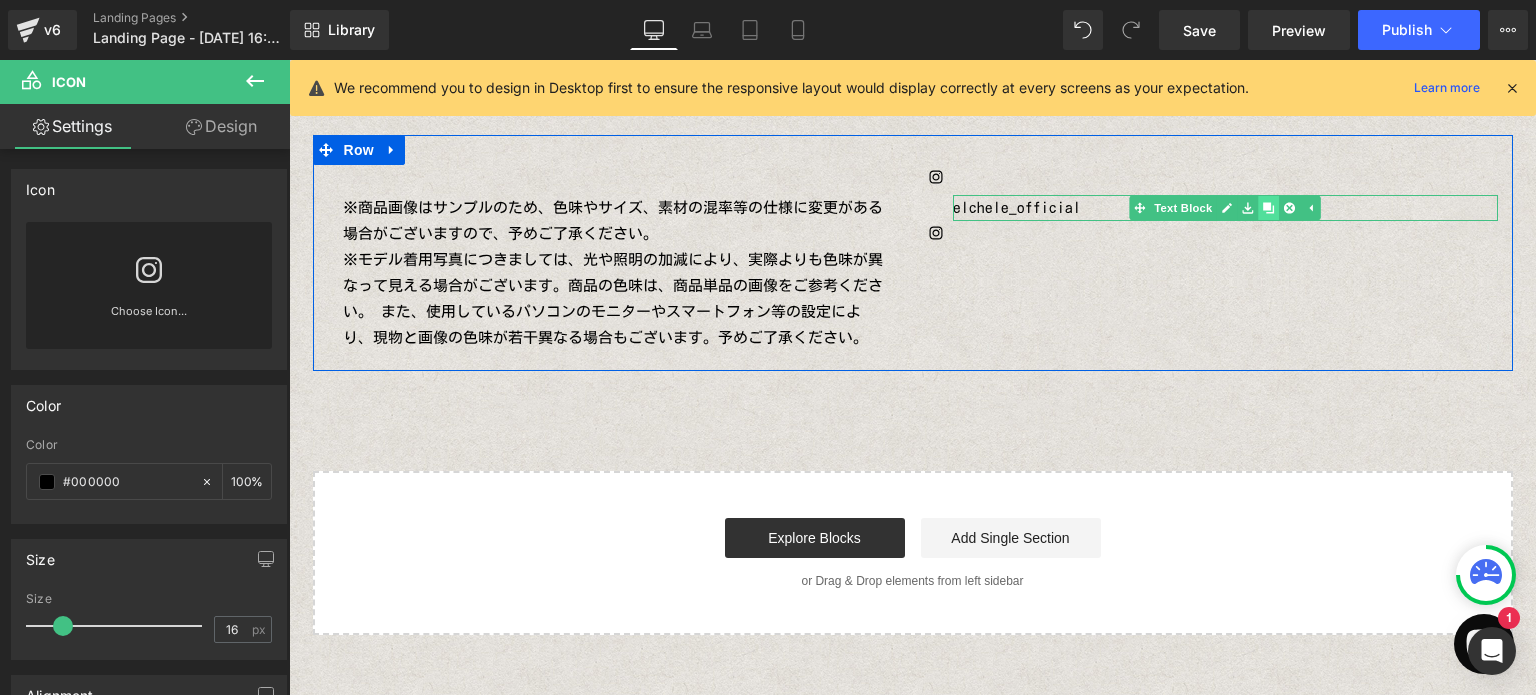 click 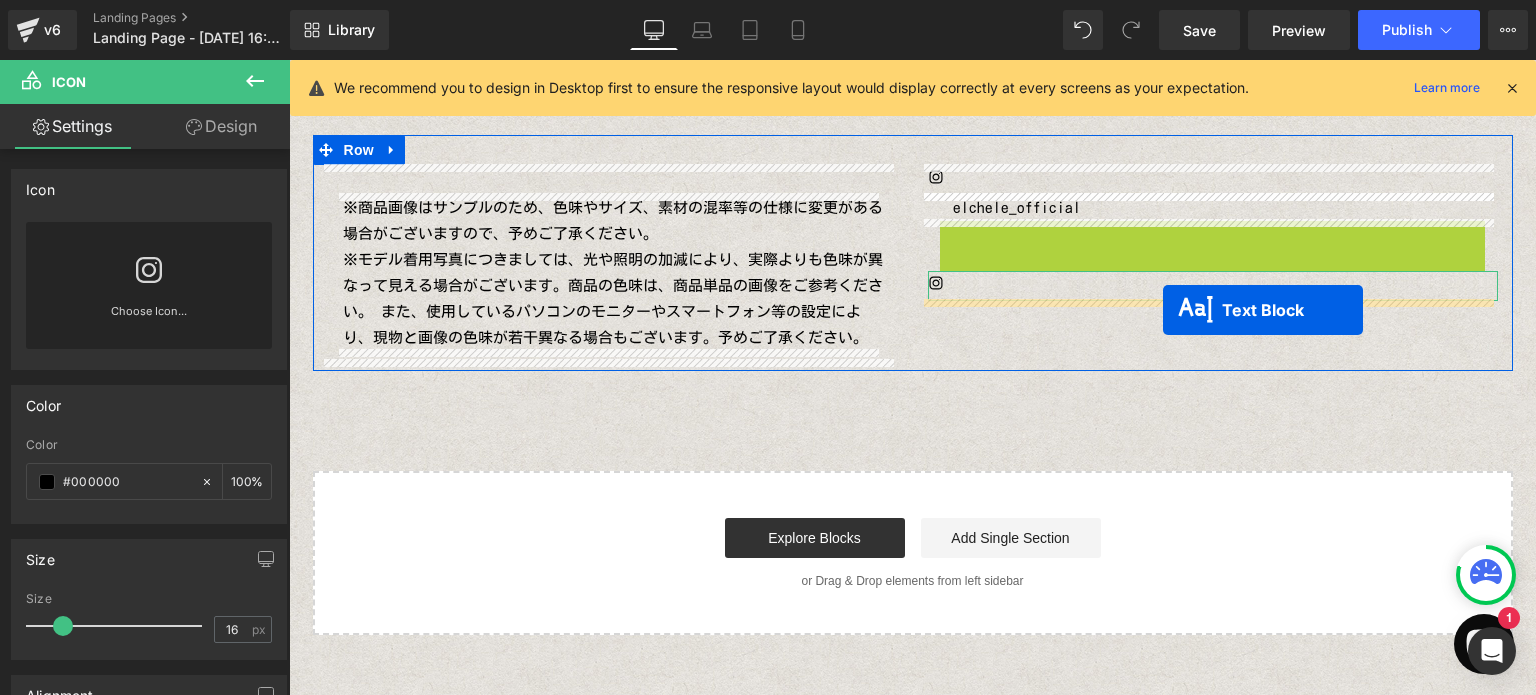 drag, startPoint x: 1163, startPoint y: 232, endPoint x: 1110, endPoint y: 366, distance: 144.10066 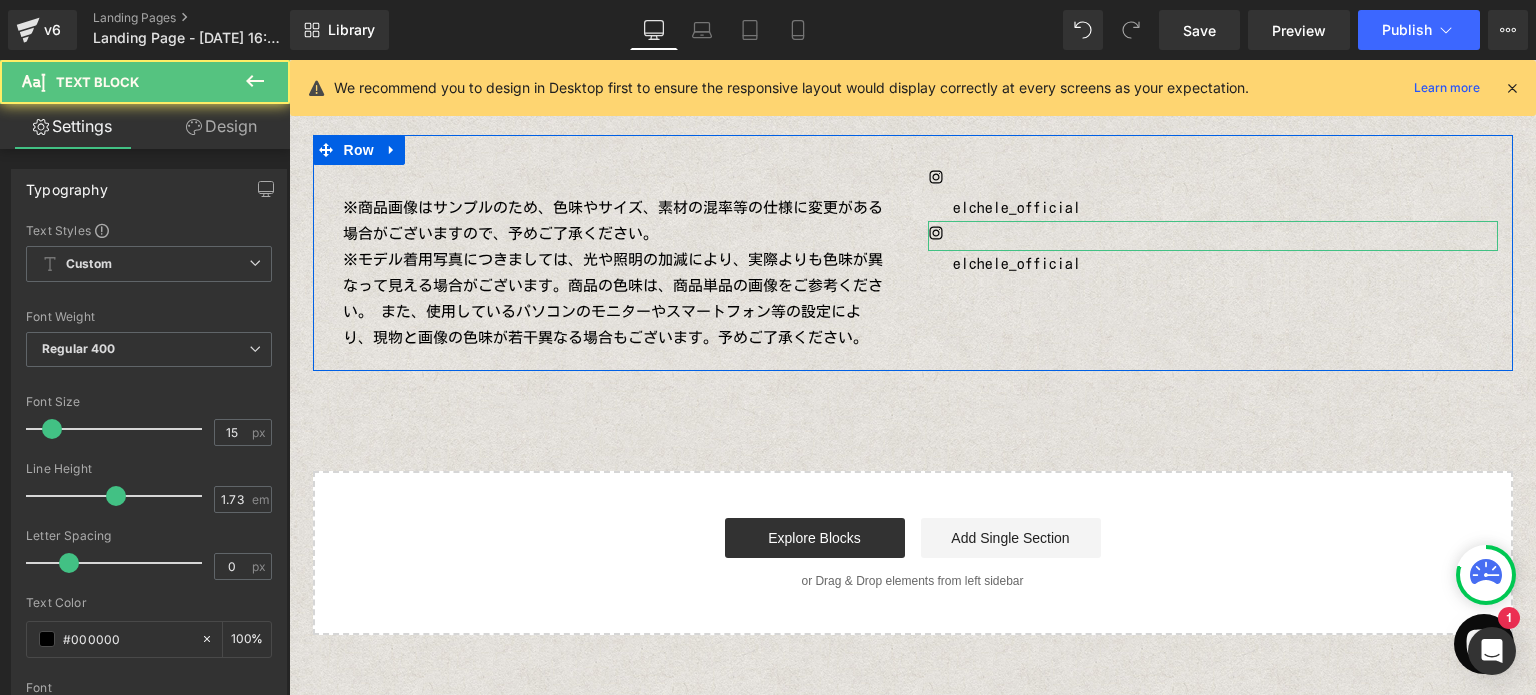 click on "※商品画像はサンプルのため、色味やサイズ、素材の混率等の仕様に変更がある場合がございますので、予めご了承ください。 ※モデル着用写真につきましては、光や照明の加減により、実際よりも色味が異なって見える場合がございます。商品の色味は、商品単品の画像をご参考ください。 また、使用しているパソコンのモニターやスマートフォン等の設定により、現物と画像の色味が若干異なる場合もございます。予めご了承ください。
Text Block
Row
Icon
elchele_official
Text Block         Icon         elchele_official Text Block
Row" at bounding box center (913, 253) 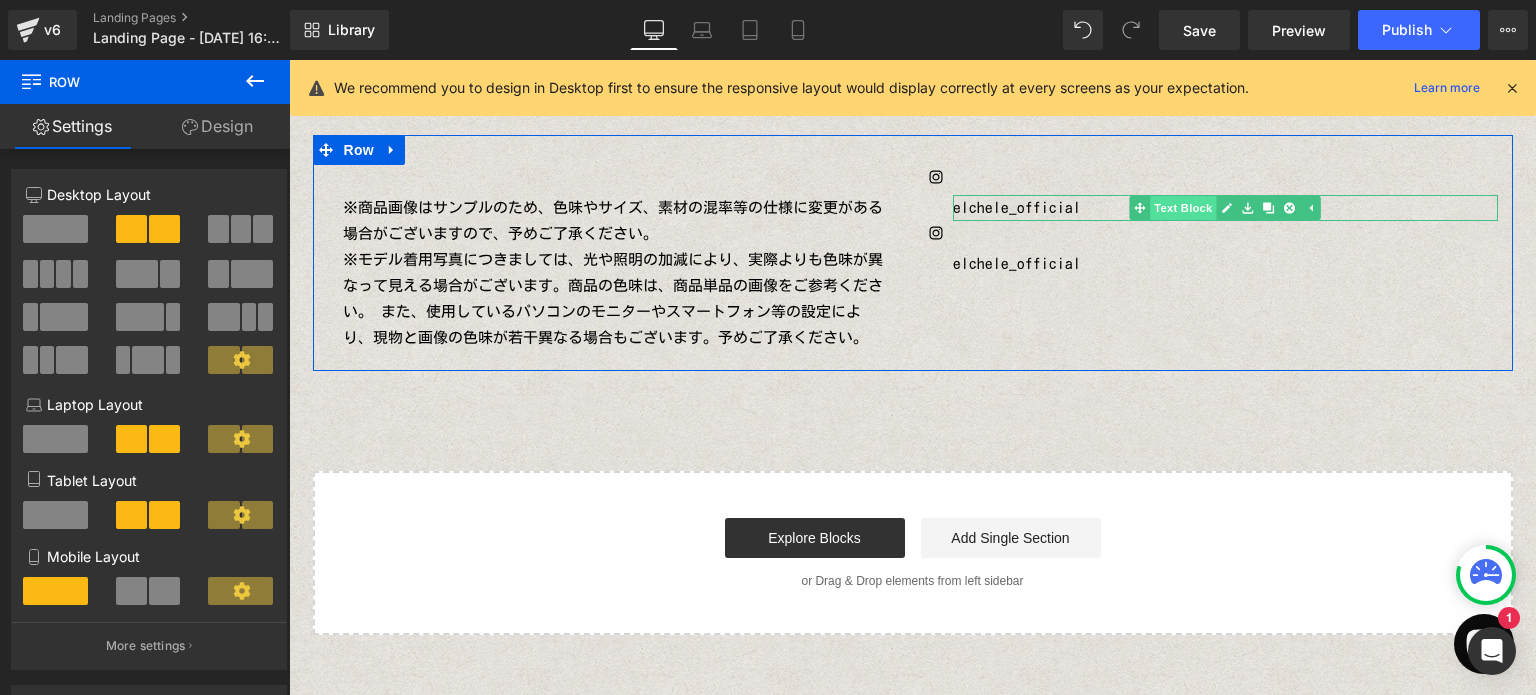 click on "Text Block" at bounding box center (1172, 208) 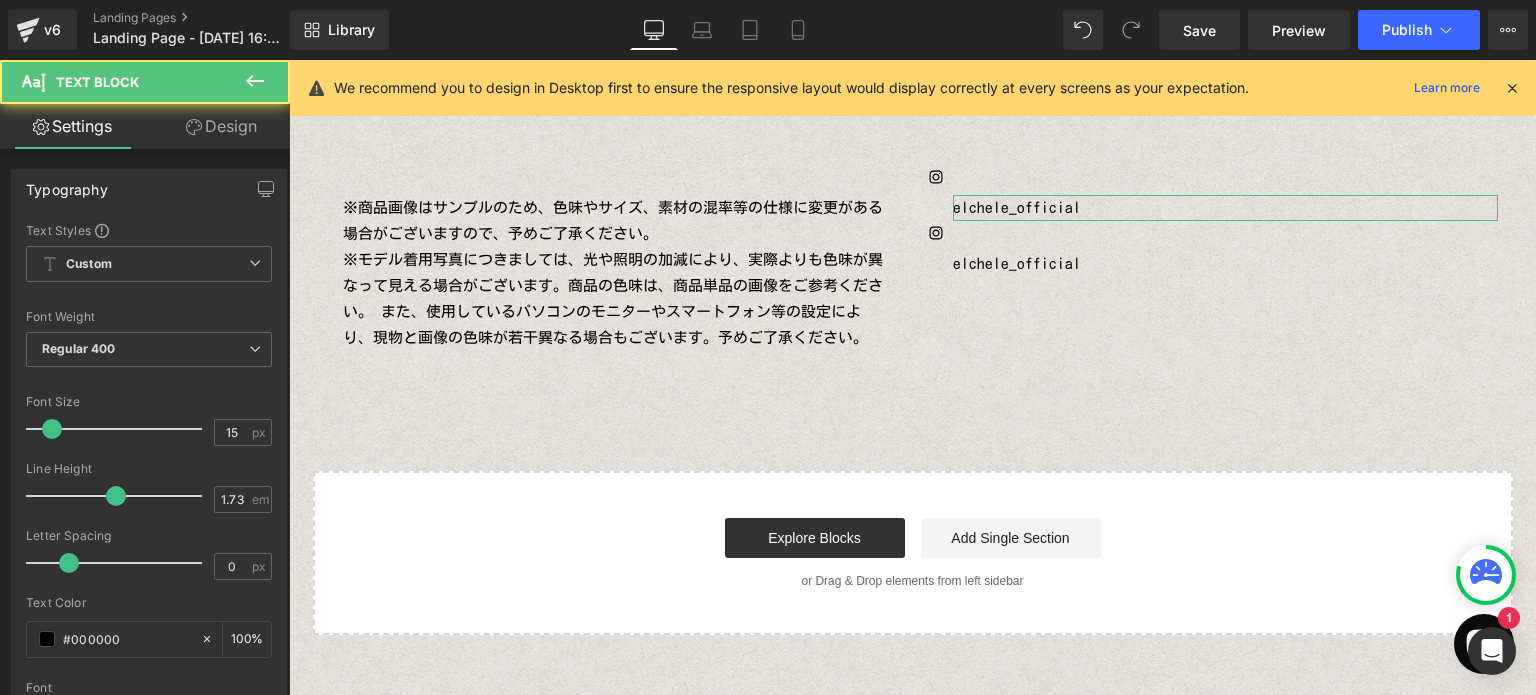 drag, startPoint x: 222, startPoint y: 132, endPoint x: 124, endPoint y: 220, distance: 131.7118 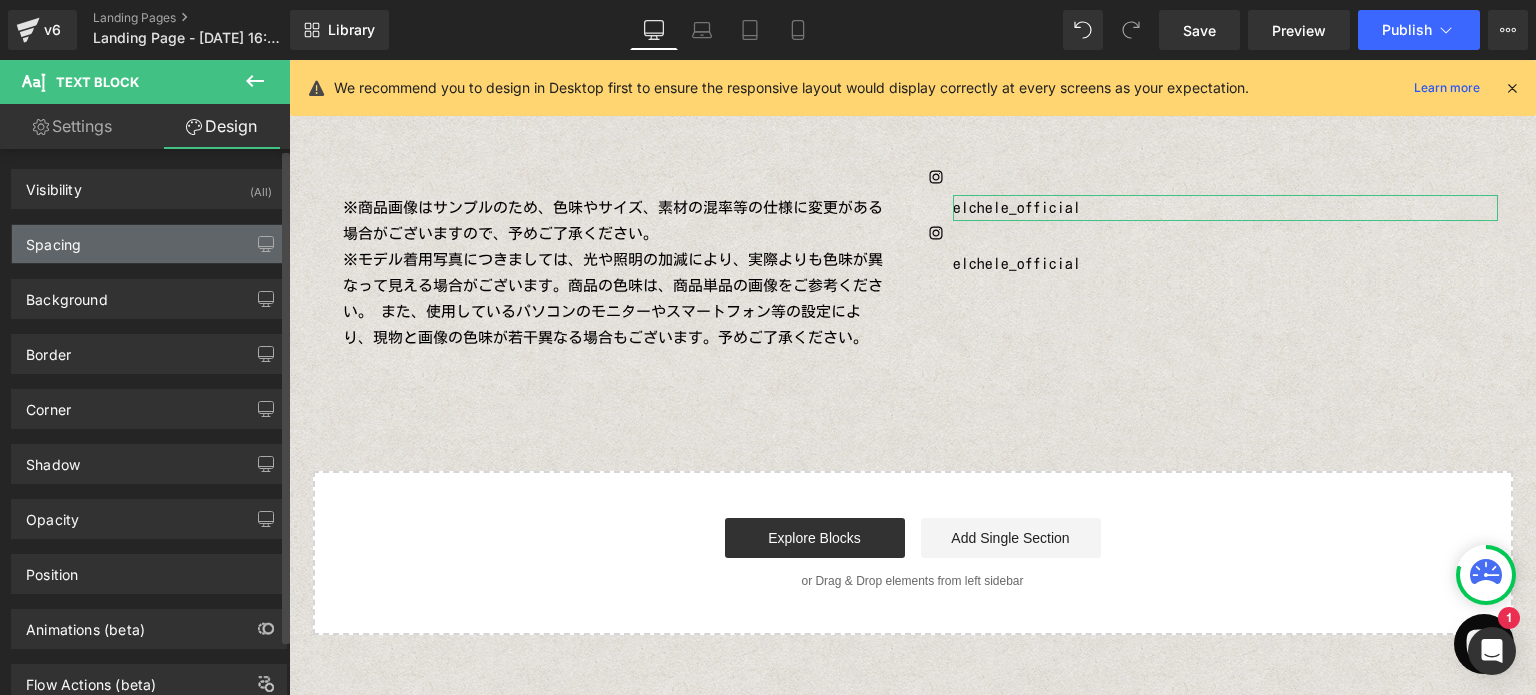 type on "0" 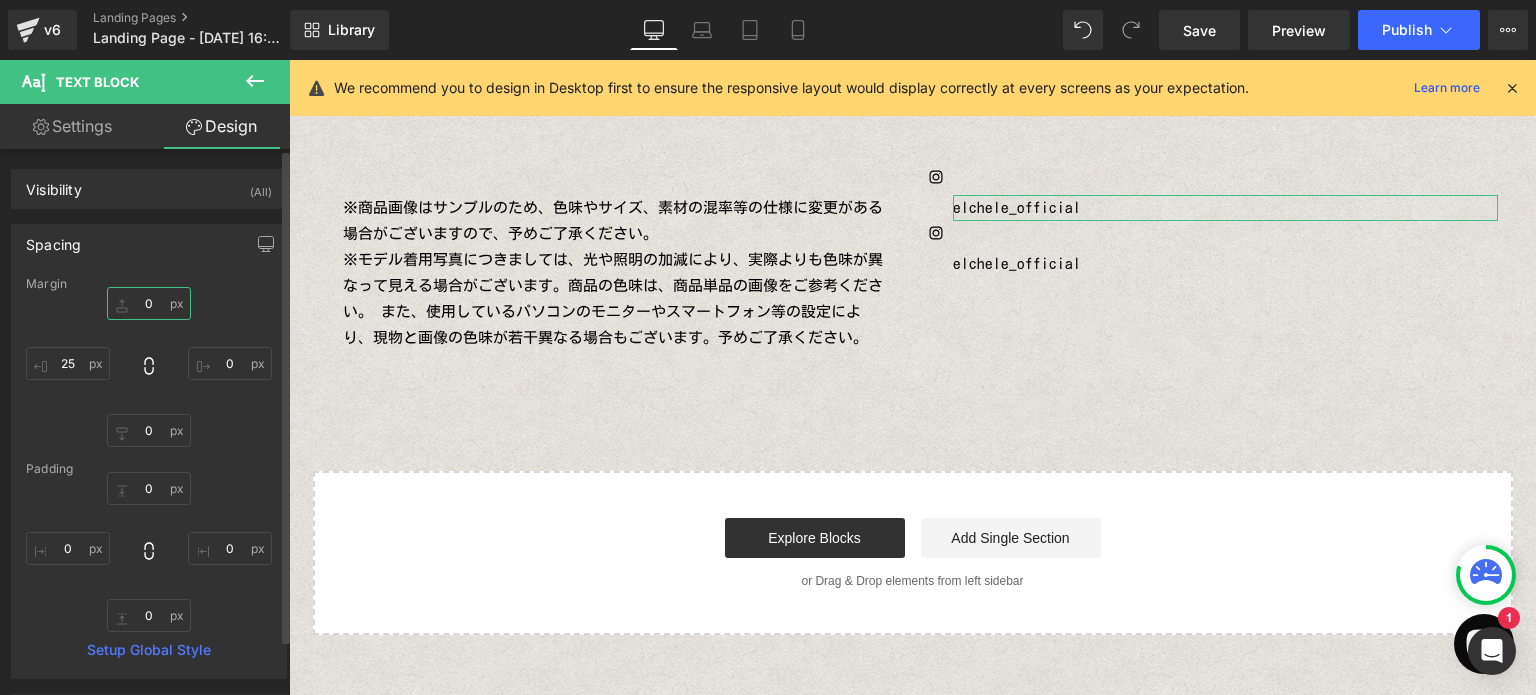 click on "0" at bounding box center [149, 303] 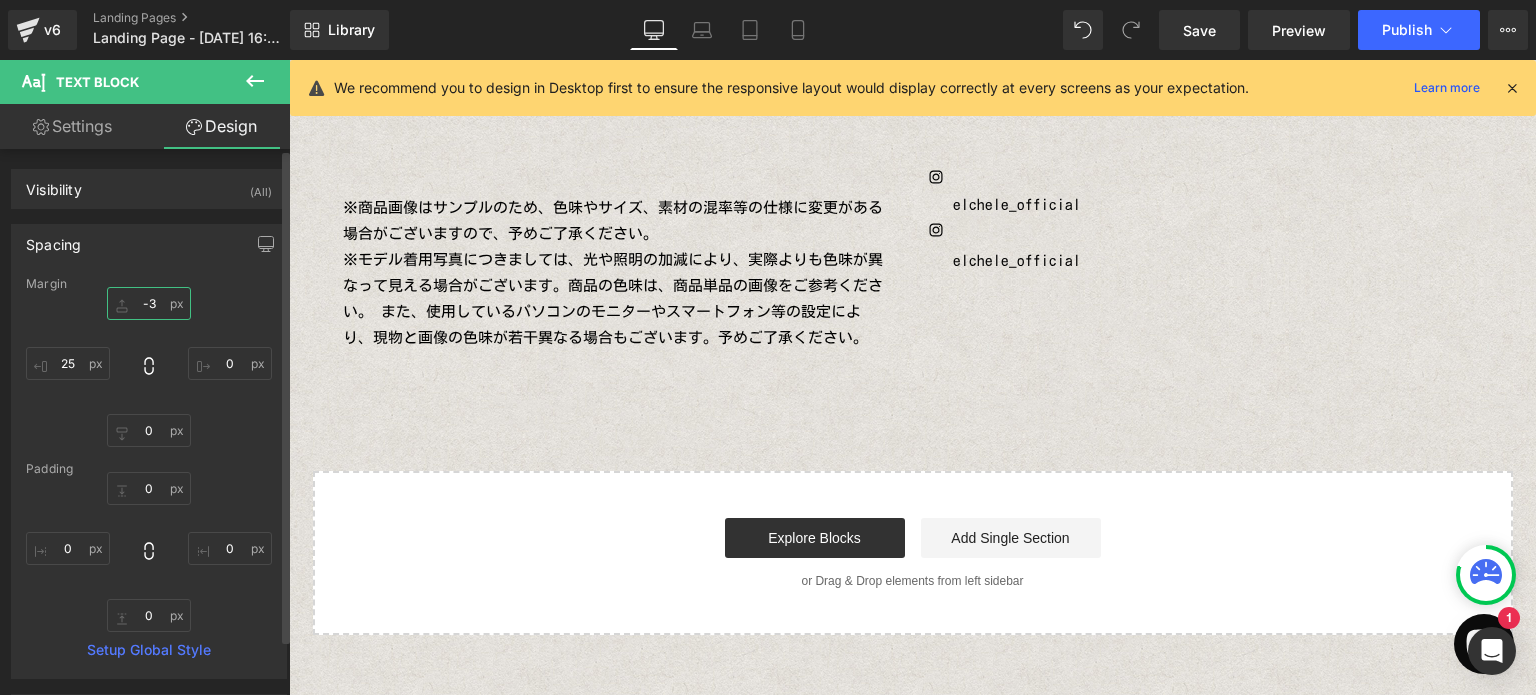 type on "-30" 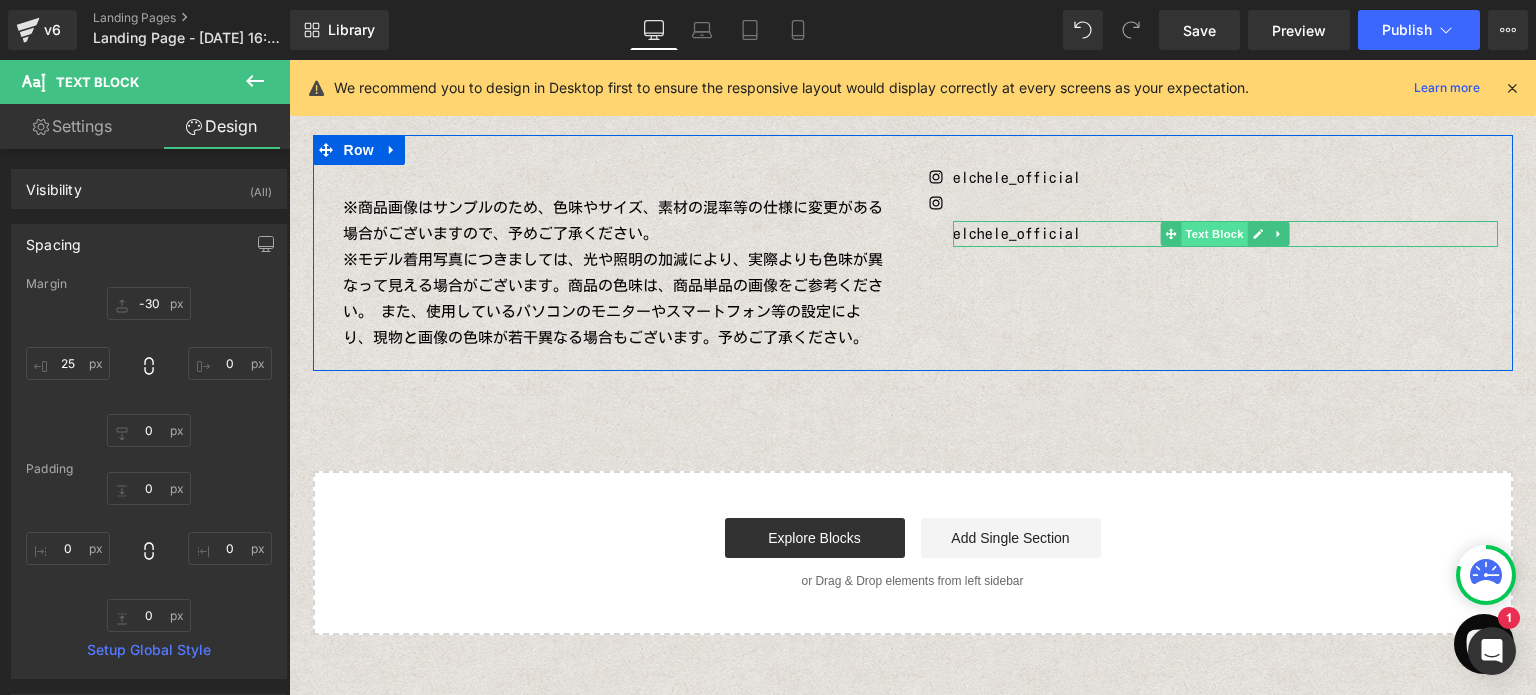 click on "Text Block" at bounding box center [1214, 234] 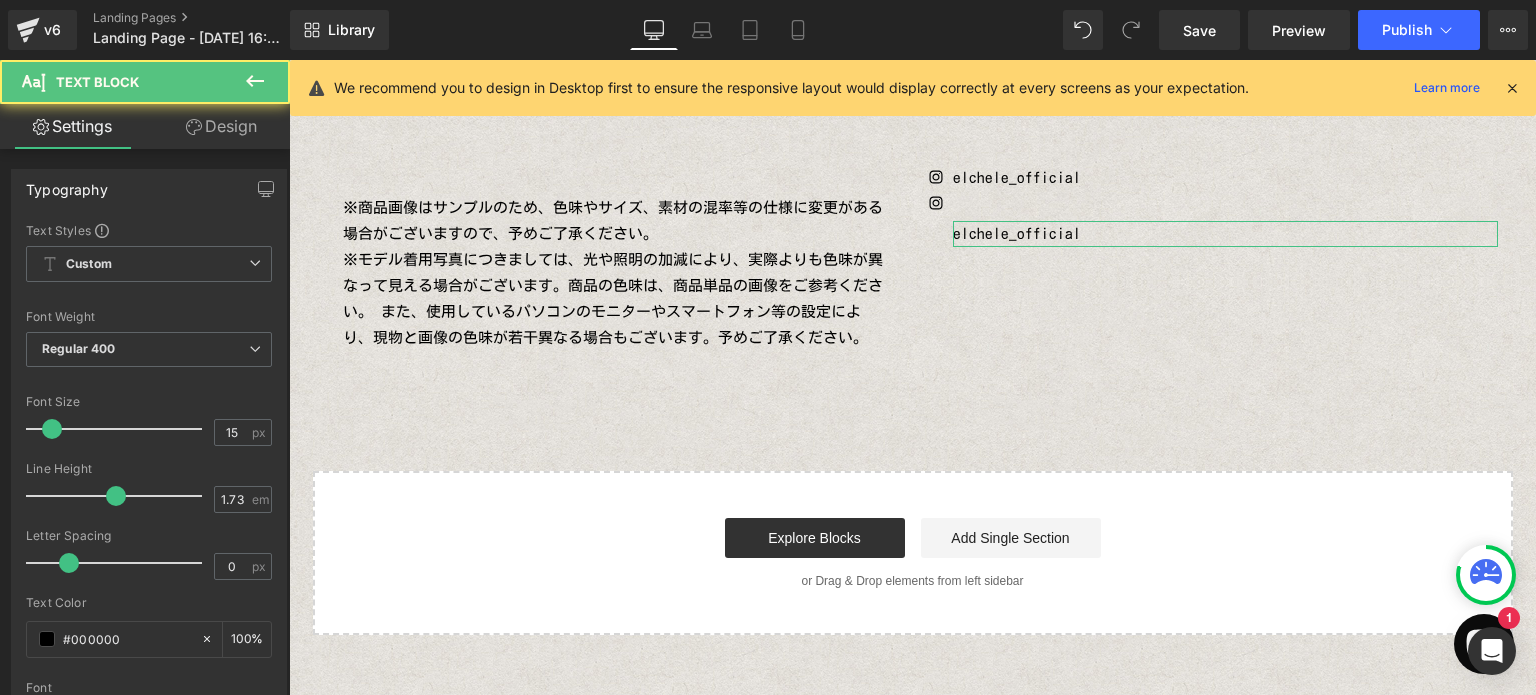 click on "Design" at bounding box center (221, 126) 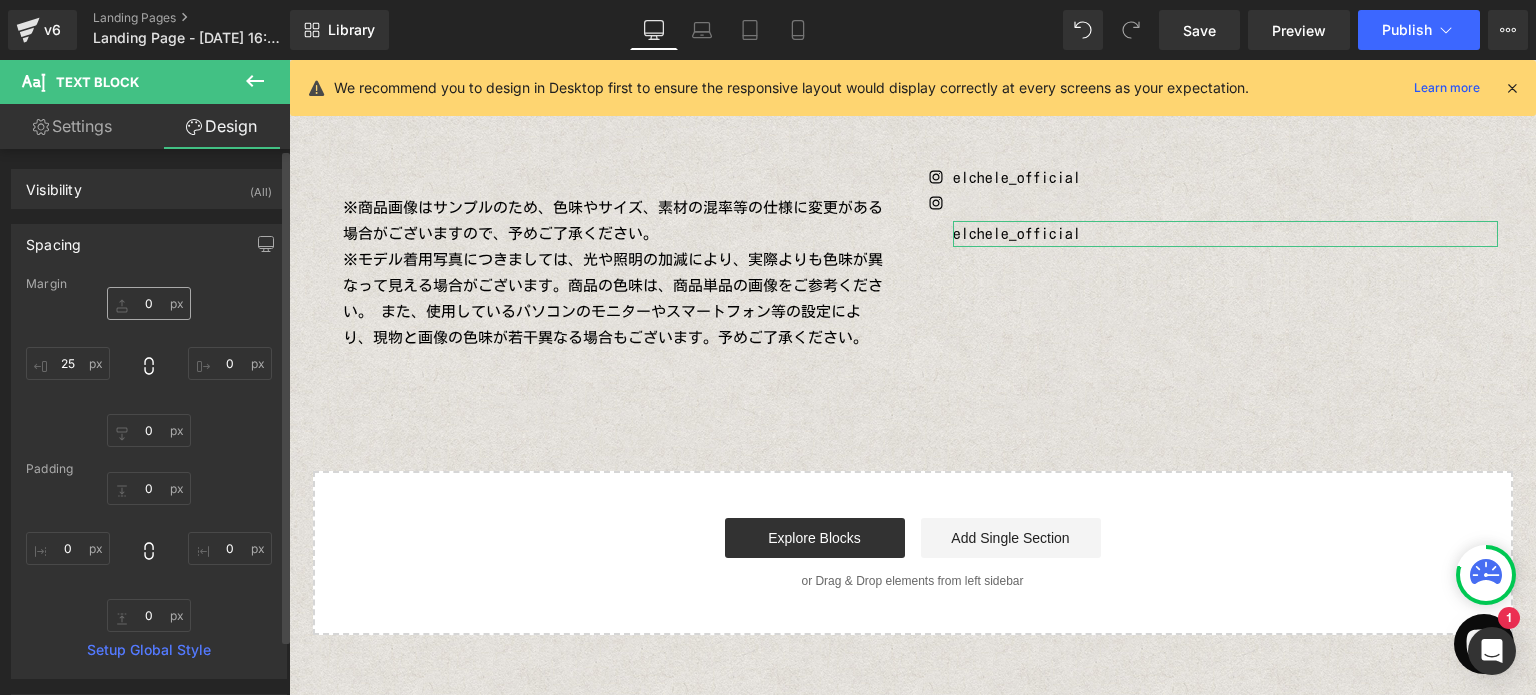 type on "0" 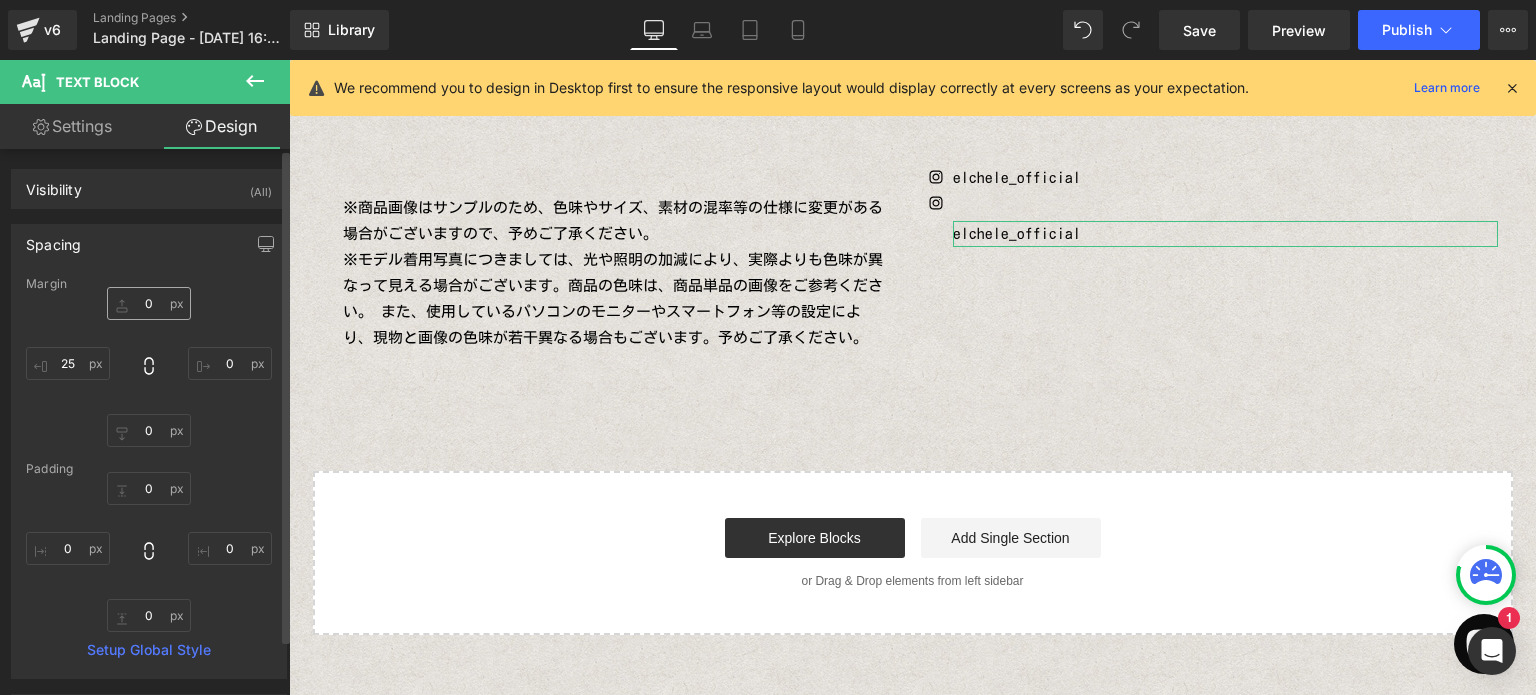 type on "0" 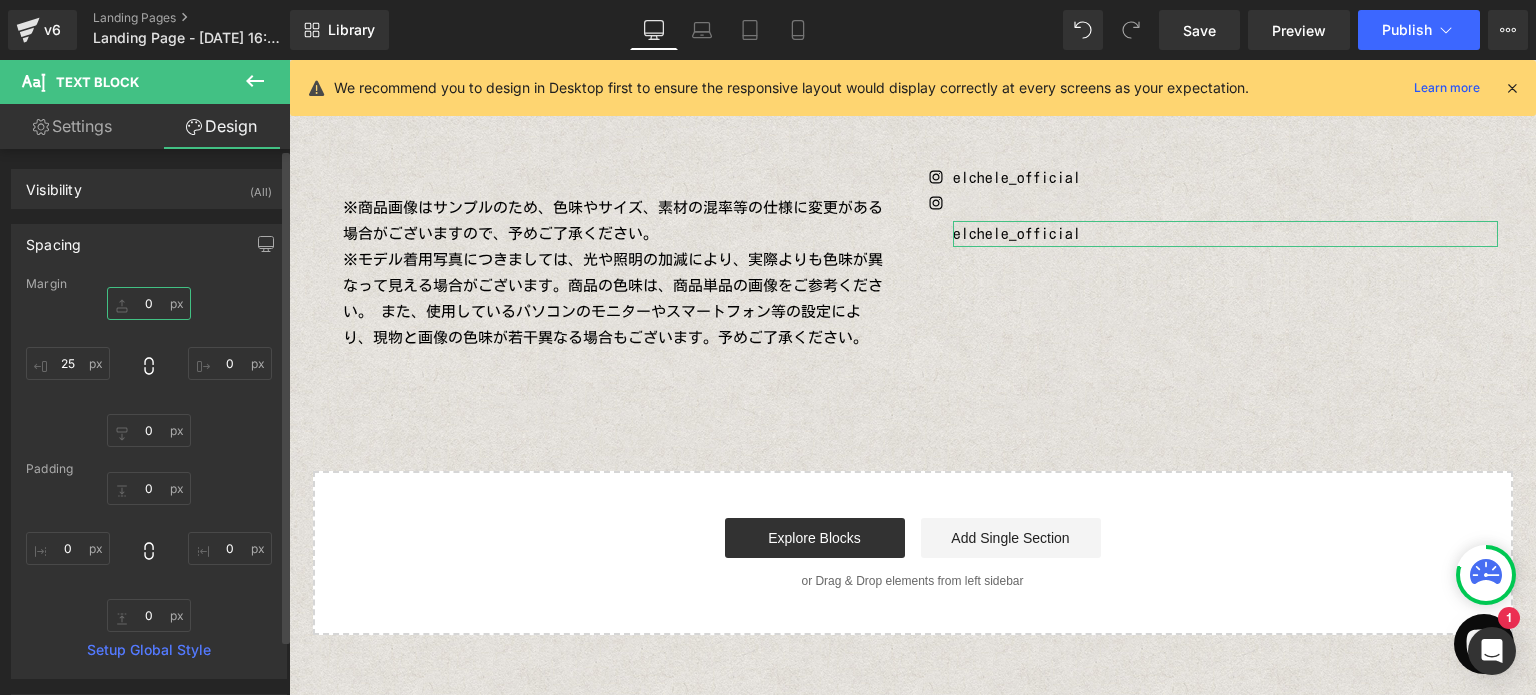 drag, startPoint x: 144, startPoint y: 303, endPoint x: 174, endPoint y: 307, distance: 30.265491 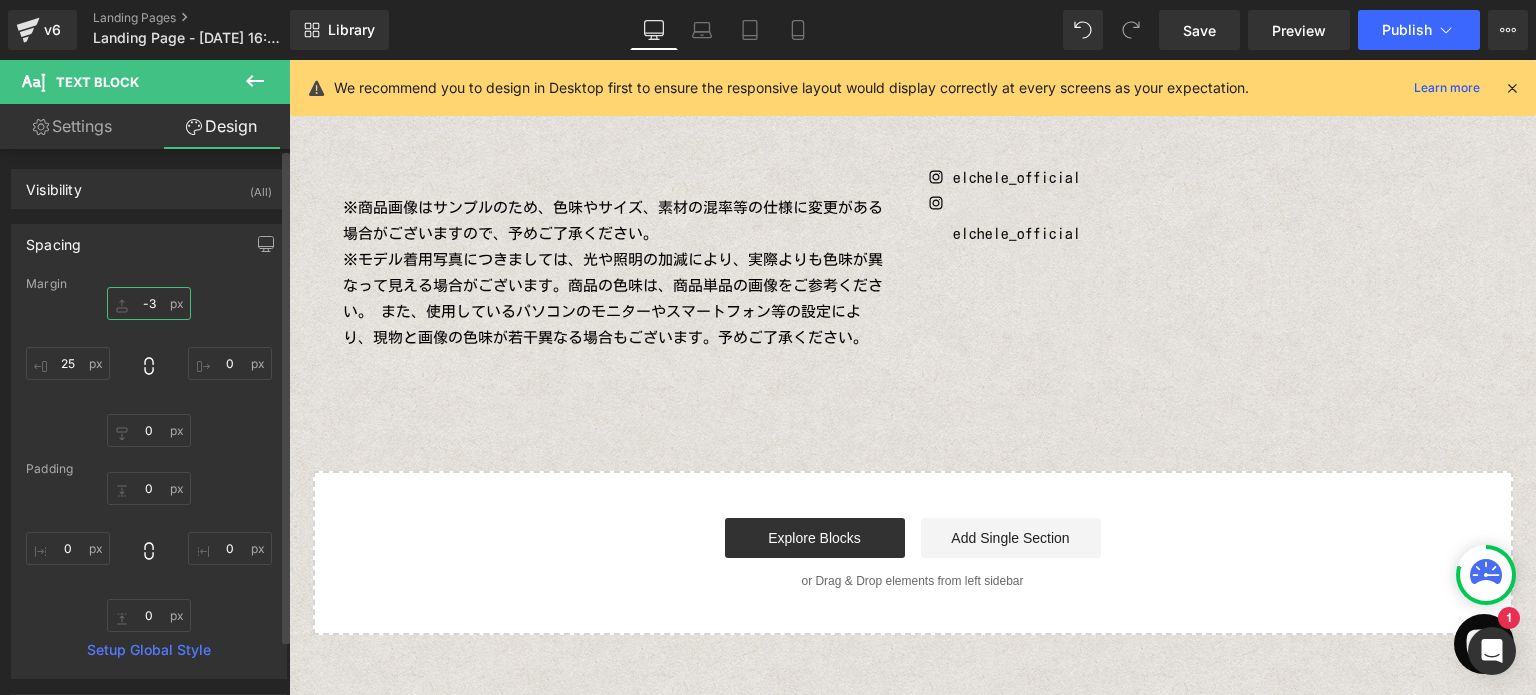 type on "-30" 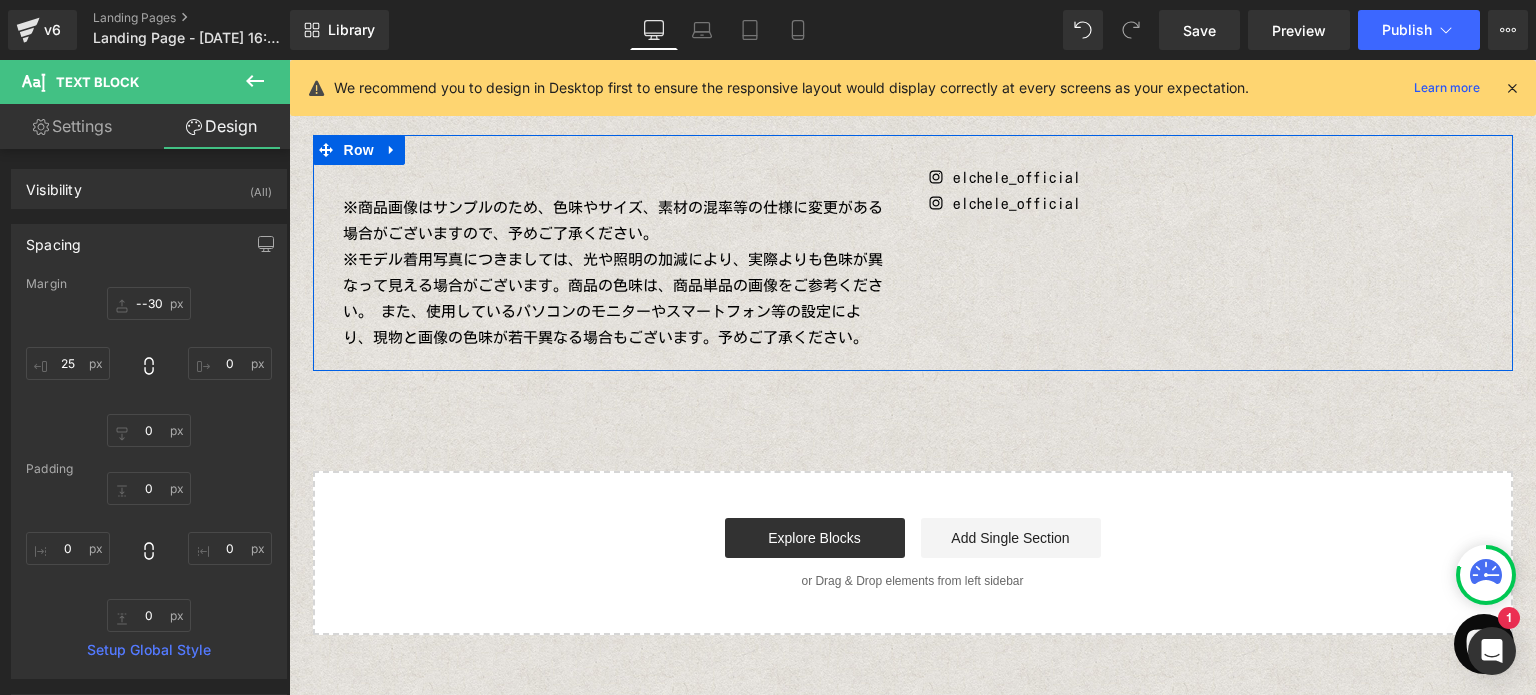 drag, startPoint x: 1071, startPoint y: 311, endPoint x: 1048, endPoint y: 355, distance: 49.648766 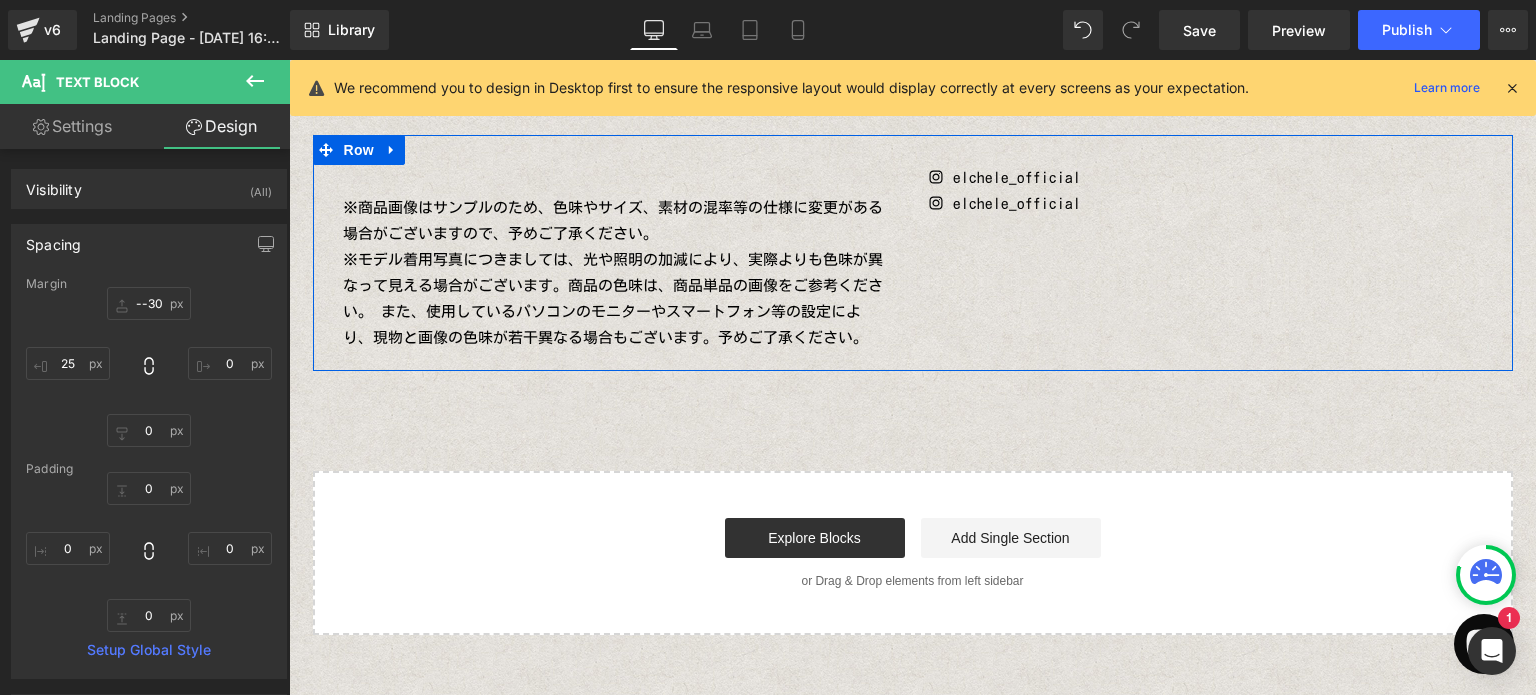 click on "※商品画像はサンプルのため、色味やサイズ、素材の混率等の仕様に変更がある場合がございますので、予めご了承ください。 ※モデル着用写真につきましては、光や照明の加減により、実際よりも色味が異なって見える場合がございます。商品の色味は、商品単品の画像をご参考ください。 また、使用しているパソコンのモニターやスマートフォン等の設定により、現物と画像の色味が若干異なる場合もございます。予めご了承ください。
Text Block
Row
Icon
elchele_official
Text Block         Icon         elchele_official Text Block
Row" at bounding box center (913, 253) 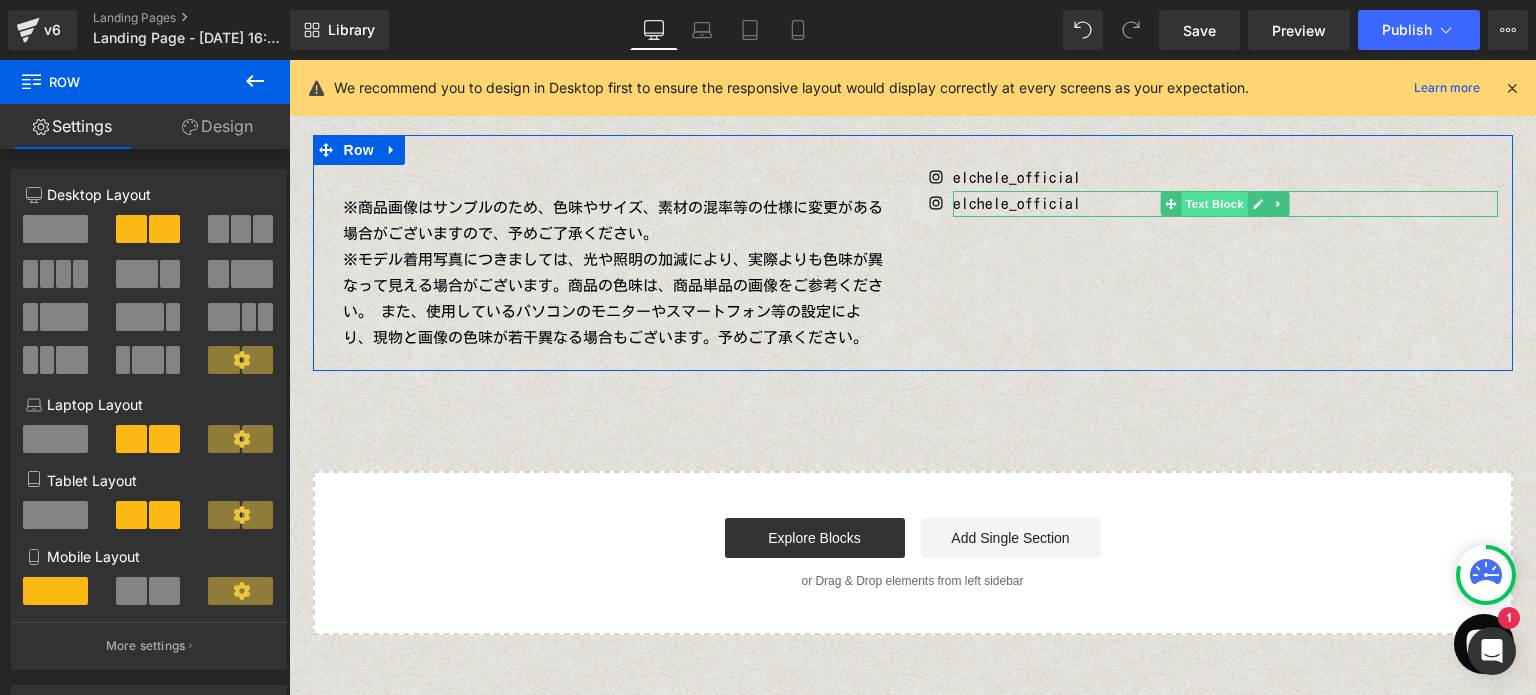 click on "Text Block" at bounding box center [1214, 204] 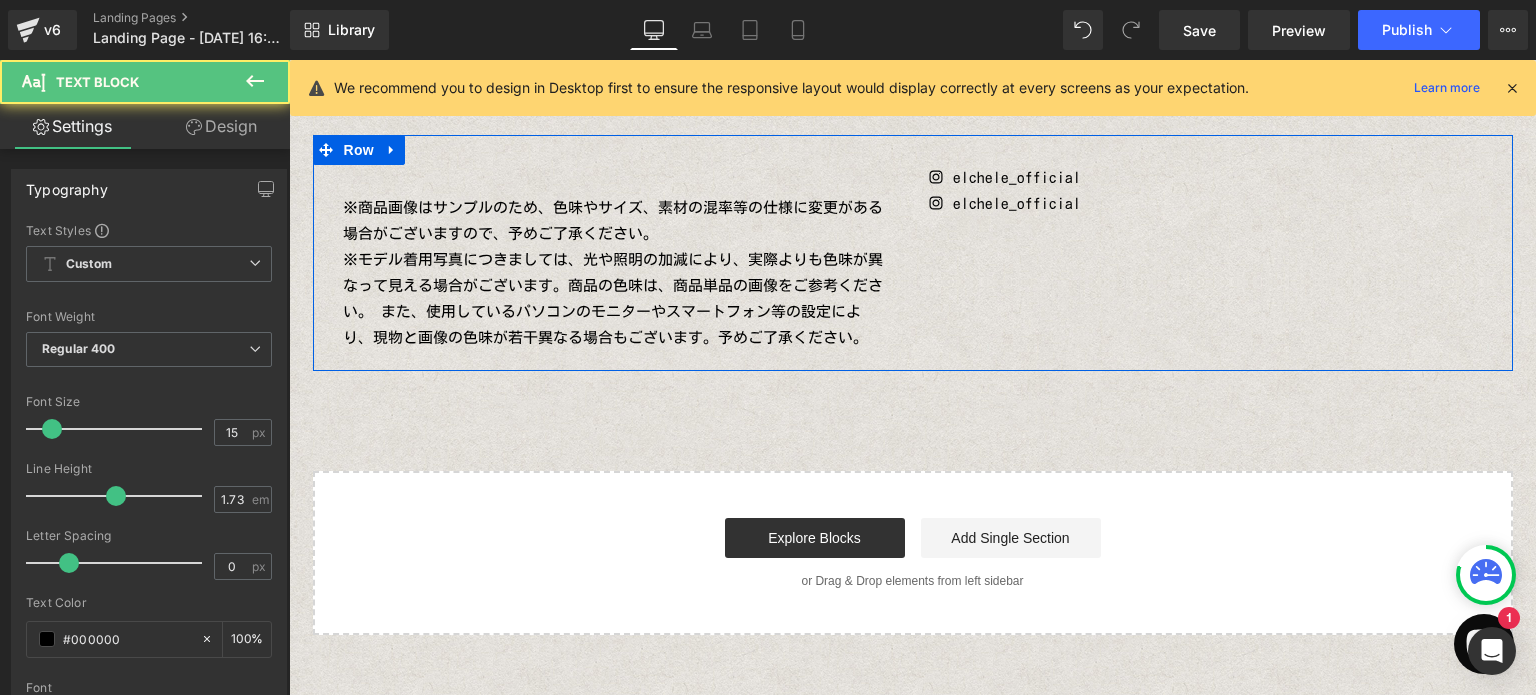 click on "※商品画像はサンプルのため、色味やサイズ、素材の混率等の仕様に変更がある場合がございますので、予めご了承ください。 ※モデル着用写真につきましては、光や照明の加減により、実際よりも色味が異なって見える場合がございます。商品の色味は、商品単品の画像をご参考ください。 また、使用しているパソコンのモニターやスマートフォン等の設定により、現物と画像の色味が若干異なる場合もございます。予めご了承ください。
Text Block
Row
Icon
elchele_official
Text Block         Icon         elchele_official Text Block
Row" at bounding box center (913, 253) 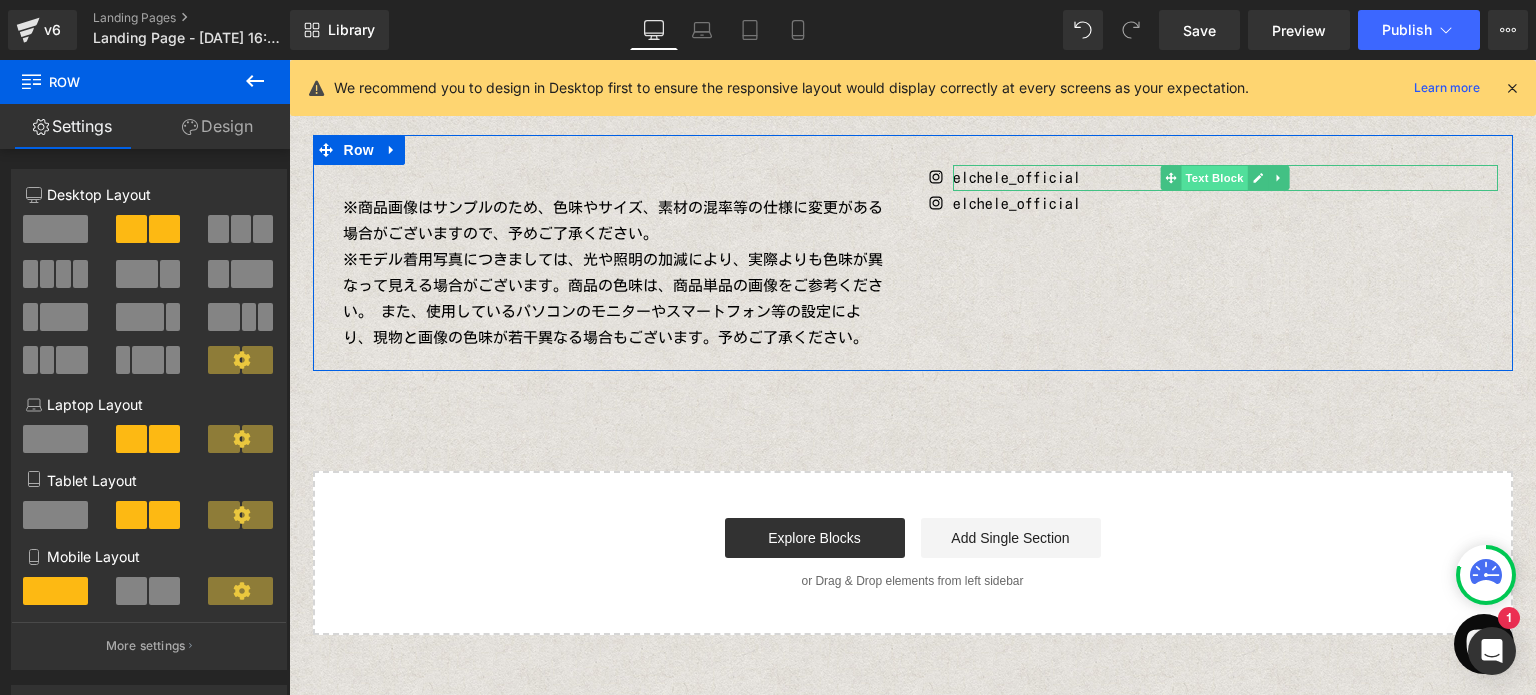 click on "Text Block" at bounding box center [1214, 178] 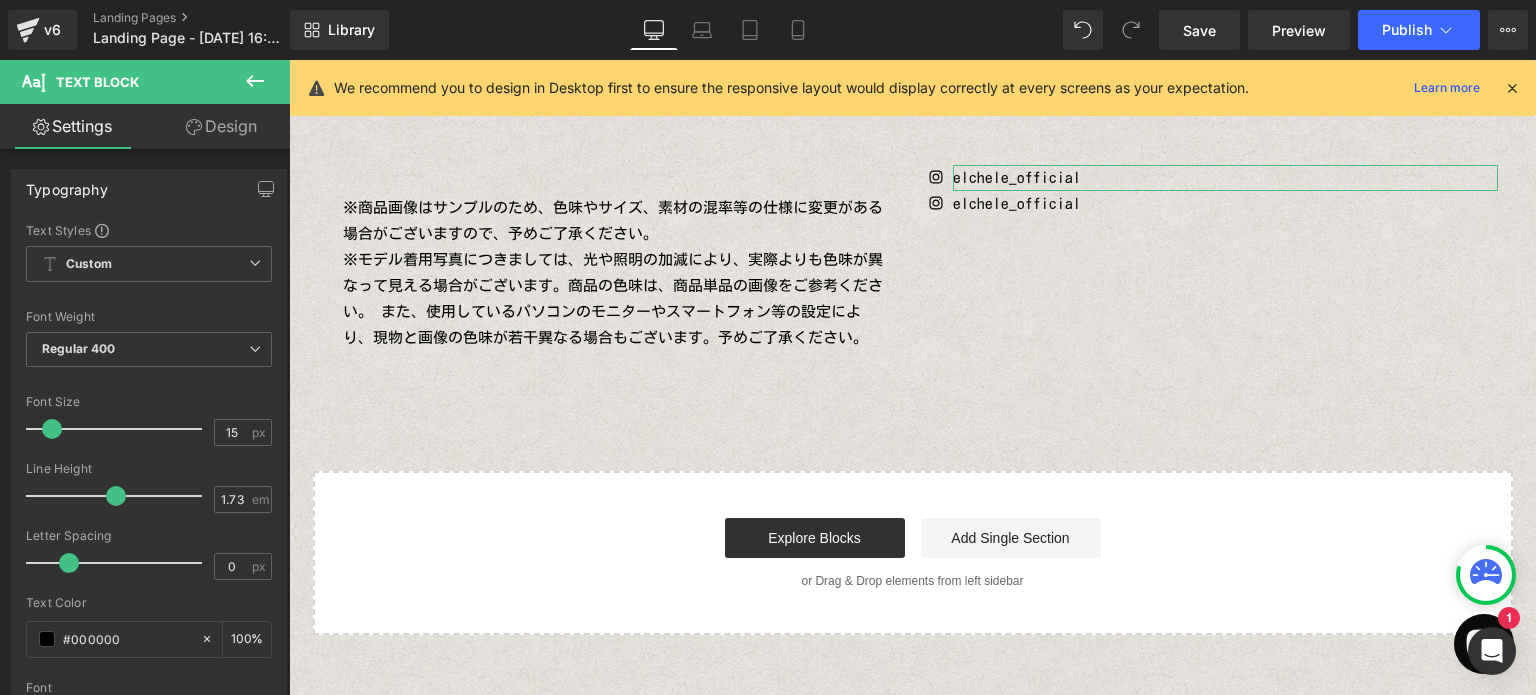 click on "Design" at bounding box center [221, 126] 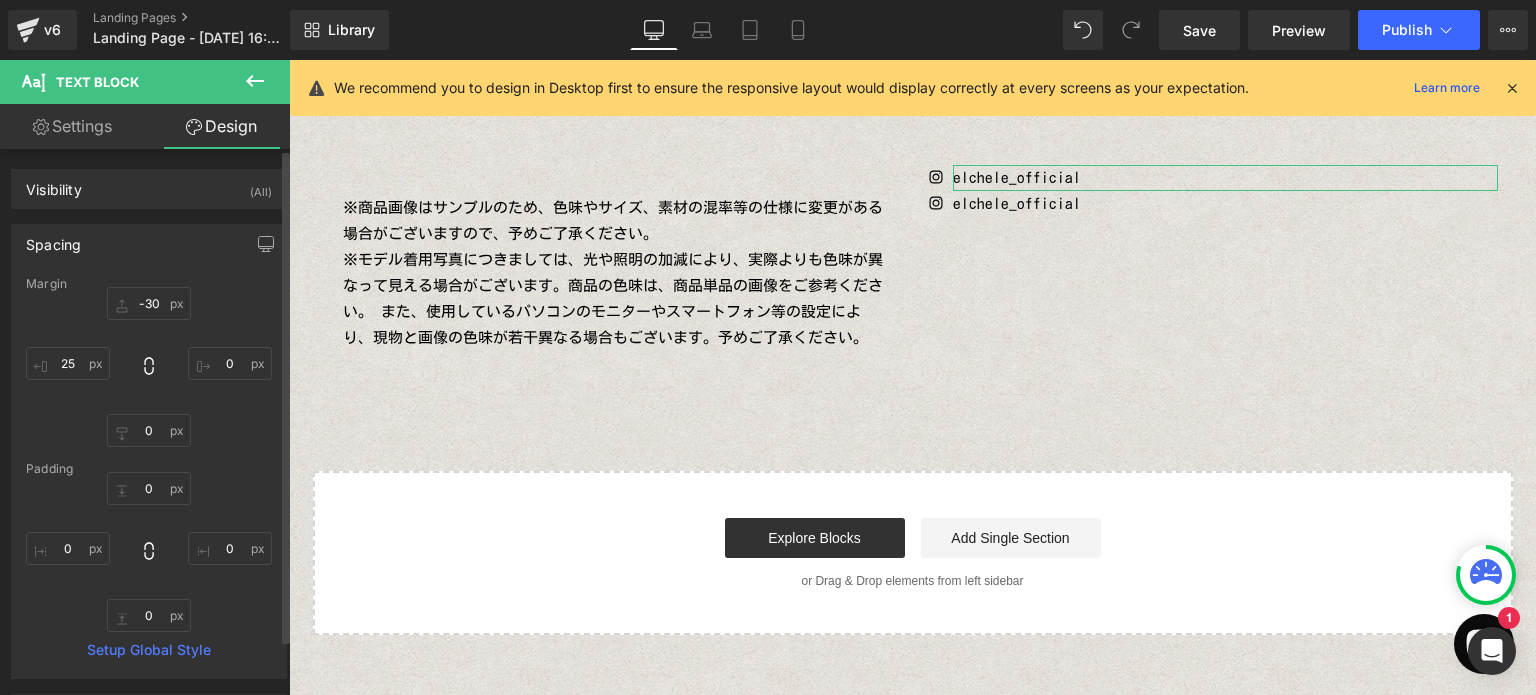 type on "-30" 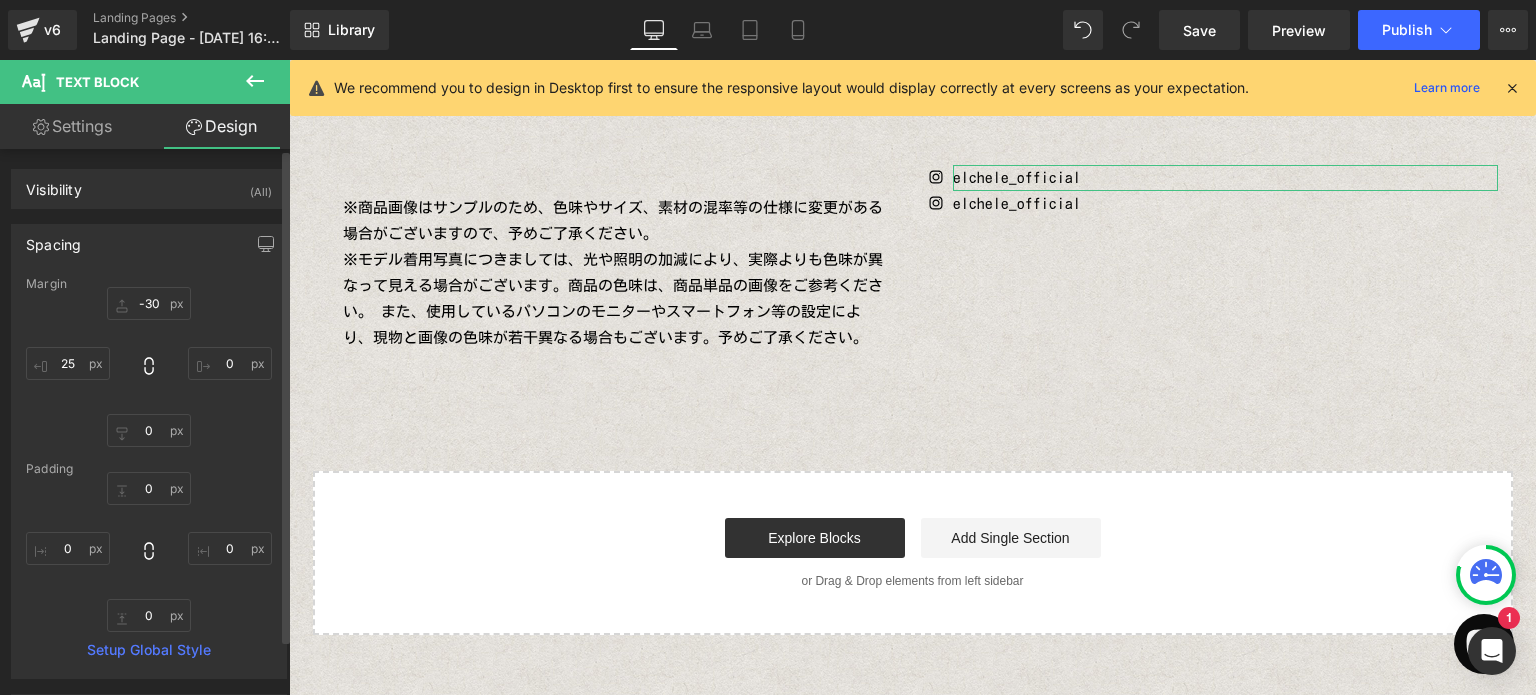 type on "0" 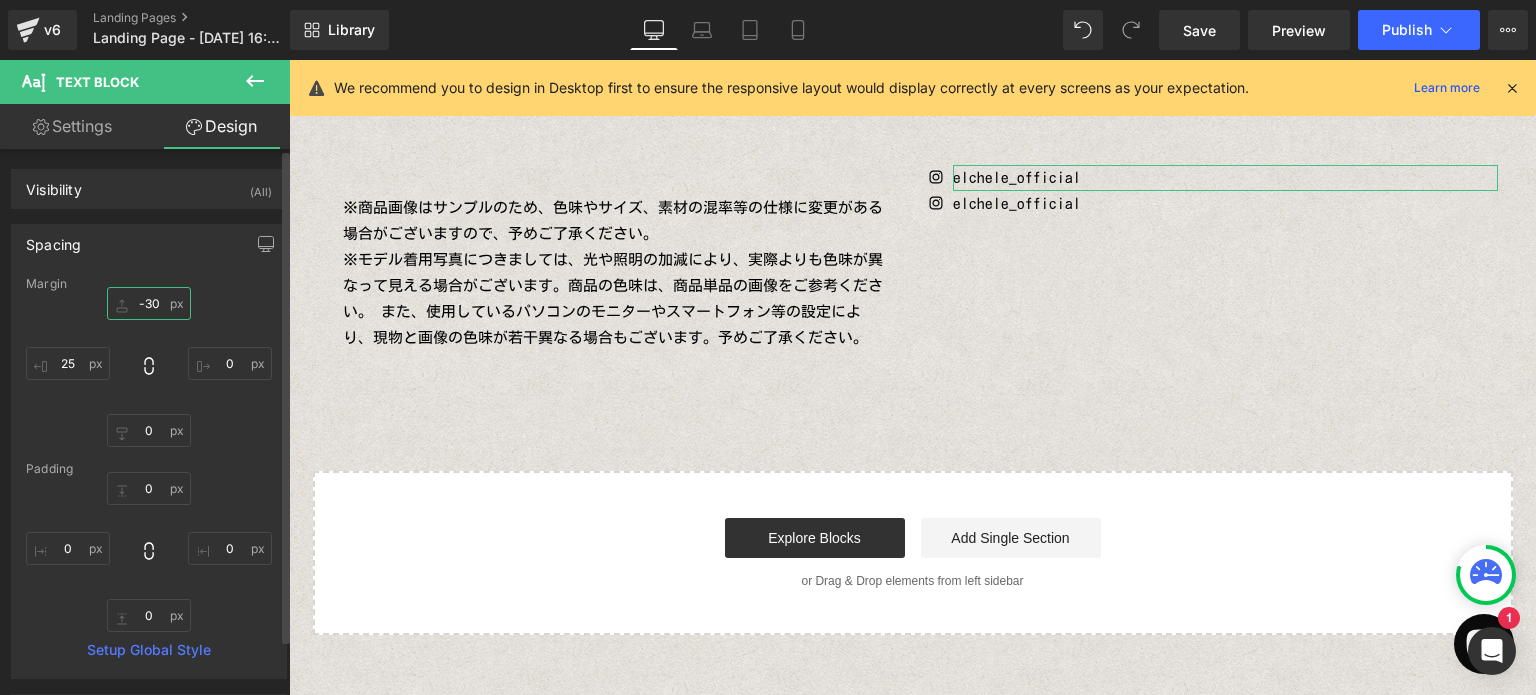 click on "-30" at bounding box center [149, 303] 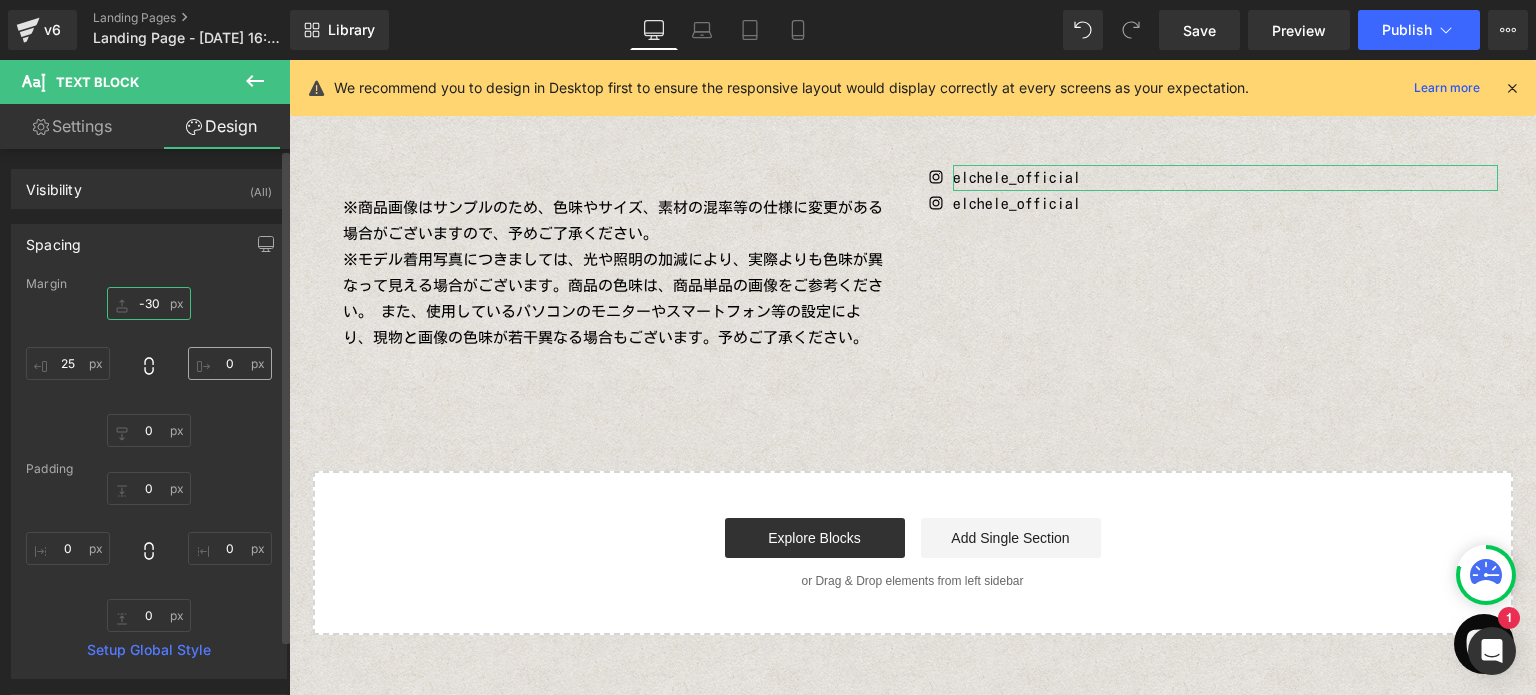 type on "0" 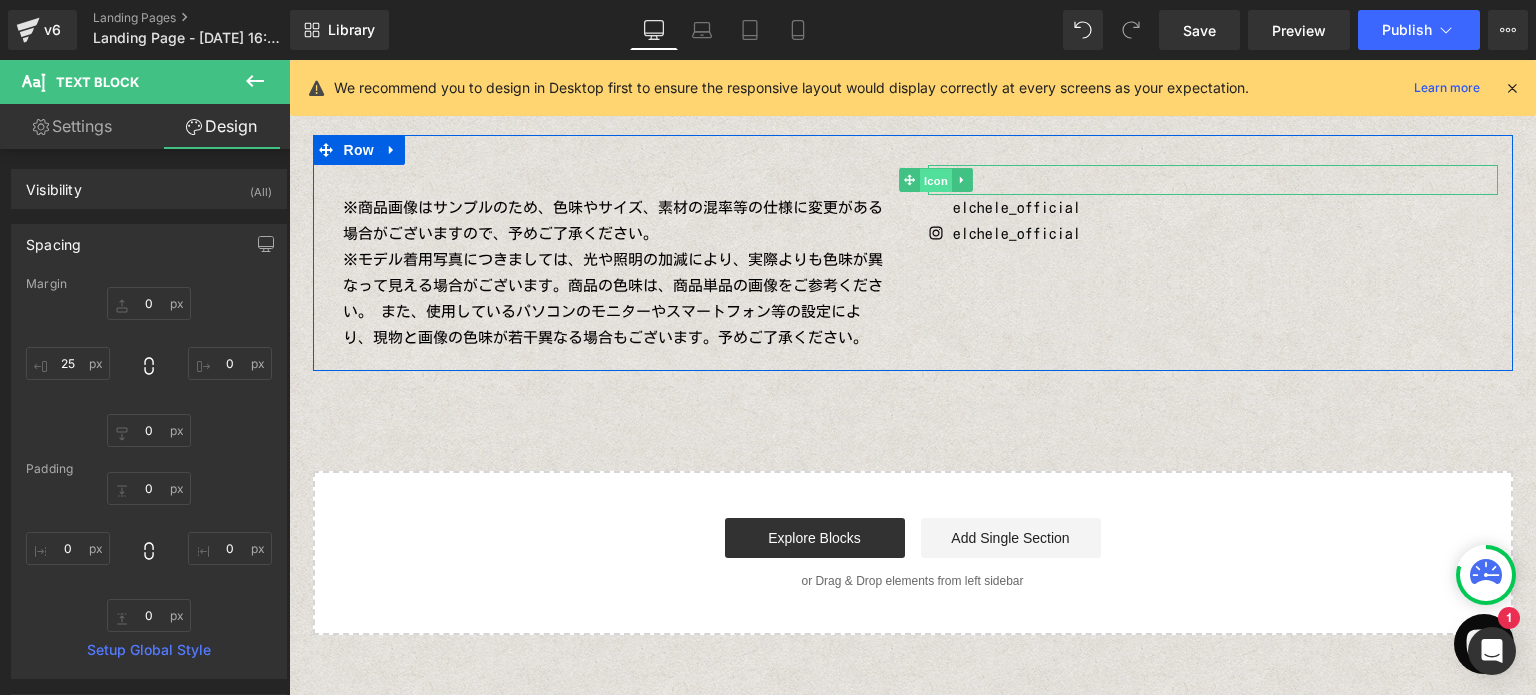 click on "Icon" at bounding box center (925, 180) 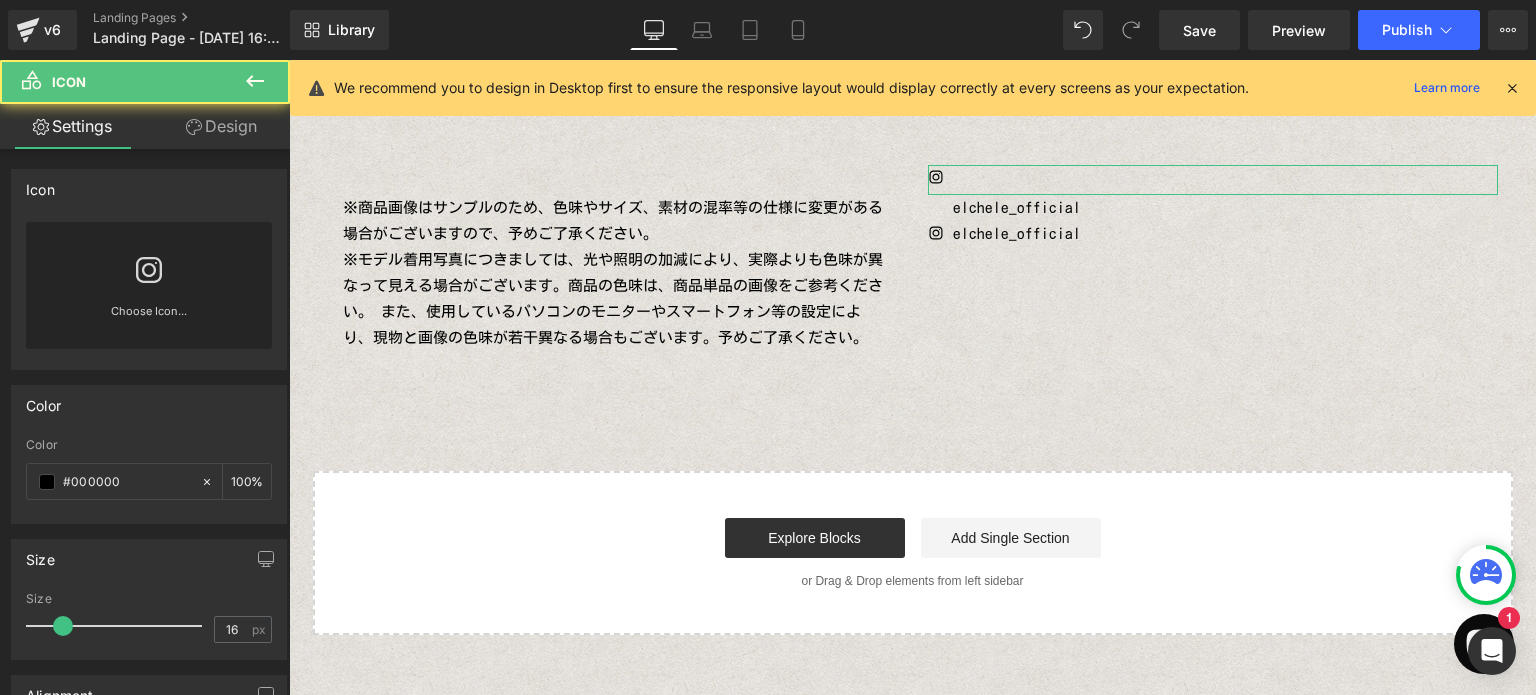 click on "Design" at bounding box center (221, 126) 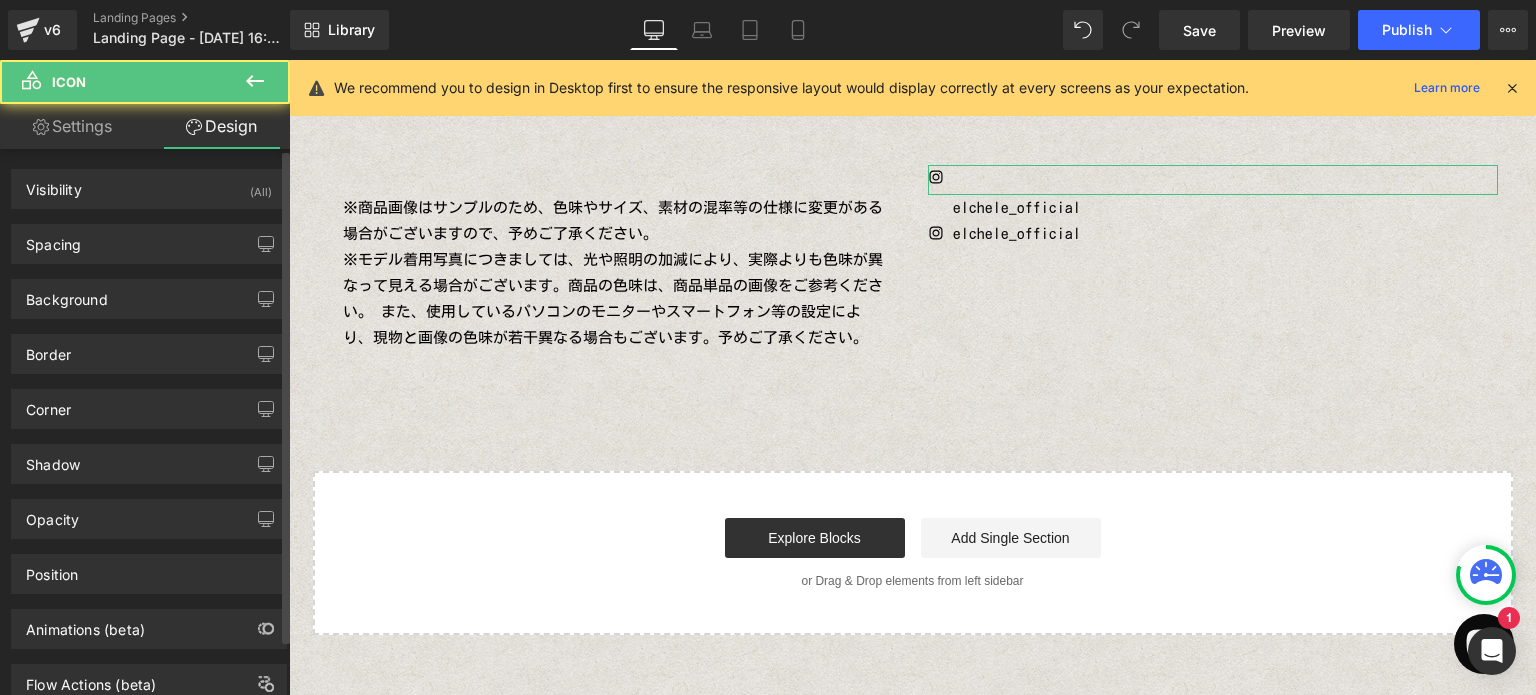 type on "0" 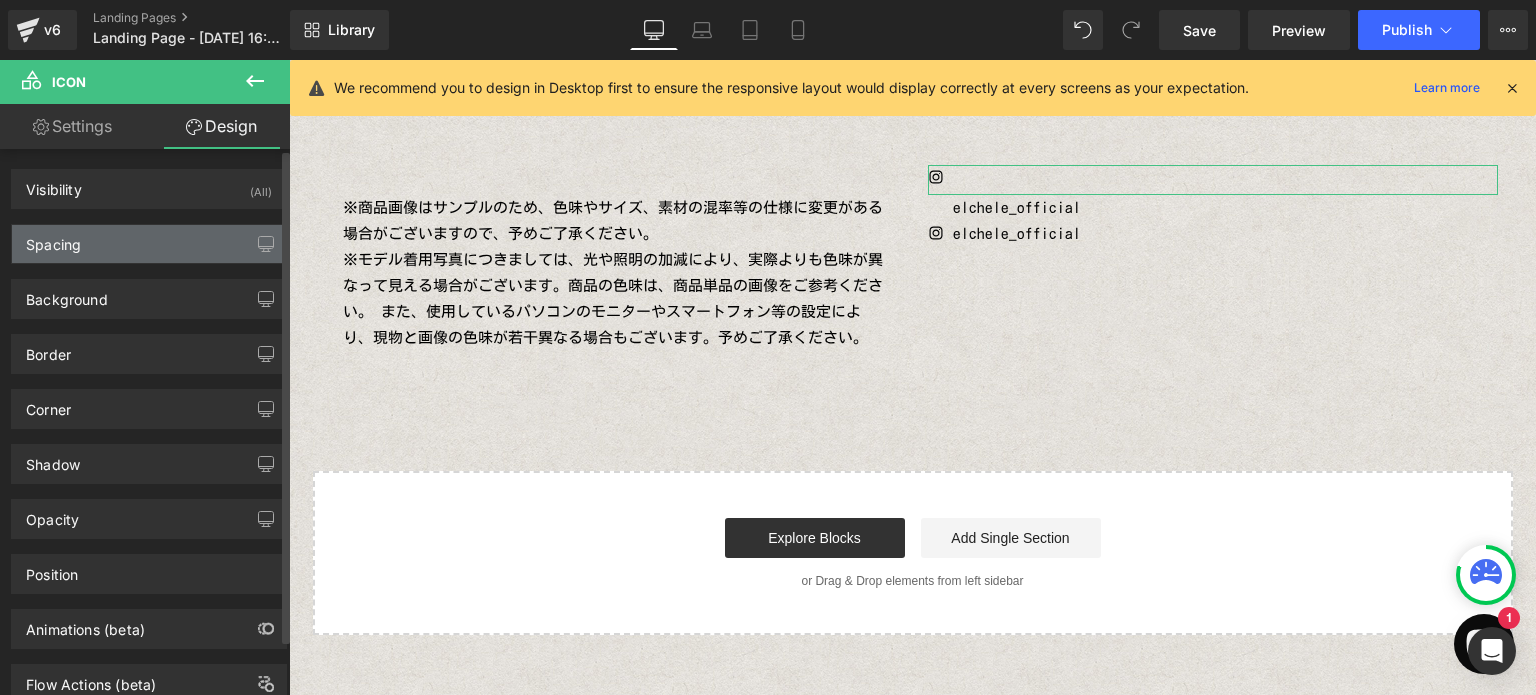 click on "Spacing" at bounding box center (149, 244) 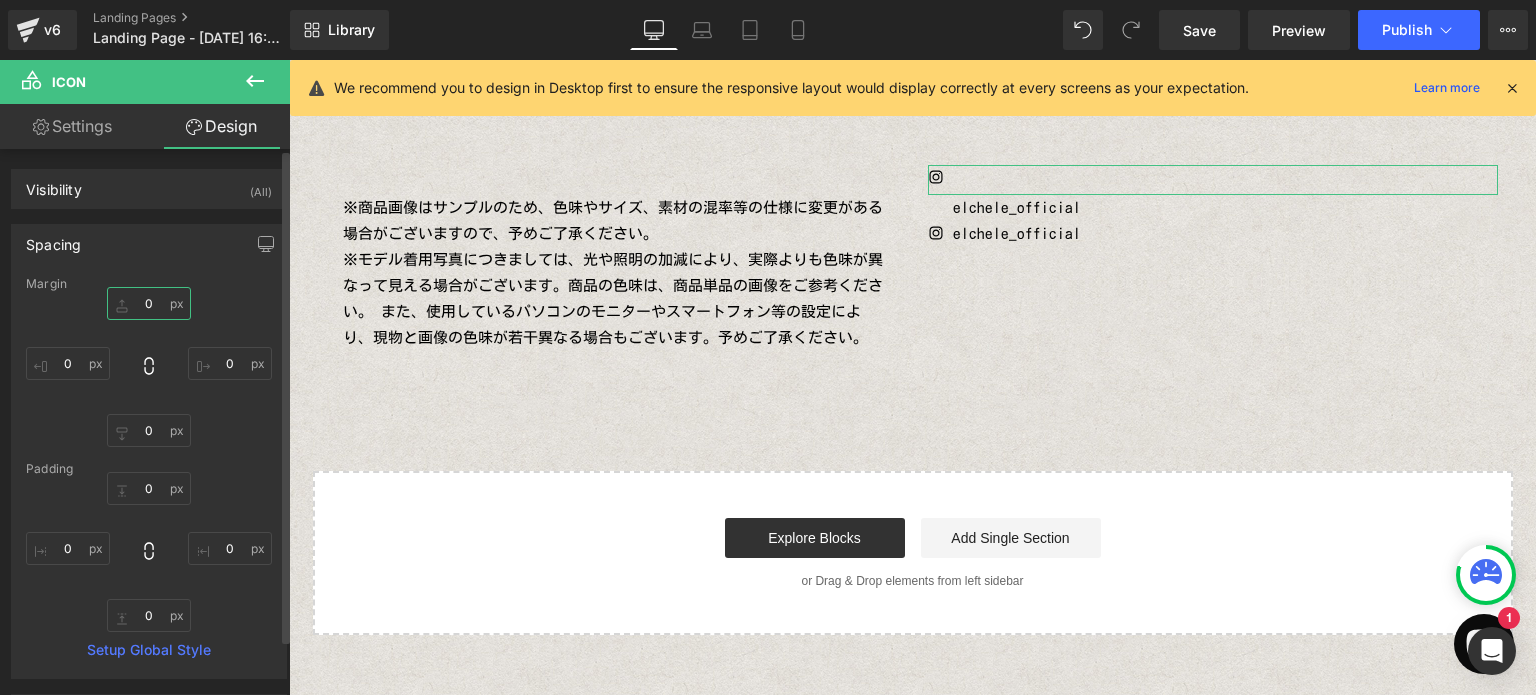 click on "0" at bounding box center [149, 303] 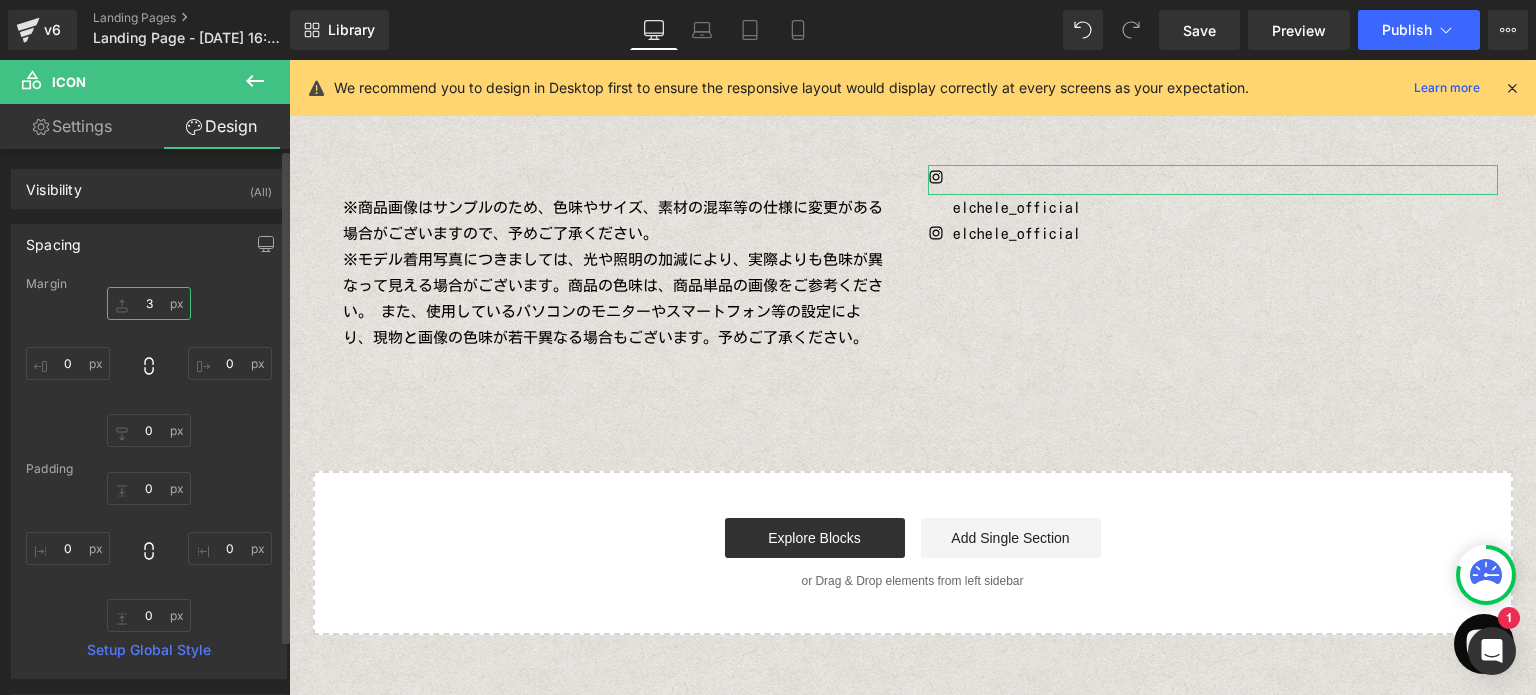type on "30" 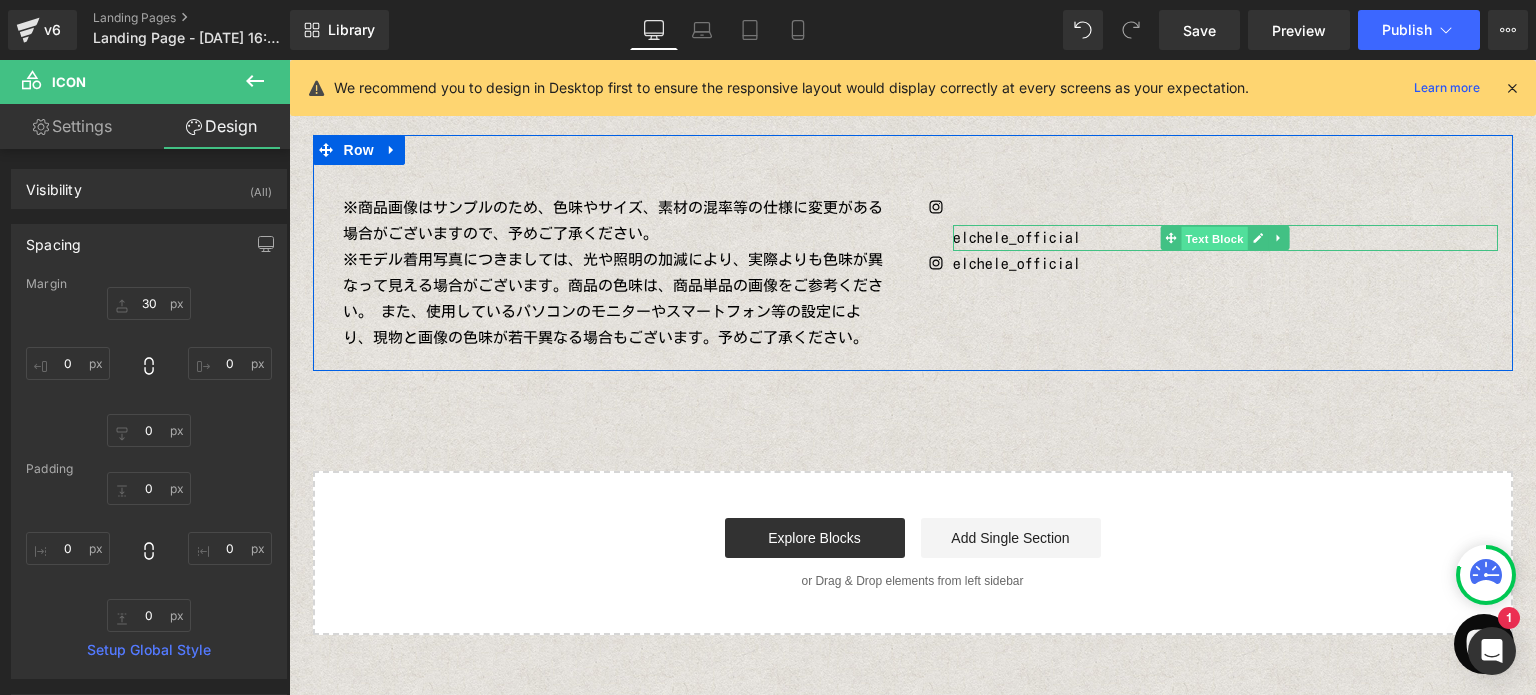 click on "Text Block" at bounding box center [1214, 239] 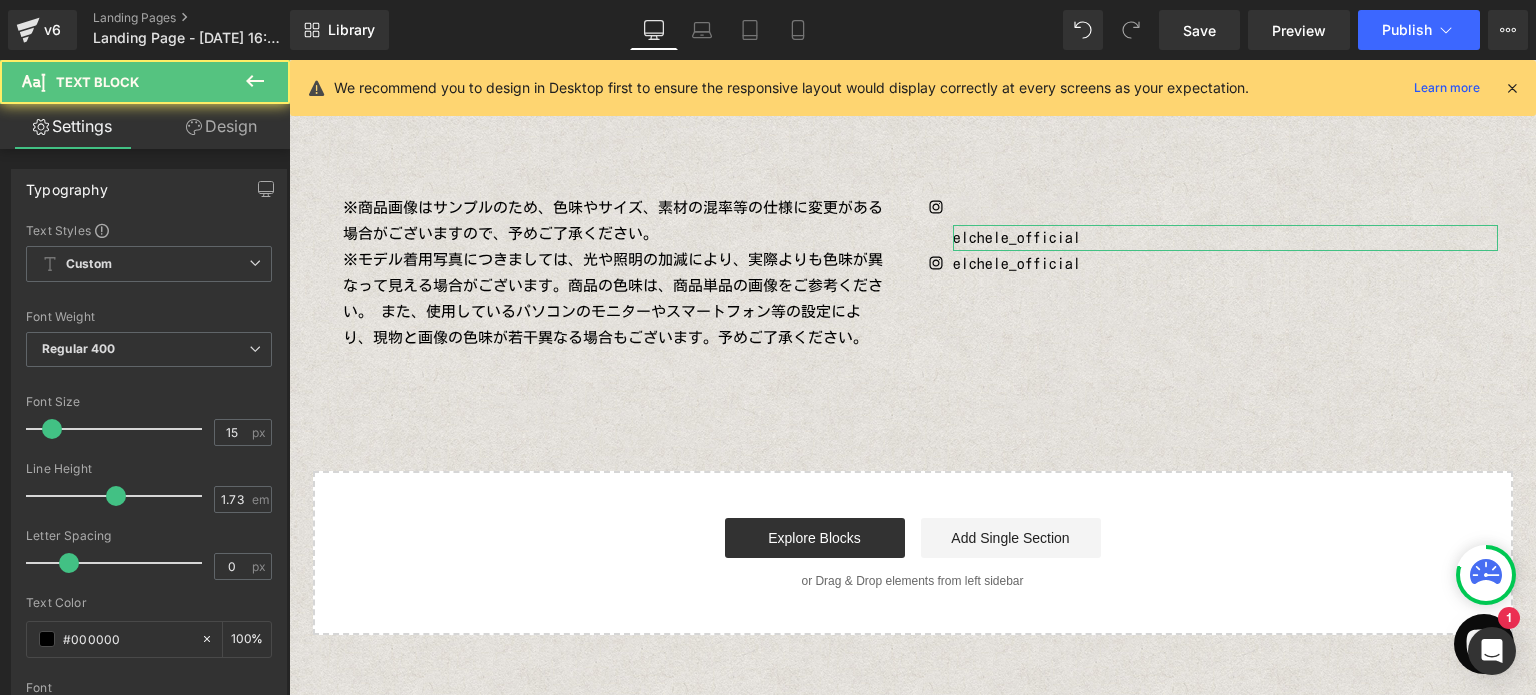 click on "Design" at bounding box center [221, 126] 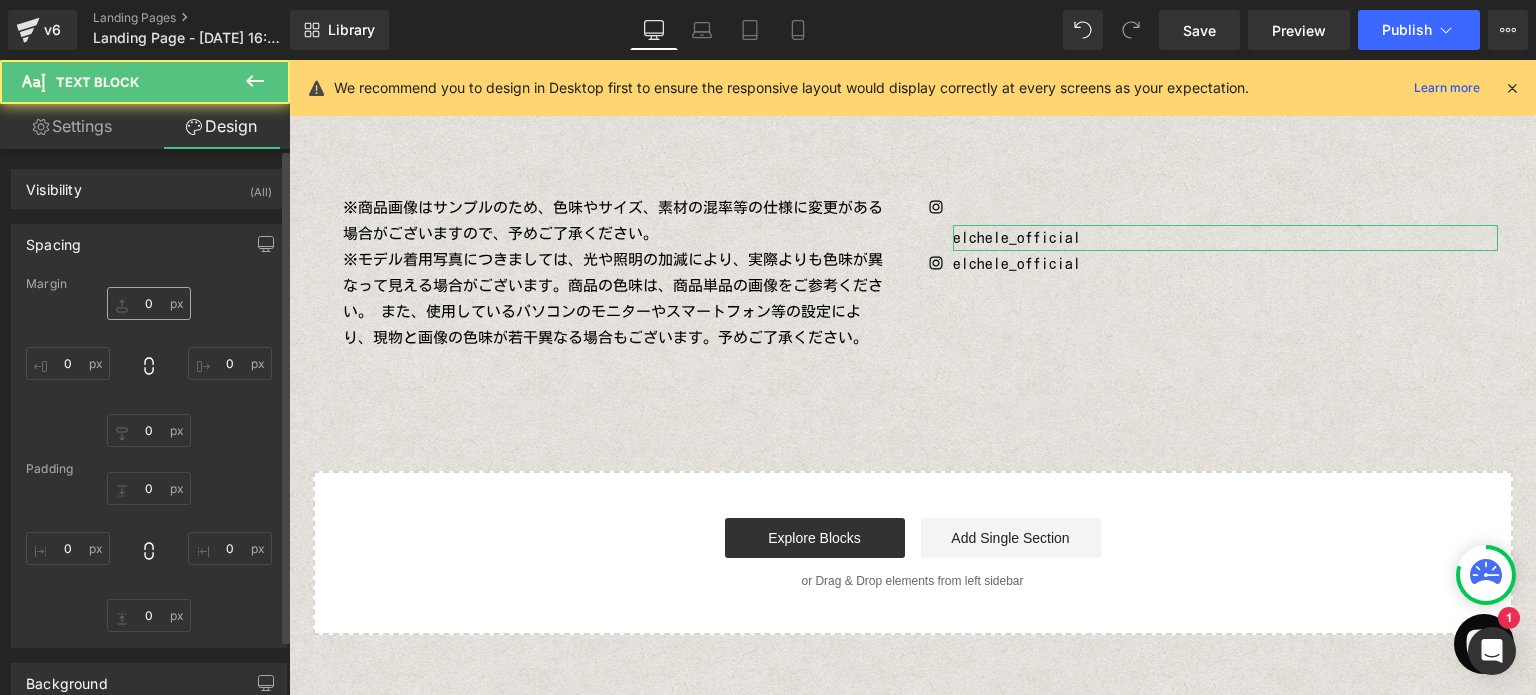 type on "0" 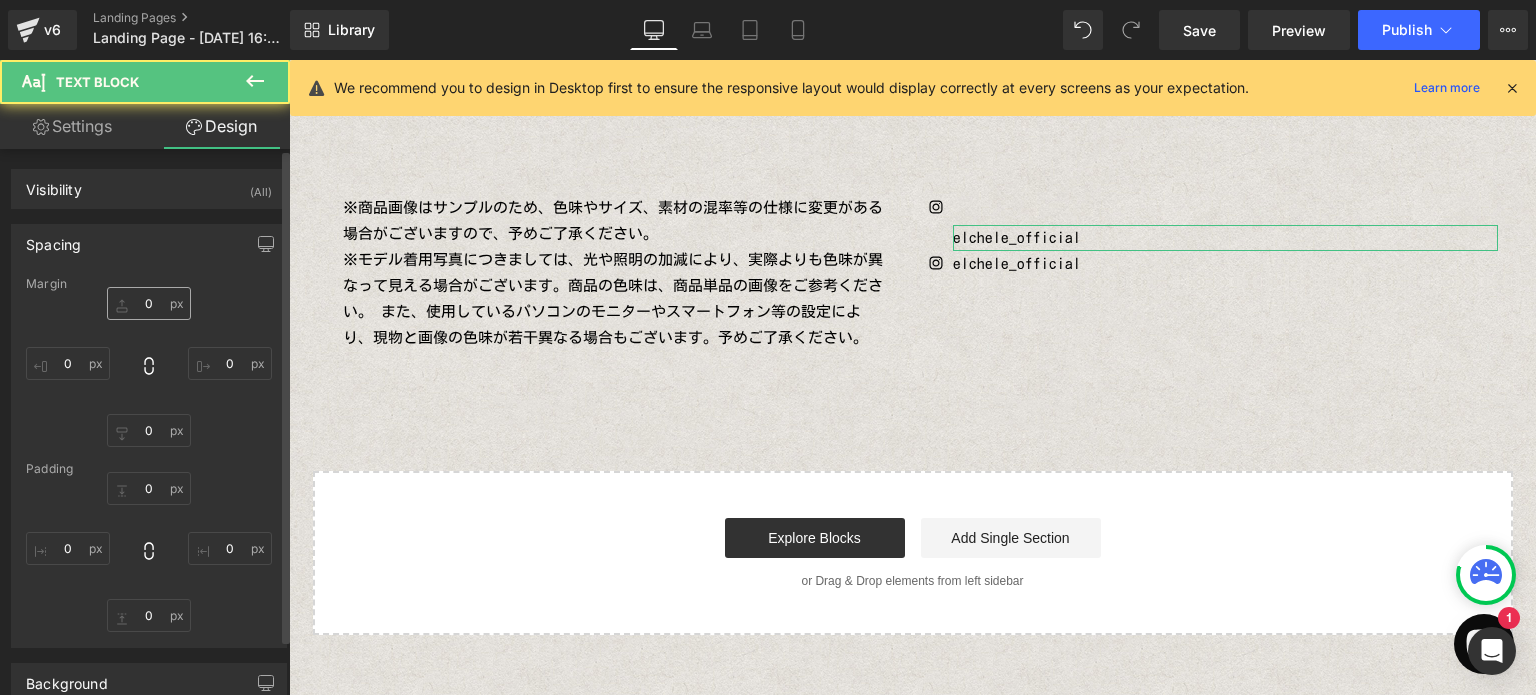 type on "0" 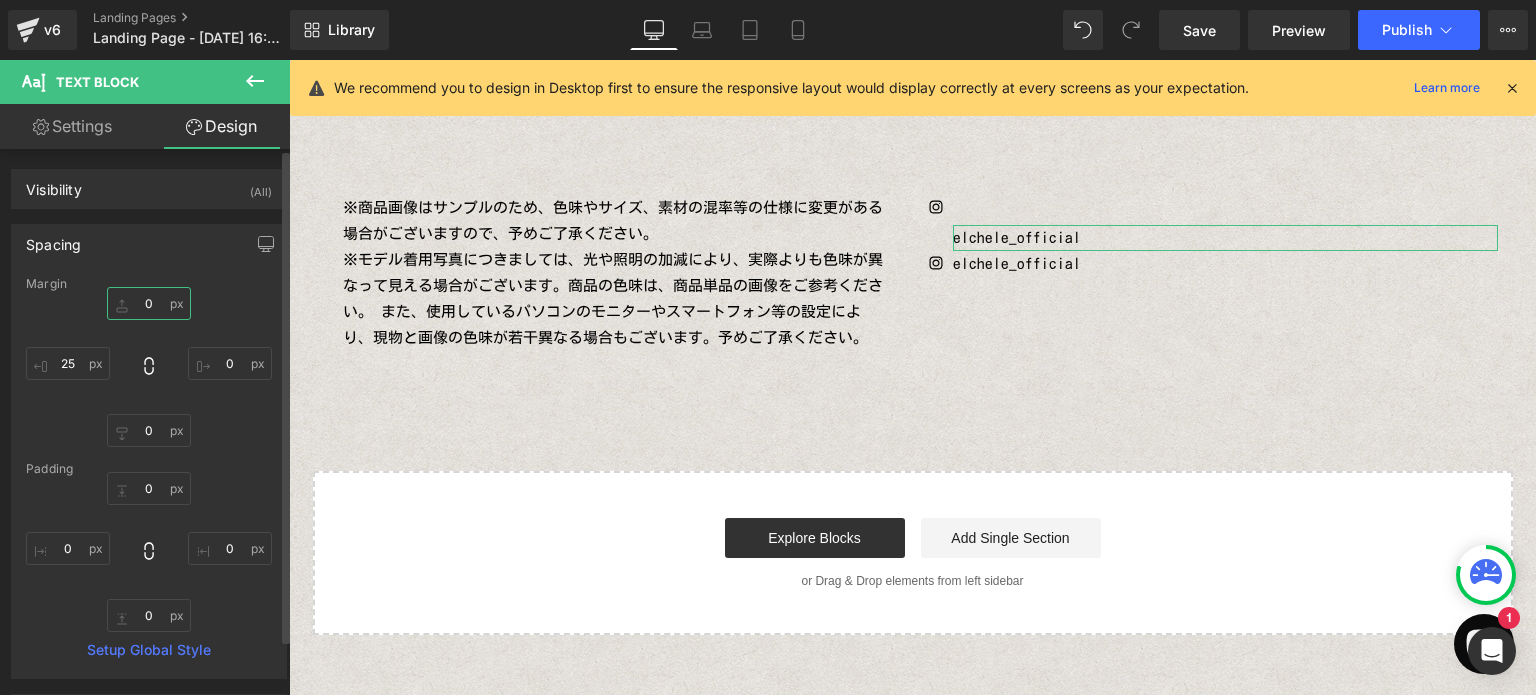 click on "0" at bounding box center [149, 303] 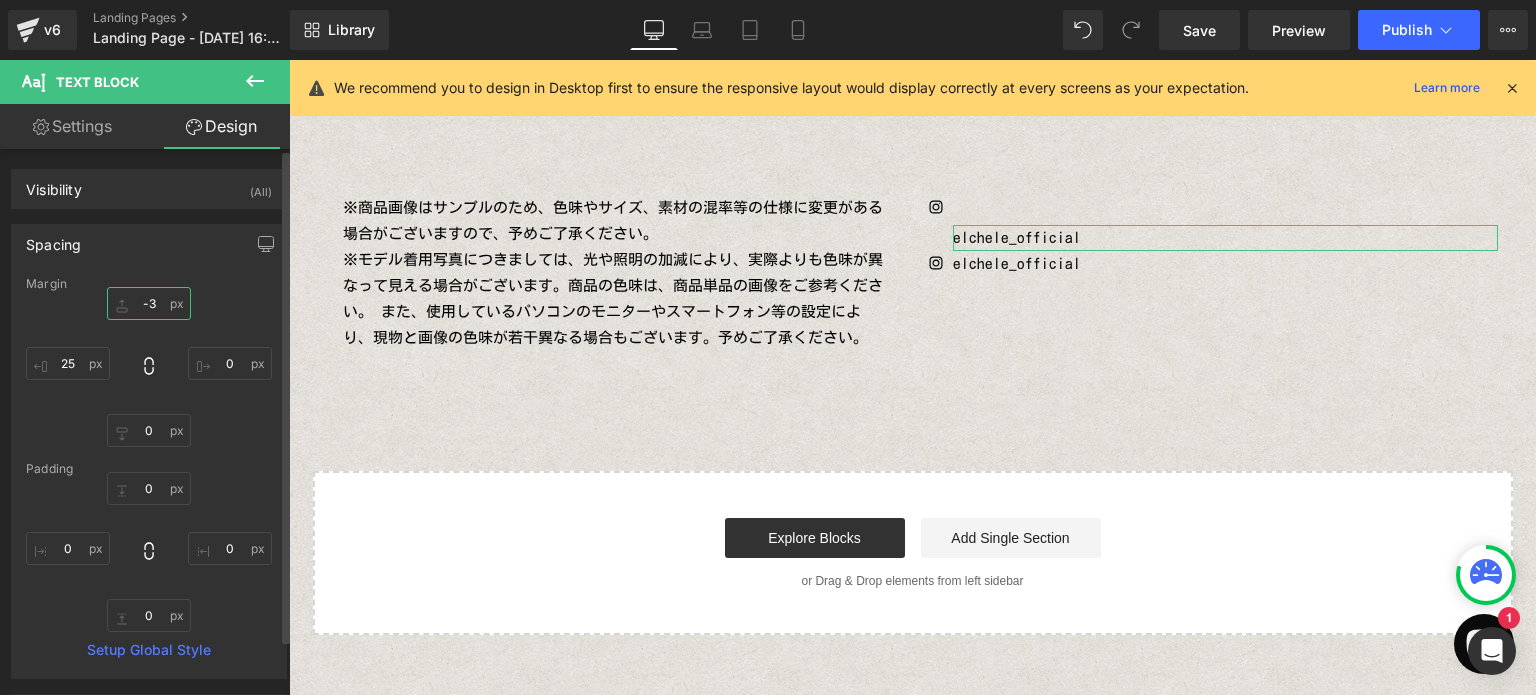 type on "-30" 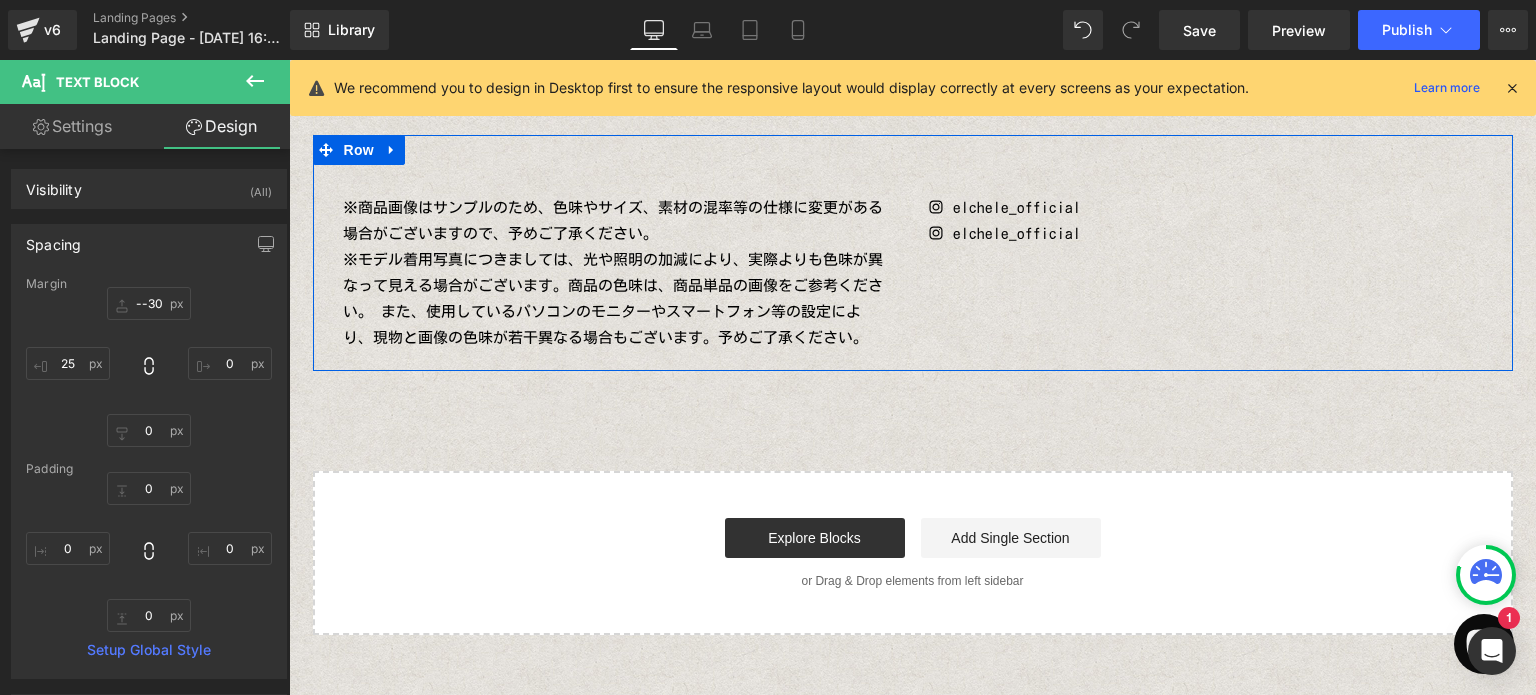 click on "※商品画像はサンプルのため、色味やサイズ、素材の混率等の仕様に変更がある場合がございますので、予めご了承ください。 ※モデル着用写真につきましては、光や照明の加減により、実際よりも色味が異なって見える場合がございます。商品の色味は、商品単品の画像をご参考ください。 また、使用しているパソコンのモニターやスマートフォン等の設定により、現物と画像の色味が若干異なる場合もございます。予めご了承ください。
Text Block
Row
Icon
elchele_official
Text Block         Icon         elchele_official Text Block
Row" at bounding box center (913, 253) 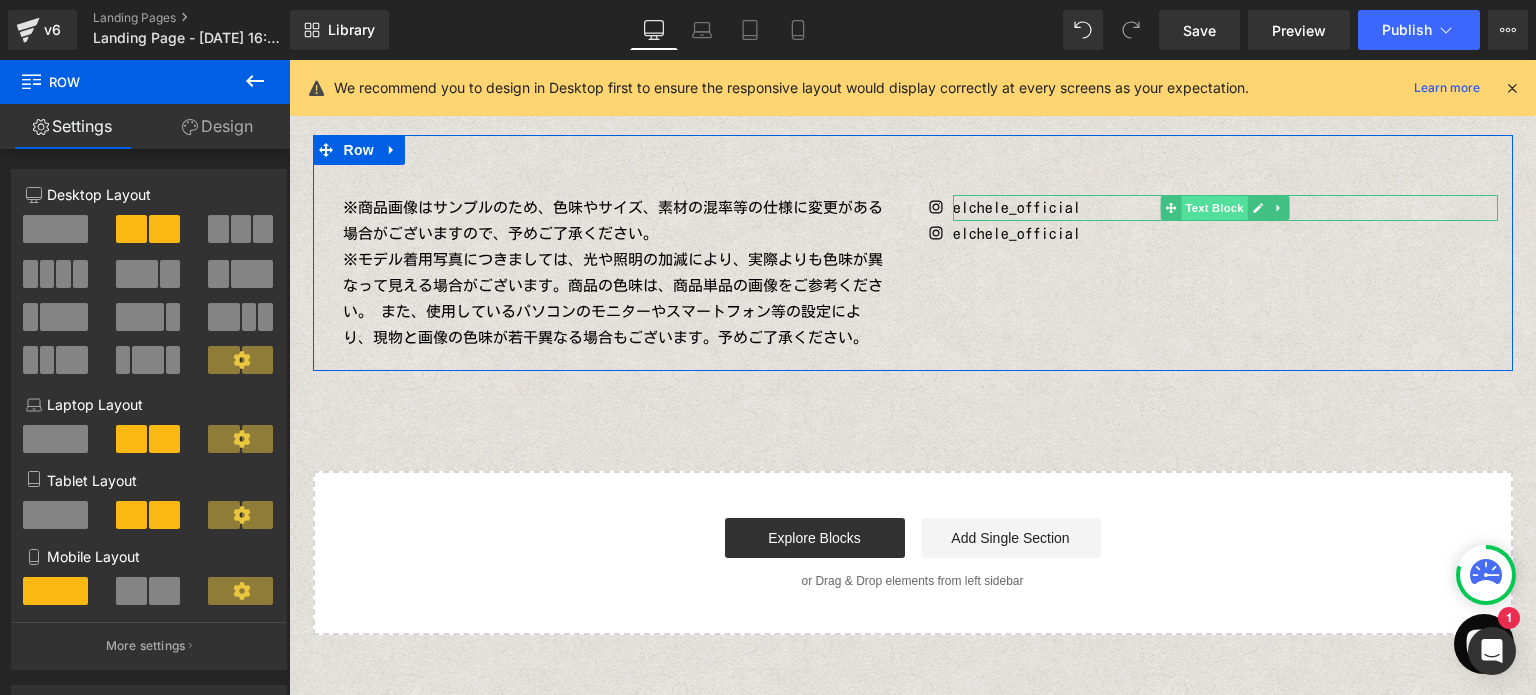 click on "Text Block" at bounding box center [1214, 208] 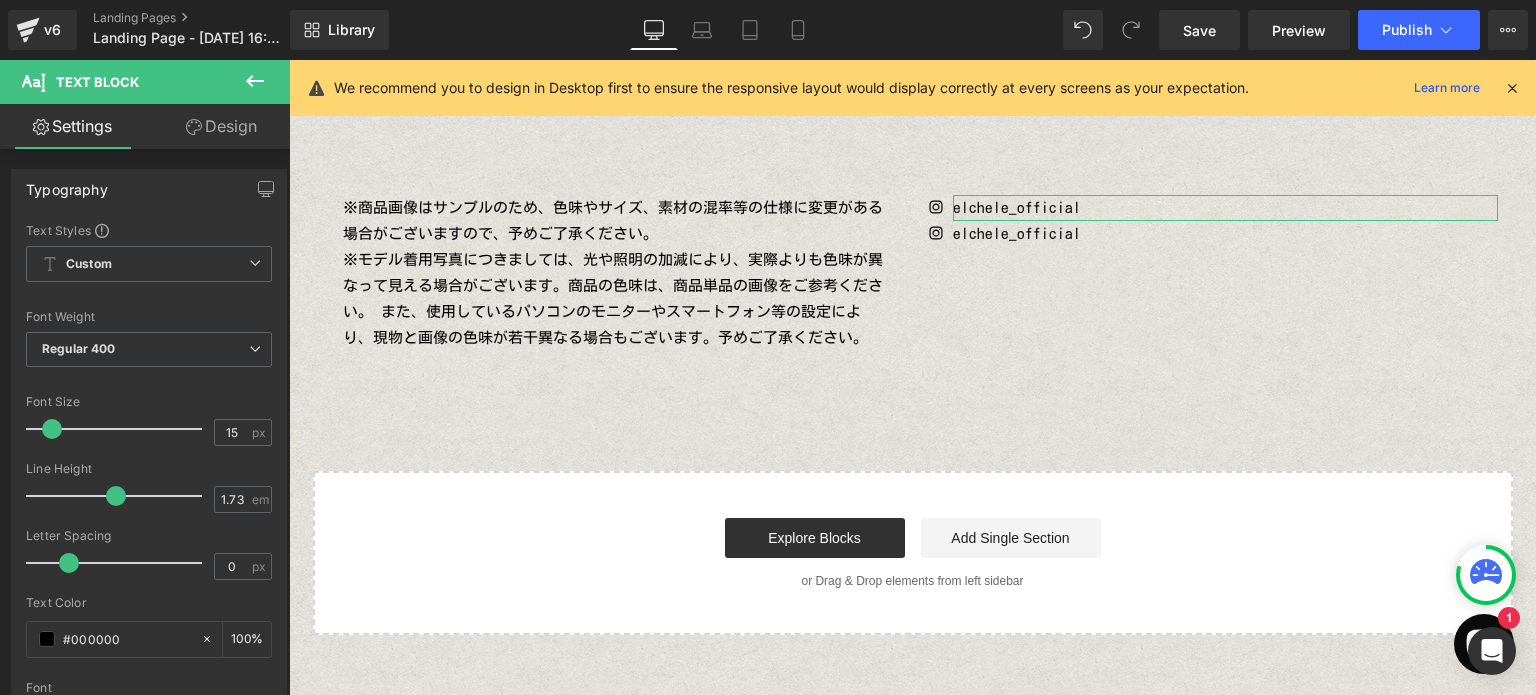 click on "Design" at bounding box center (221, 126) 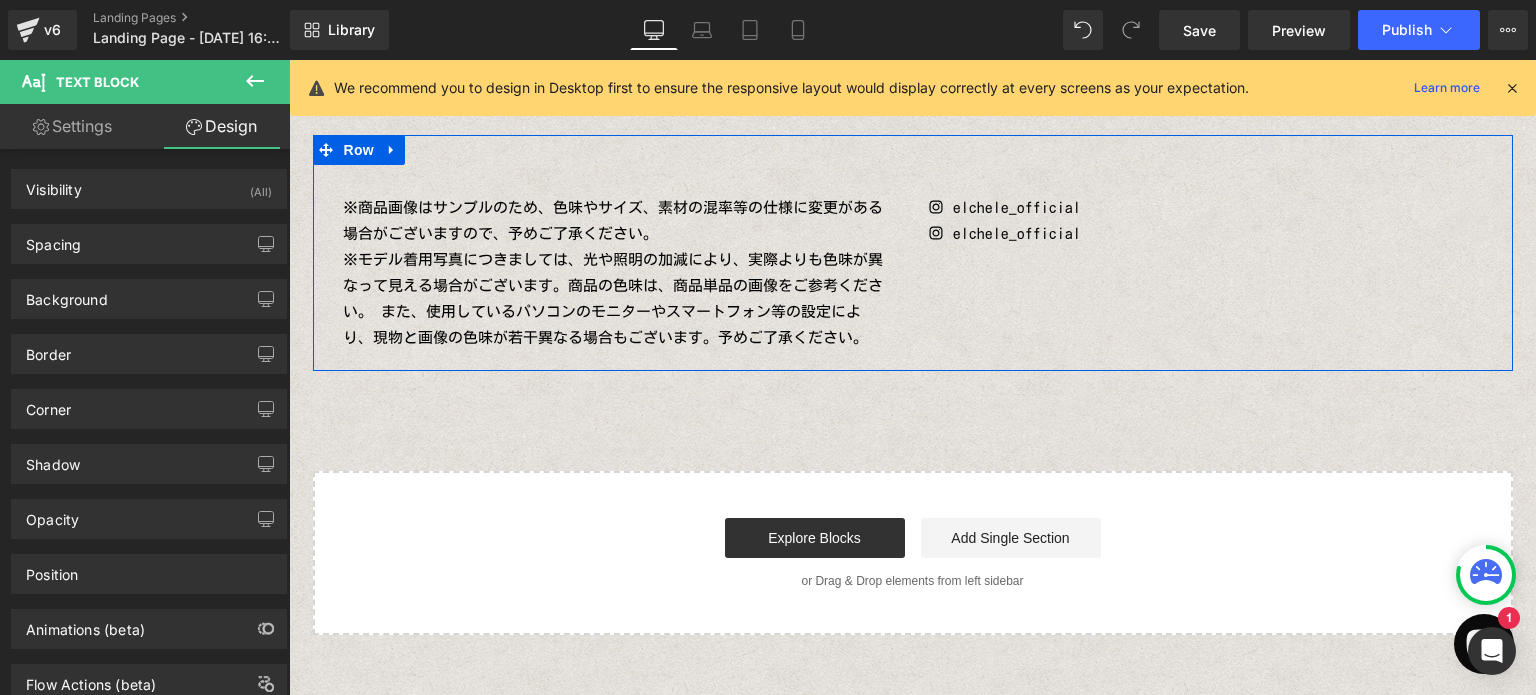 click on "Row" at bounding box center [359, 150] 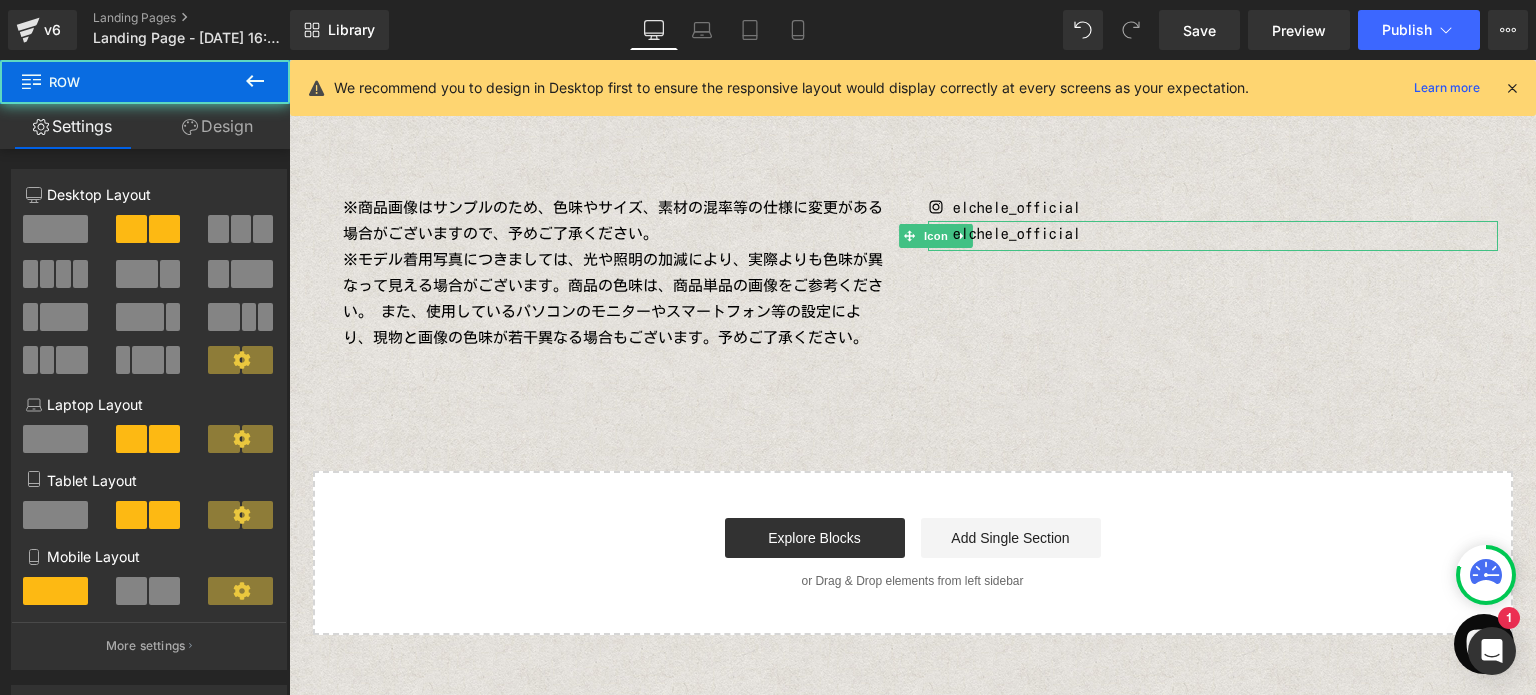 click on "※商品画像はサンプルのため、色味やサイズ、素材の混率等の仕様に変更がある場合がございますので、予めご了承ください。 ※モデル着用写真につきましては、光や照明の加減により、実際よりも色味が異なって見える場合がございます。商品の色味は、商品単品の画像をご参考ください。 また、使用しているパソコンのモニターやスマートフォン等の設定により、現物と画像の色味が若干異なる場合もございます。予めご了承ください。
Text Block
Row
Icon
elchele_official
Text Block         Icon         elchele_official Text Block
Row" at bounding box center [913, 253] 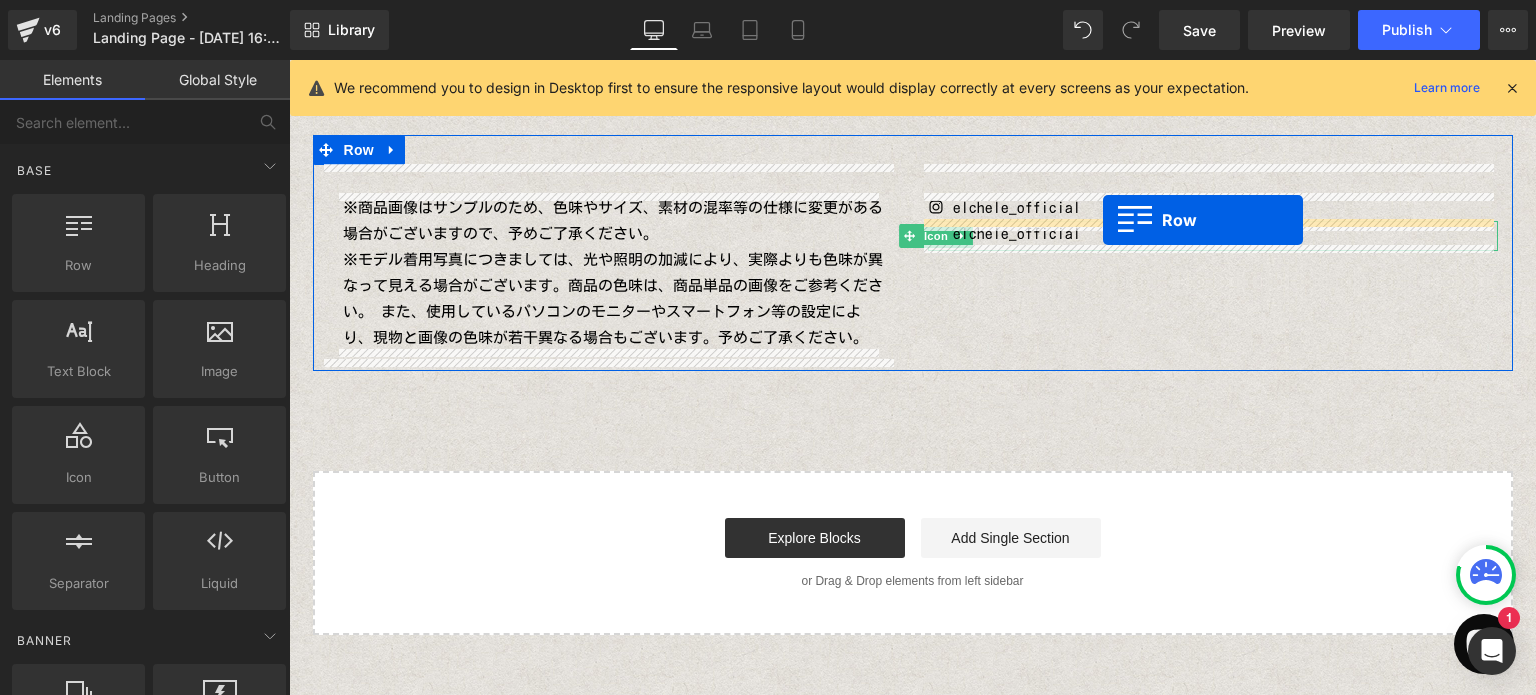 drag, startPoint x: 363, startPoint y: 299, endPoint x: 1103, endPoint y: 220, distance: 744.20496 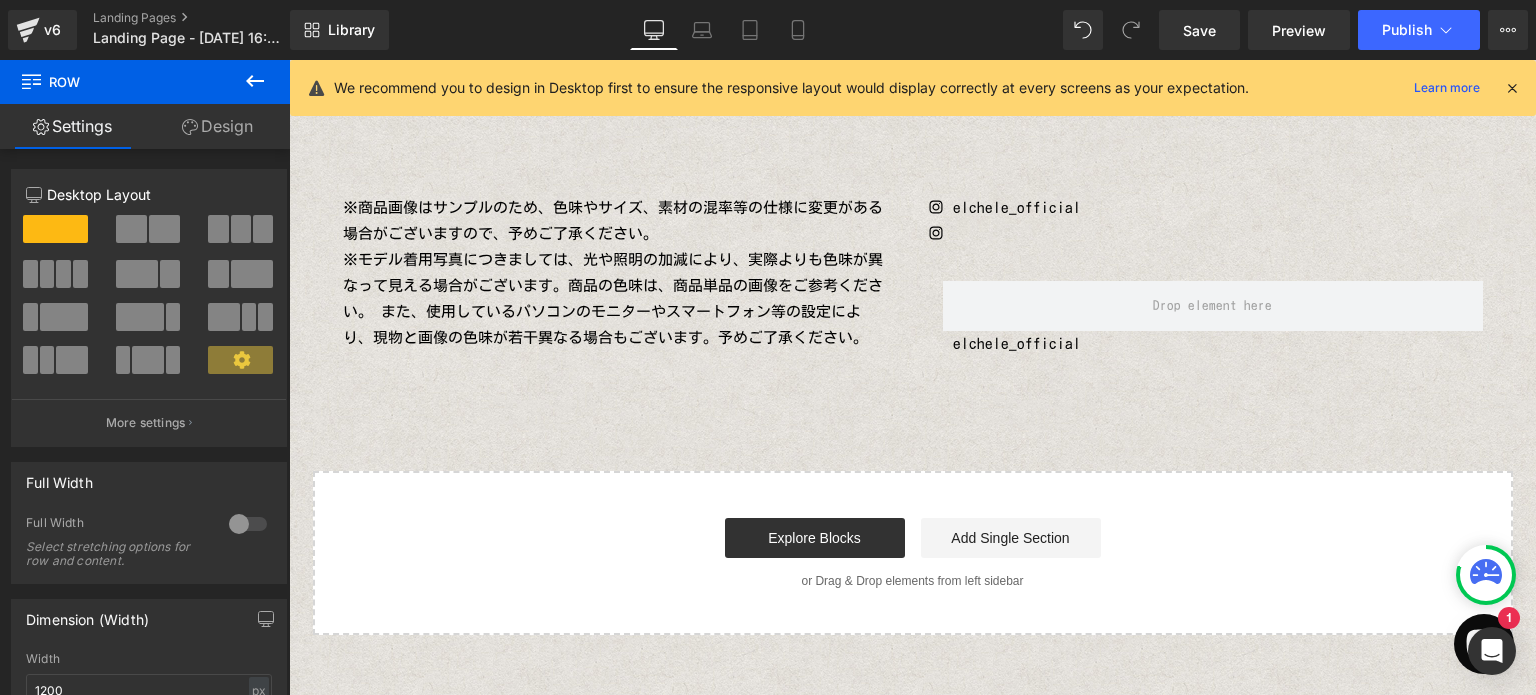 drag, startPoint x: 255, startPoint y: 81, endPoint x: 230, endPoint y: 123, distance: 48.8774 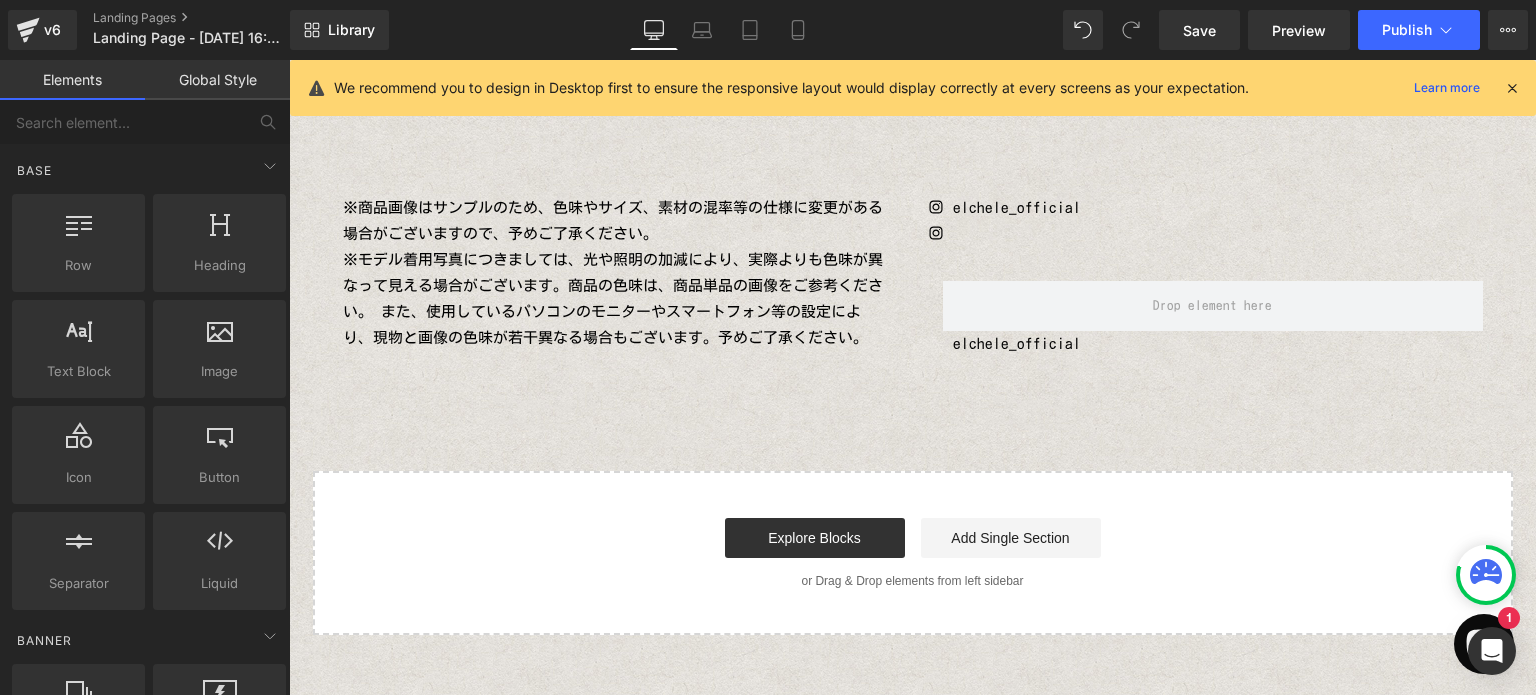 click on "※商品画像はサンプルのため、色味やサイズ、素材の混率等の仕様に変更がある場合がございますので、予めご了承ください。" at bounding box center (613, 221) 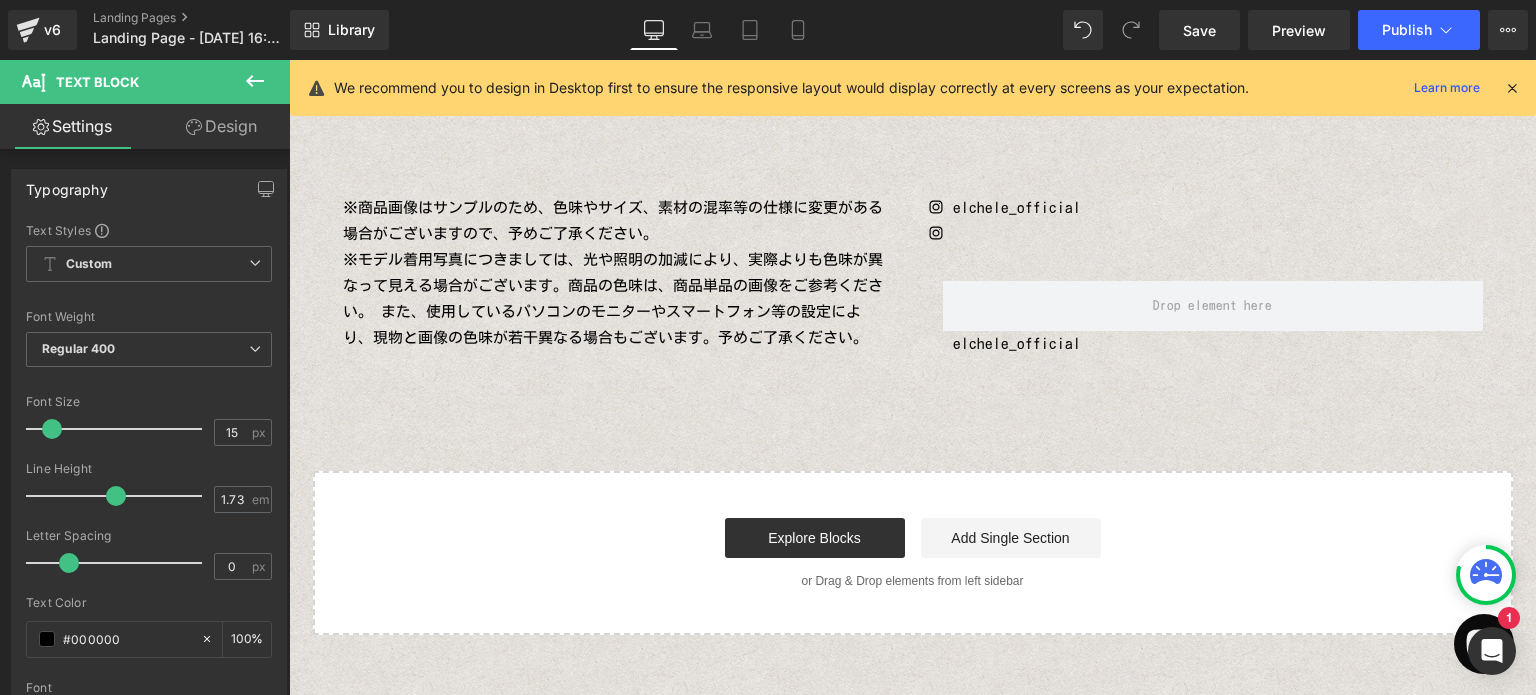 click 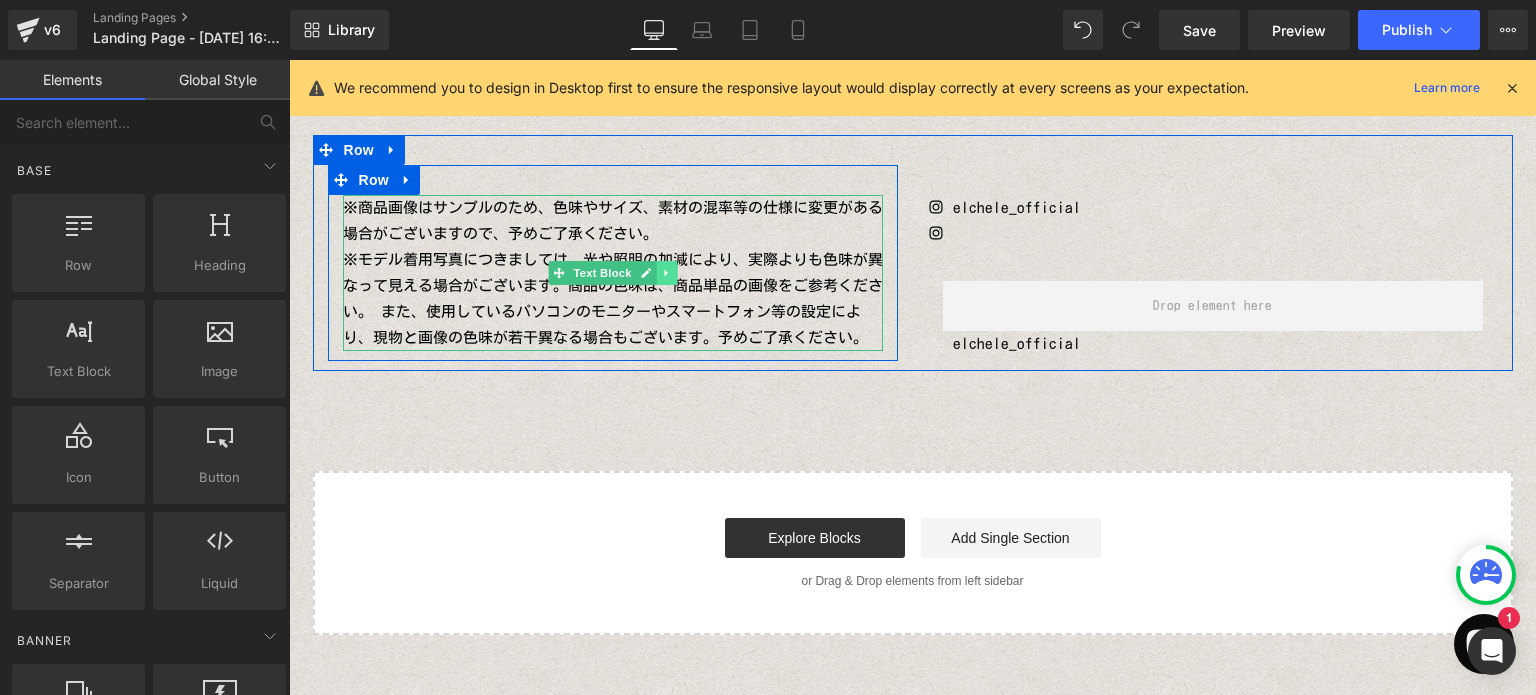 click 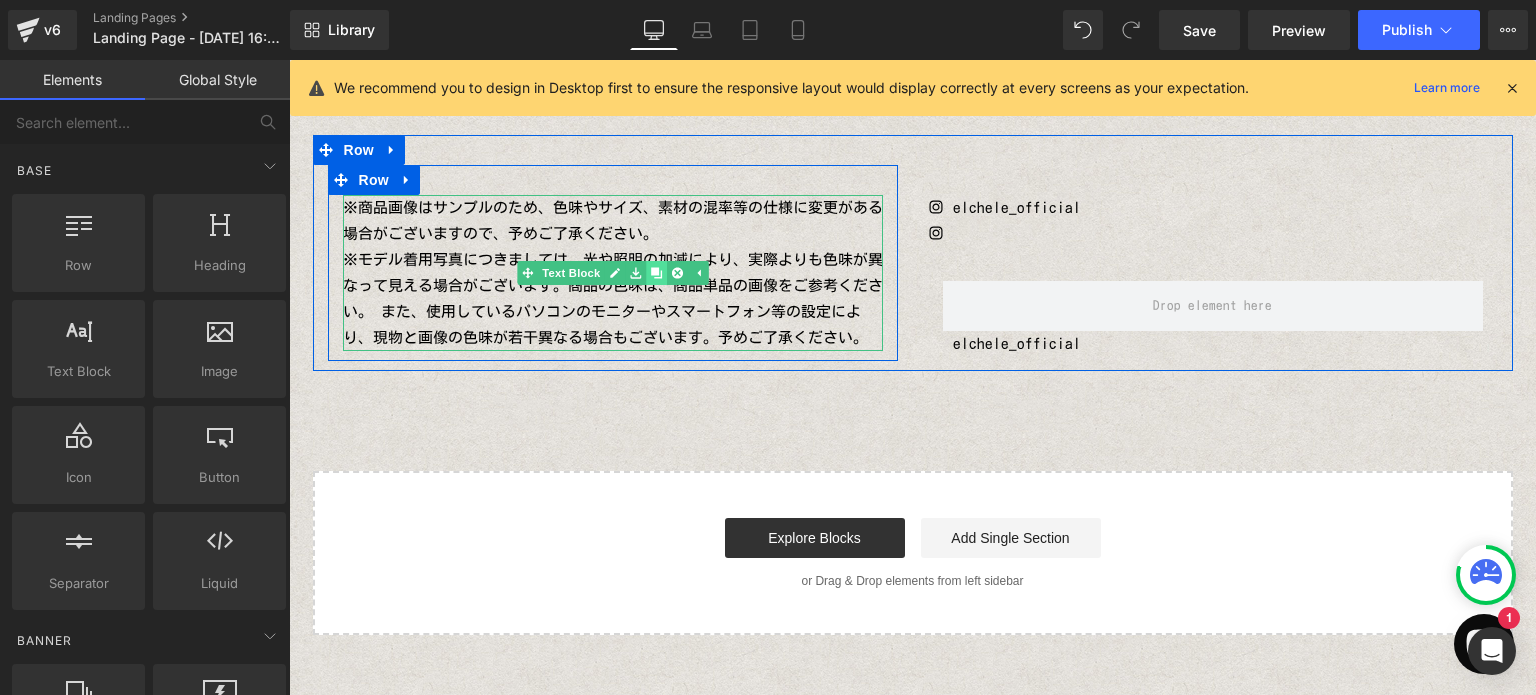 click 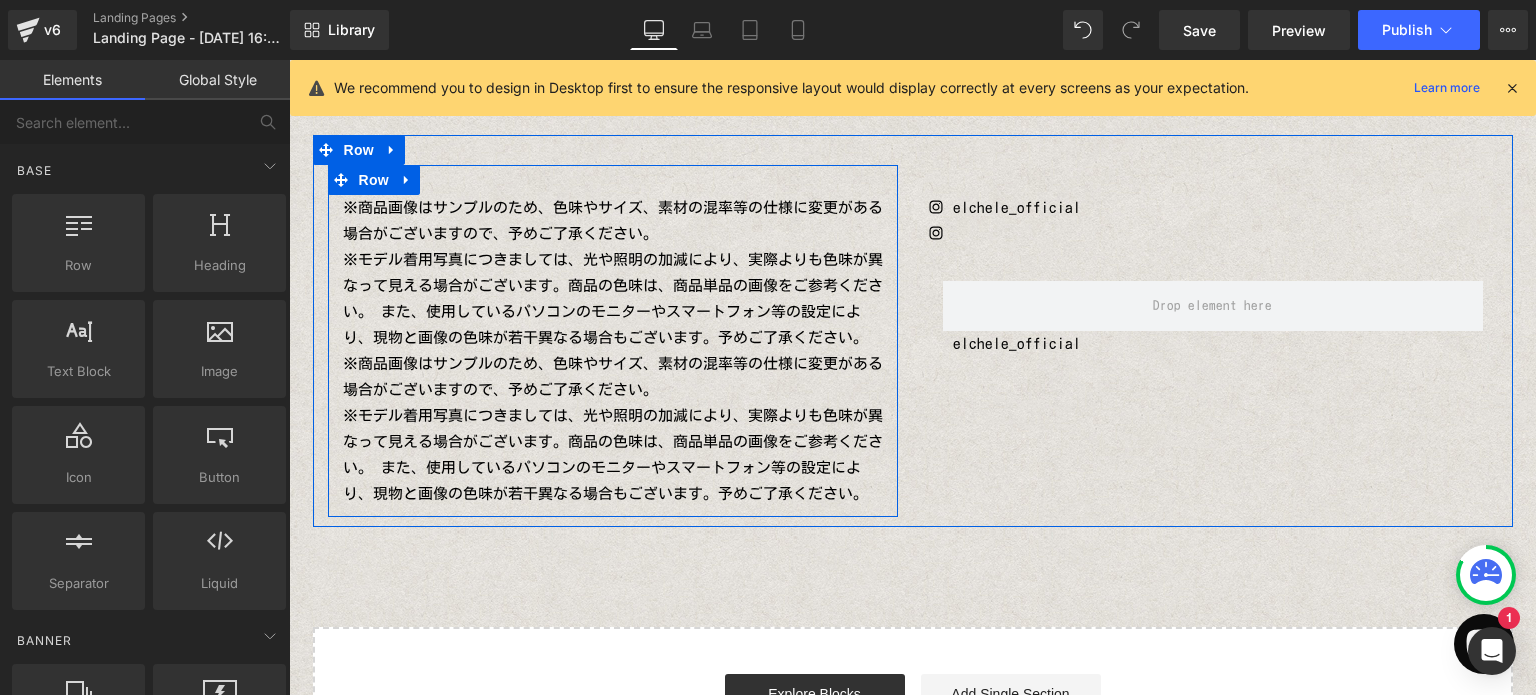 click on "※商品画像はサンプルのため、色味やサイズ、素材の混率等の仕様に変更がある場合がございますので、予めご了承ください。" at bounding box center [613, 377] 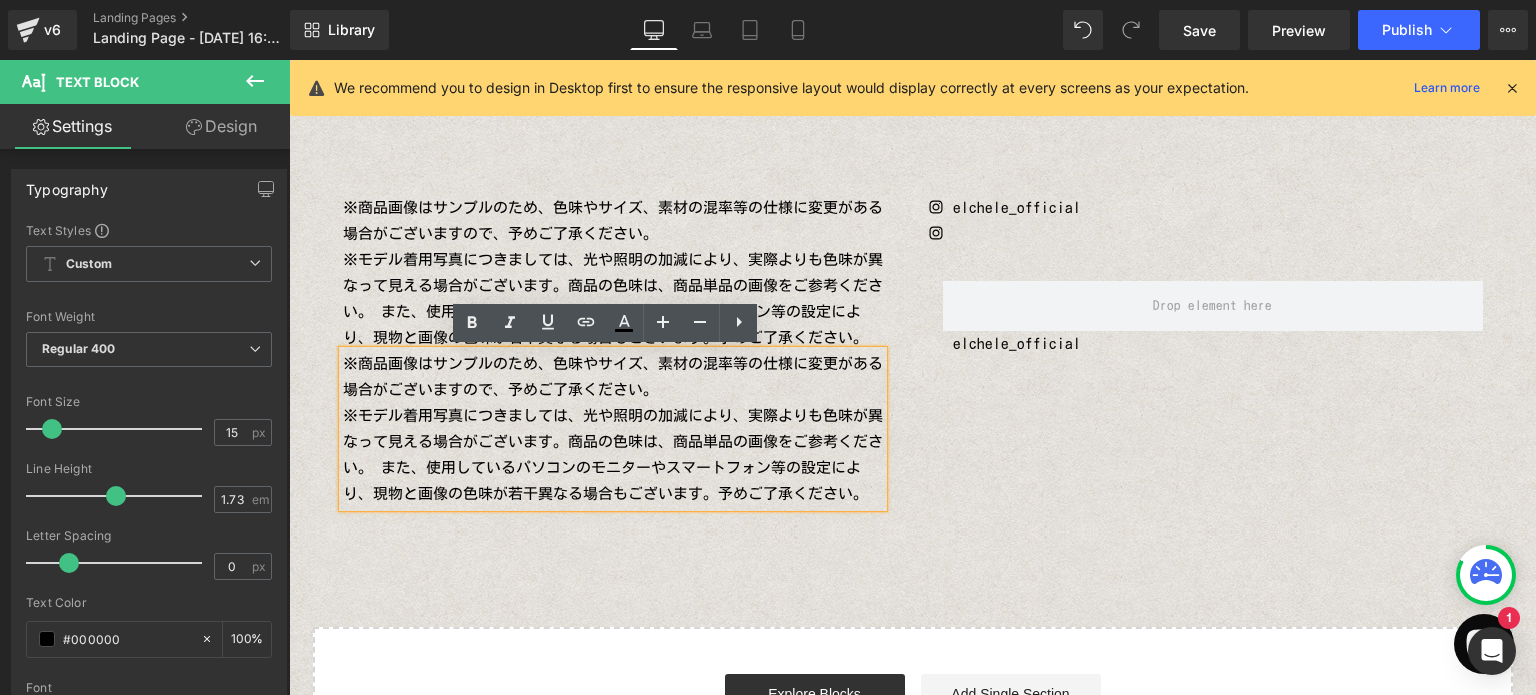 click on "※商品画像はサンプルのため、色味やサイズ、素材の混率等の仕様に変更がある場合がございますので、予めご了承ください。 ※モデル着用写真につきましては、光や照明の加減により、実際よりも色味が異なって見える場合がございます。商品の色味は、商品単品の画像をご参考ください。 また、使用しているパソコンのモニターやスマートフォン等の設定により、現物と画像の色味が若干異なる場合もございます。予めご了承ください。
Text Block         ※商品画像はサンプルのため、色味やサイズ、素材の混率等の仕様に変更がある場合がございますので、予めご了承ください。 Text Block
Row
Icon
elchele_official
Text Block         Icon
Row         elchele_official Text Block
Row" at bounding box center [912, 463] 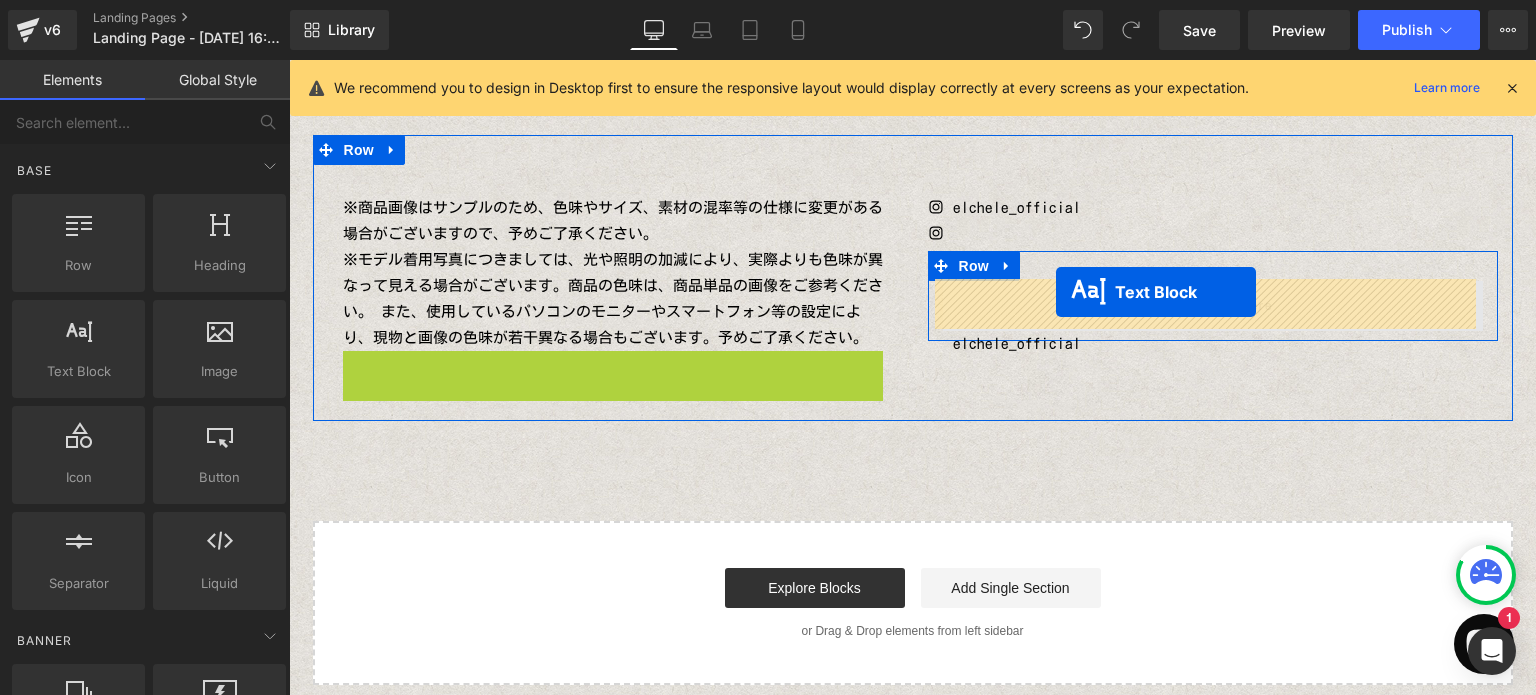 drag, startPoint x: 556, startPoint y: 425, endPoint x: 1056, endPoint y: 292, distance: 517.3867 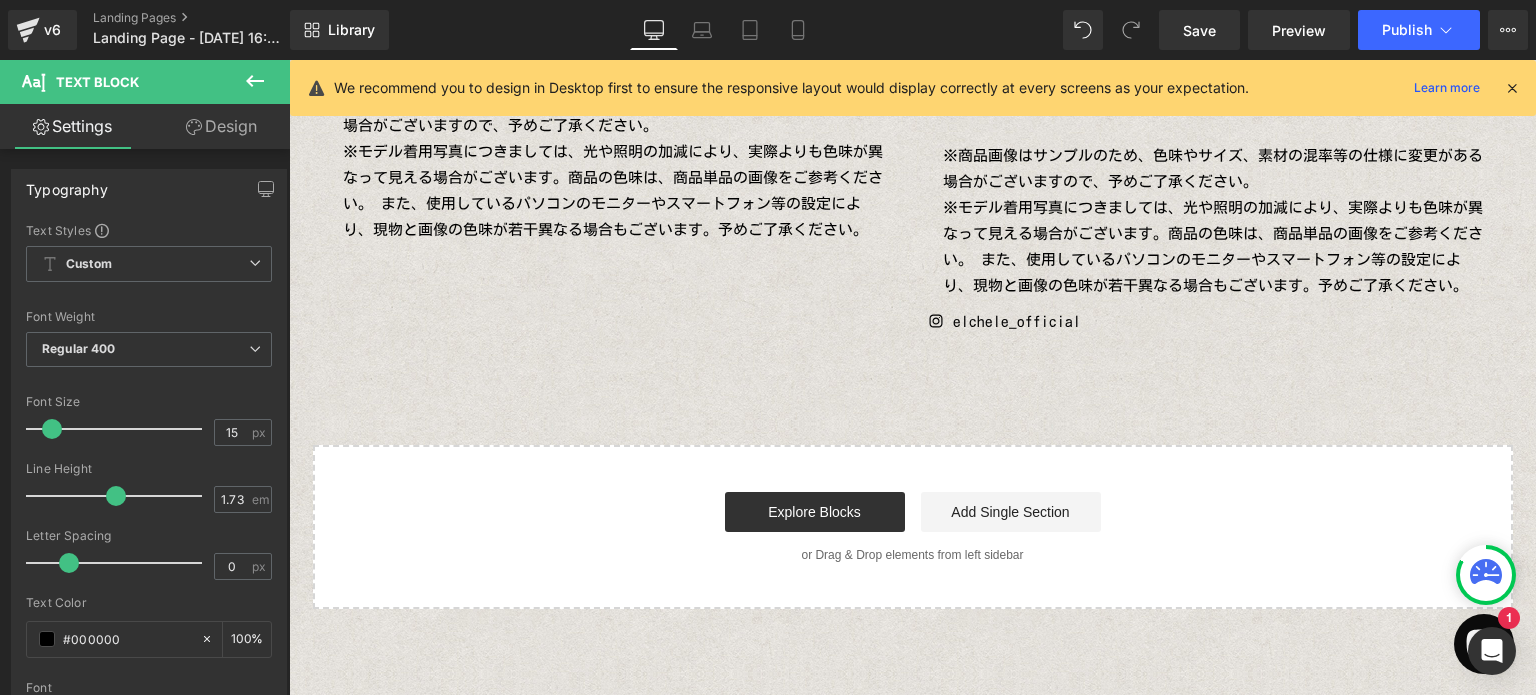 scroll, scrollTop: 0, scrollLeft: 0, axis: both 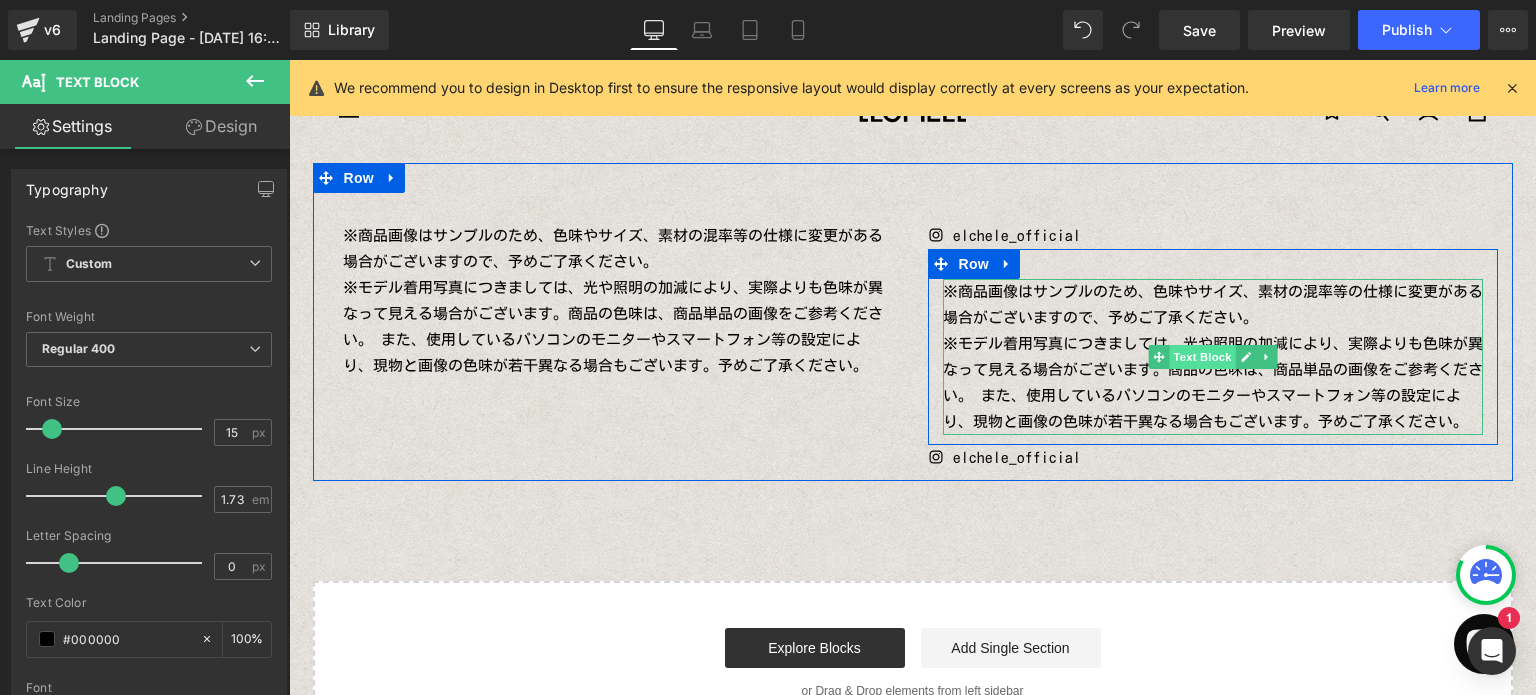 click on "Text Block" at bounding box center (1202, 357) 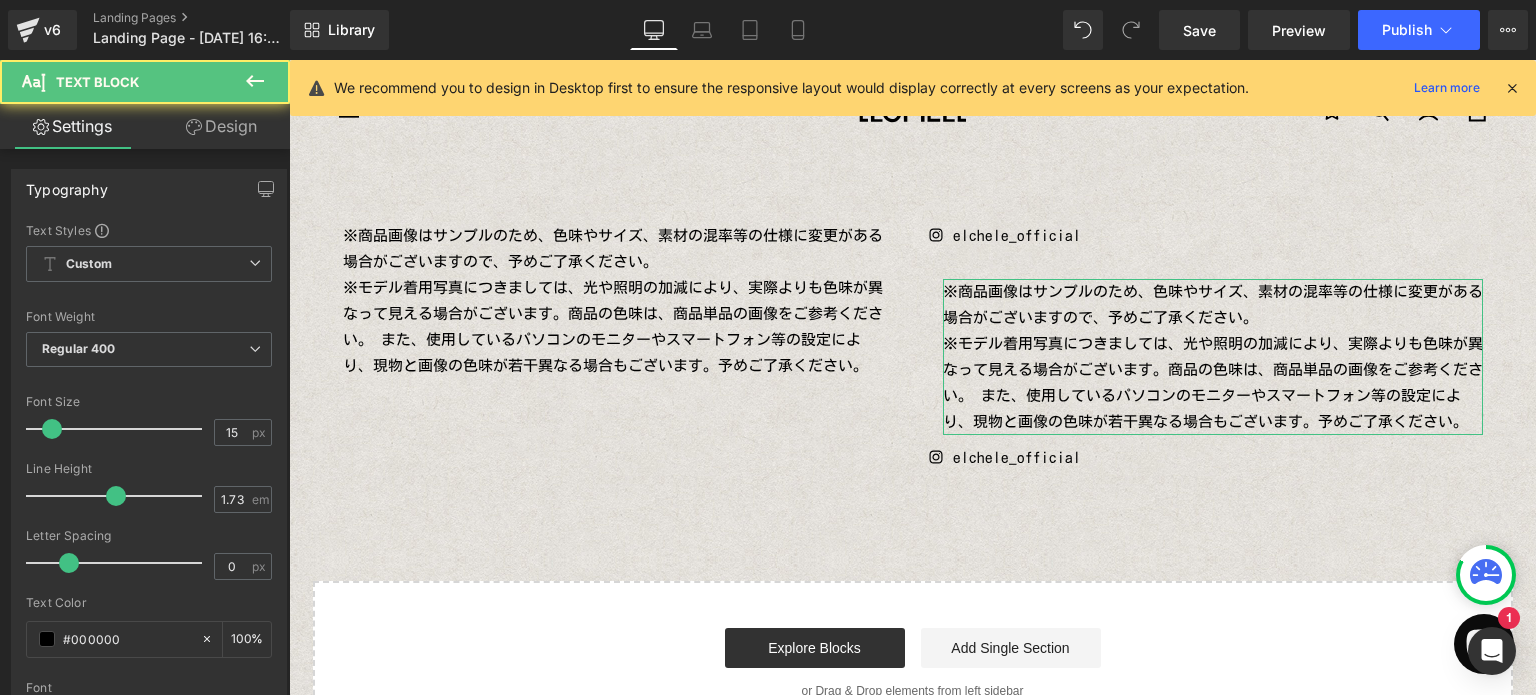 click on "Design" at bounding box center [221, 126] 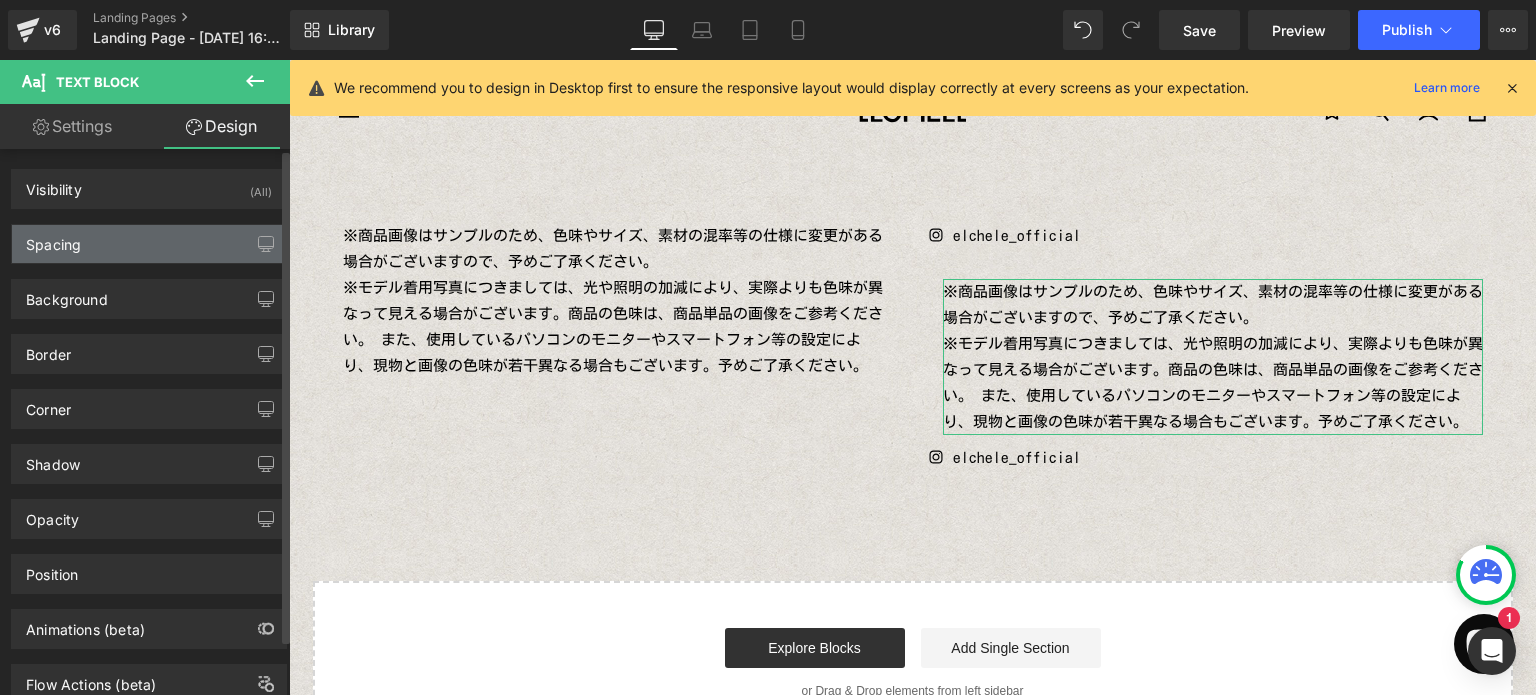 click on "Spacing" at bounding box center [149, 244] 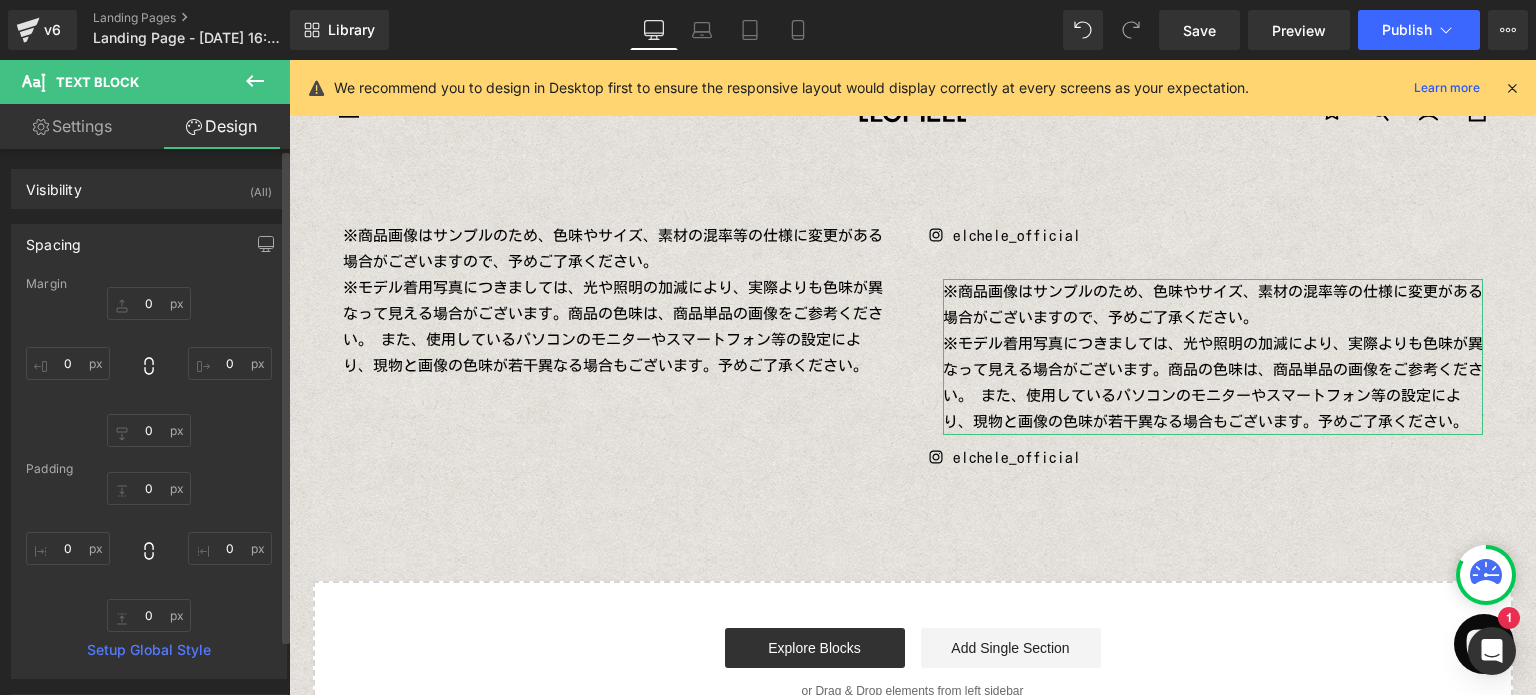 type on "0" 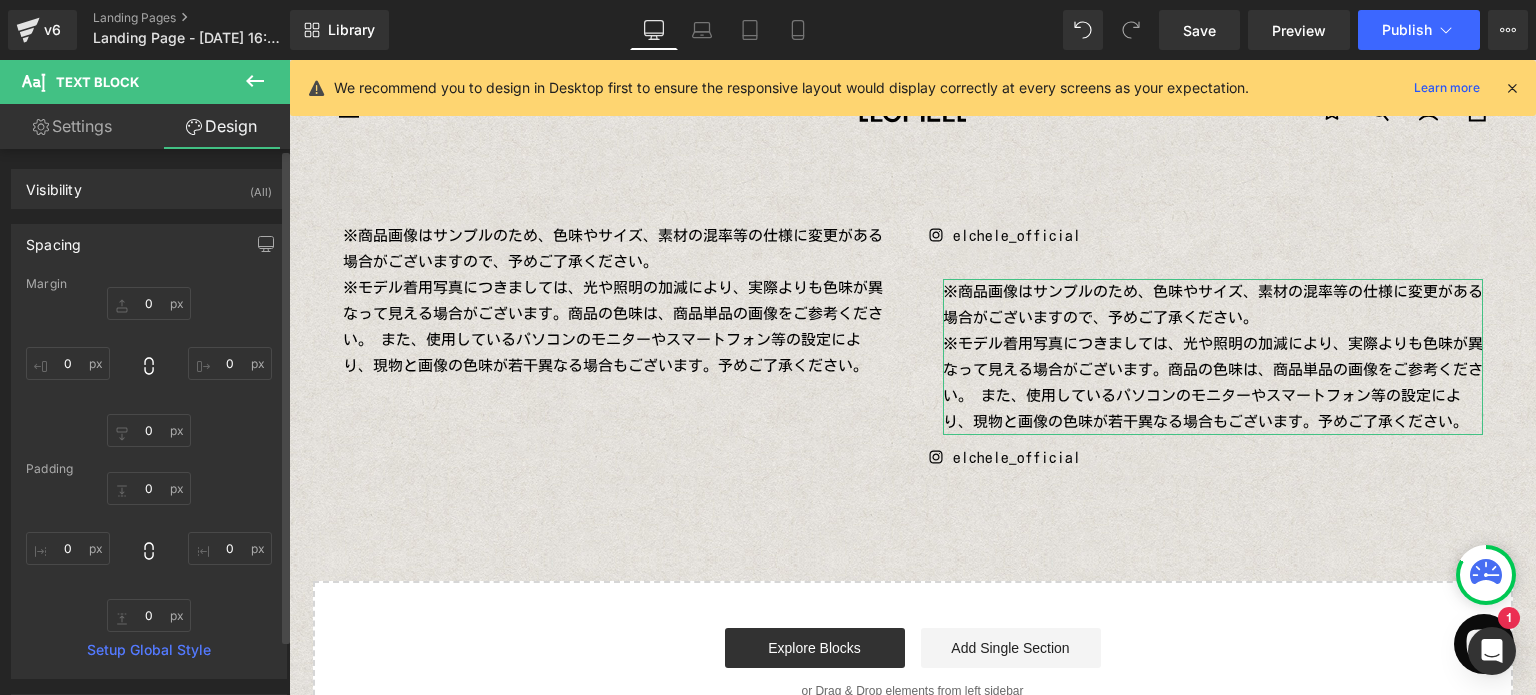 type on "0" 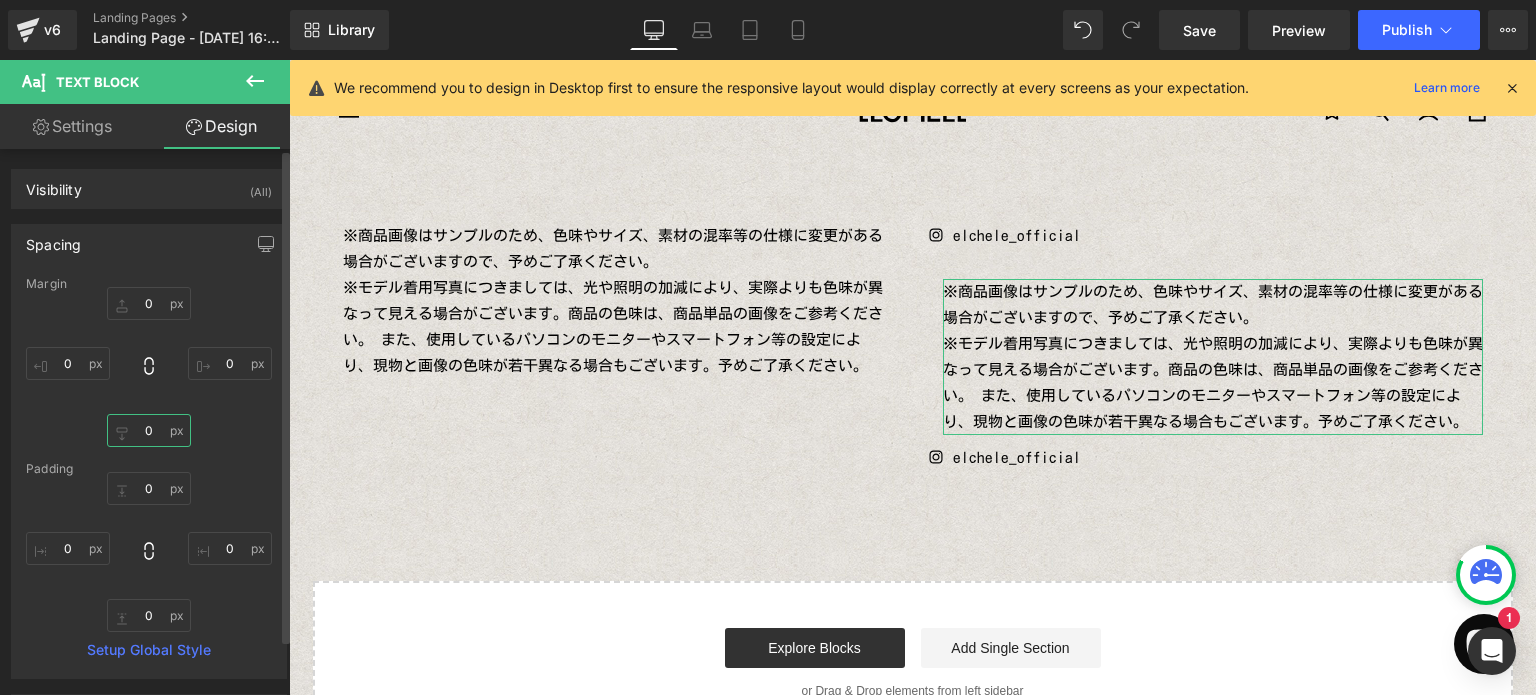 drag, startPoint x: 152, startPoint y: 424, endPoint x: 260, endPoint y: 449, distance: 110.85576 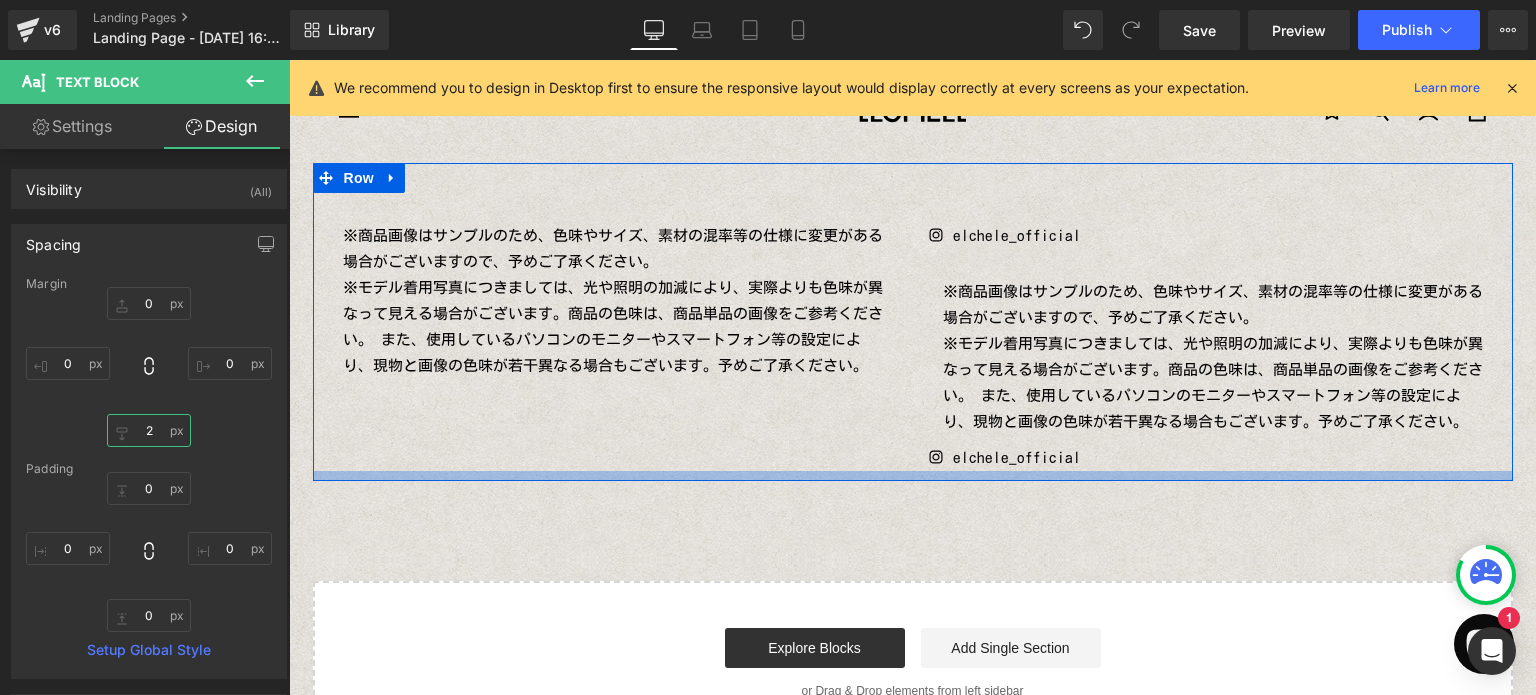 type on "20" 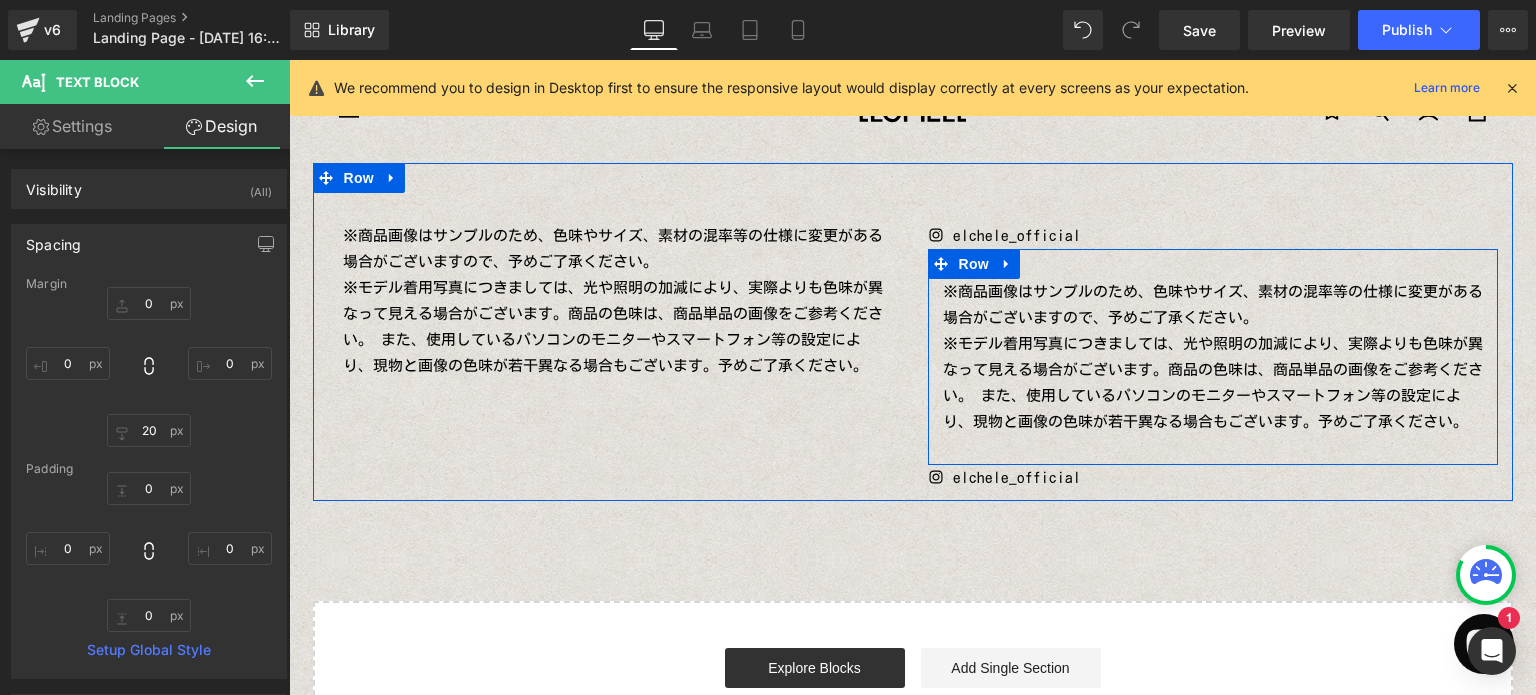 click on "Row" at bounding box center [974, 264] 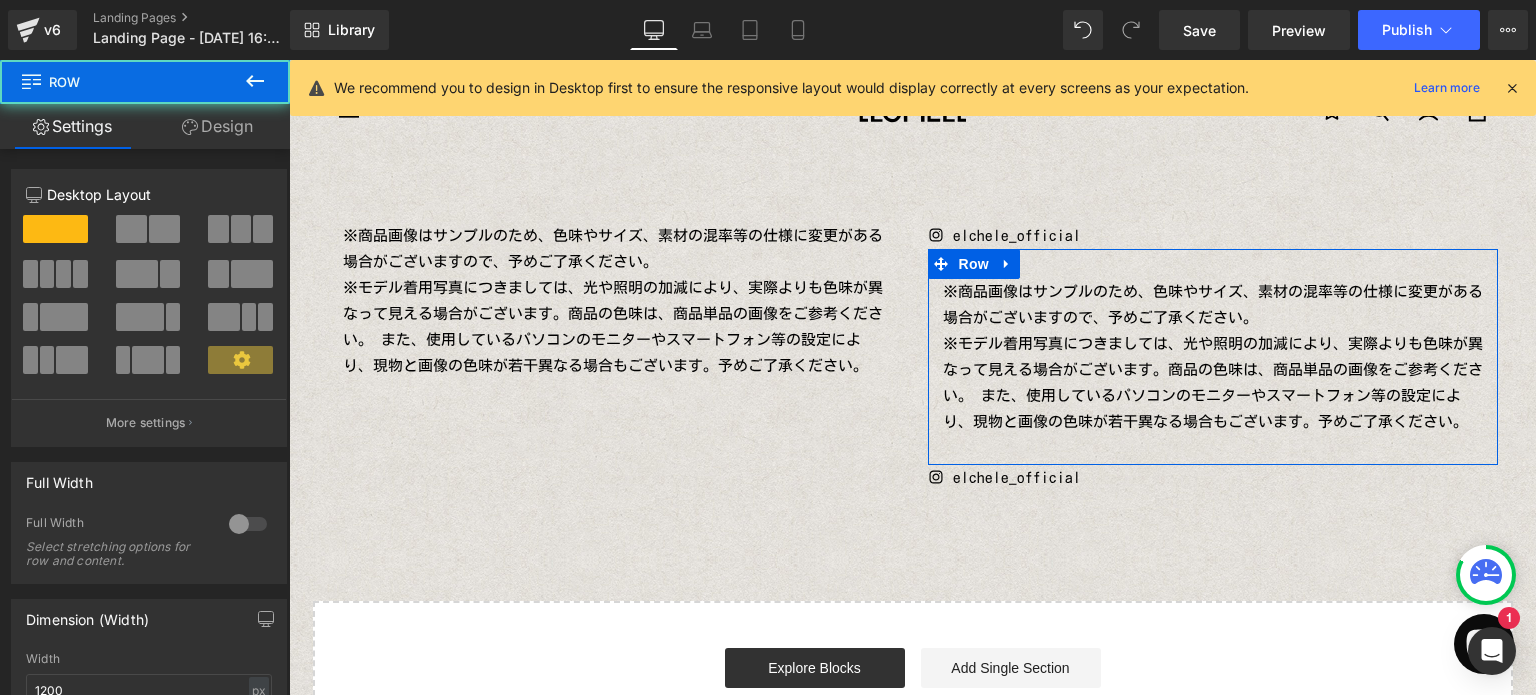 click on "Design" at bounding box center (217, 126) 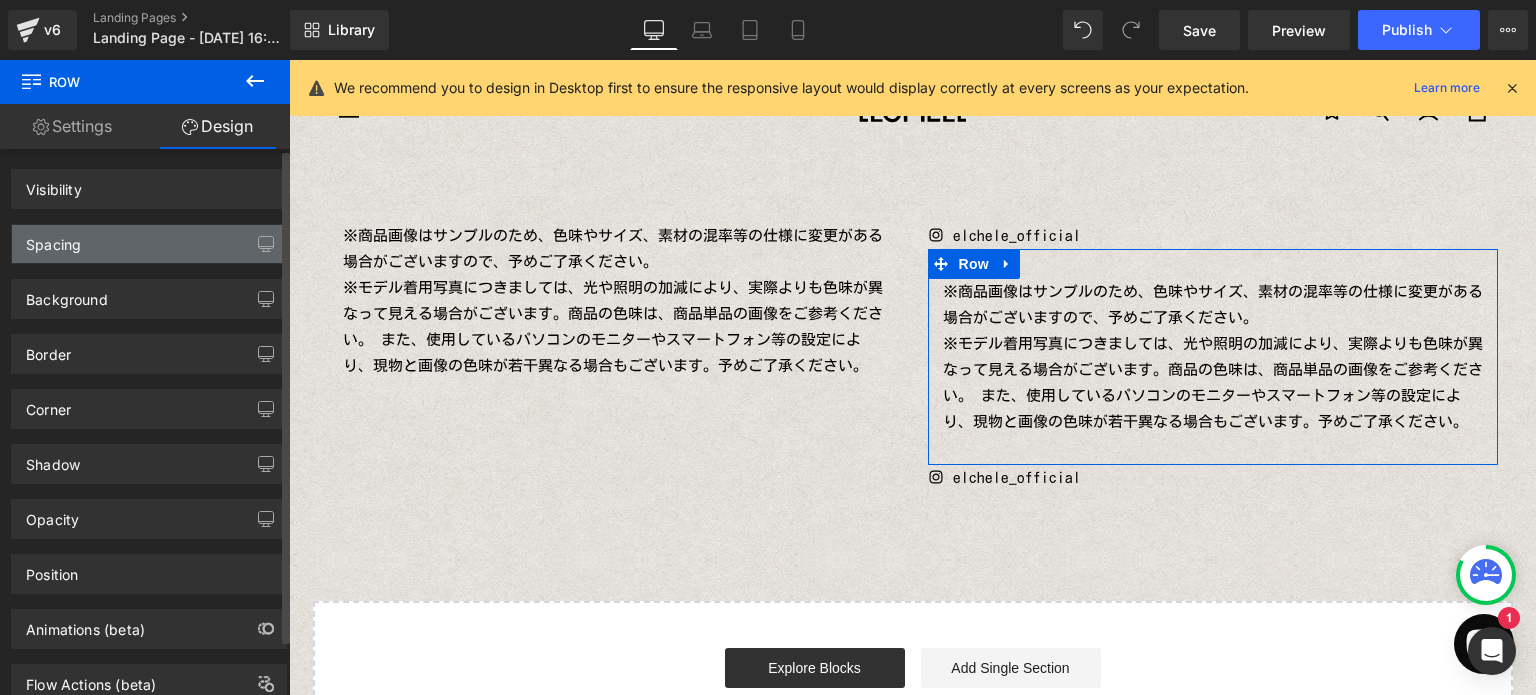 click on "Spacing" at bounding box center [149, 244] 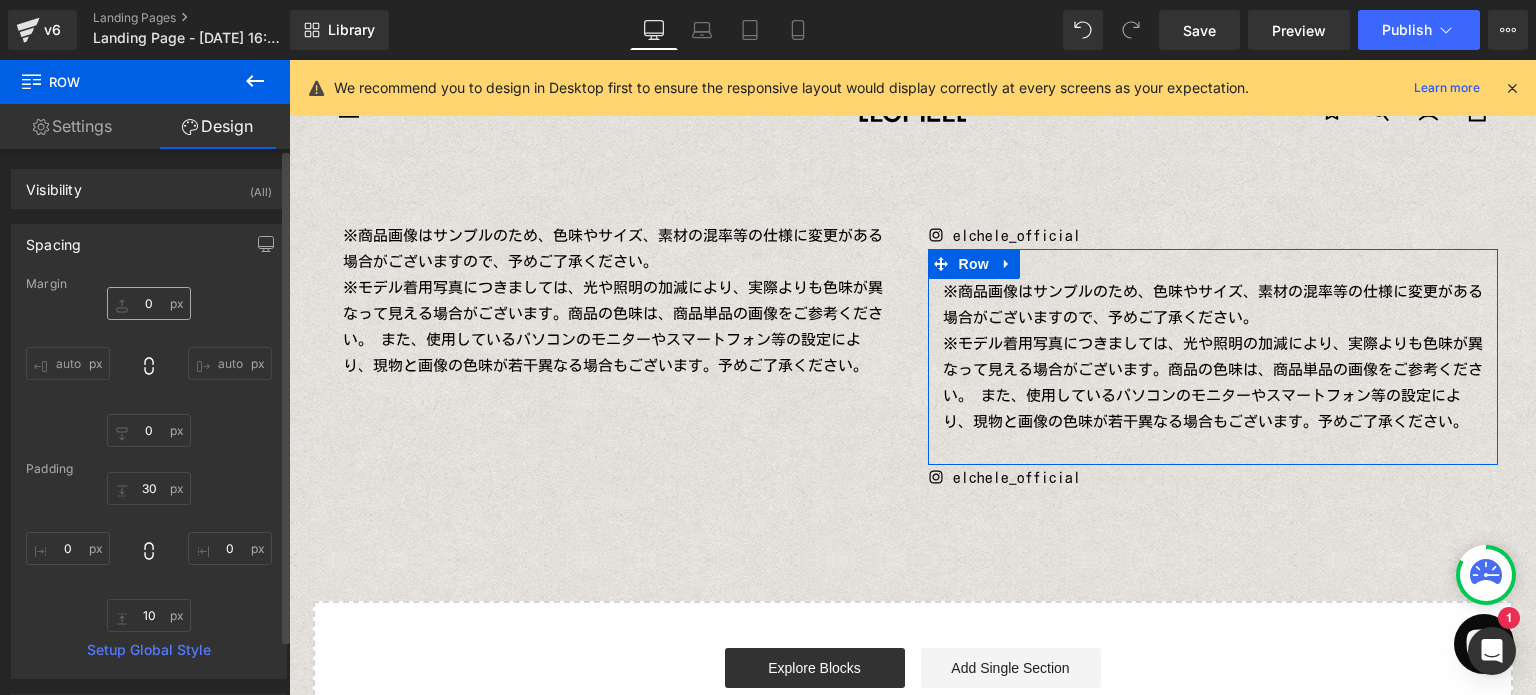 type on "0" 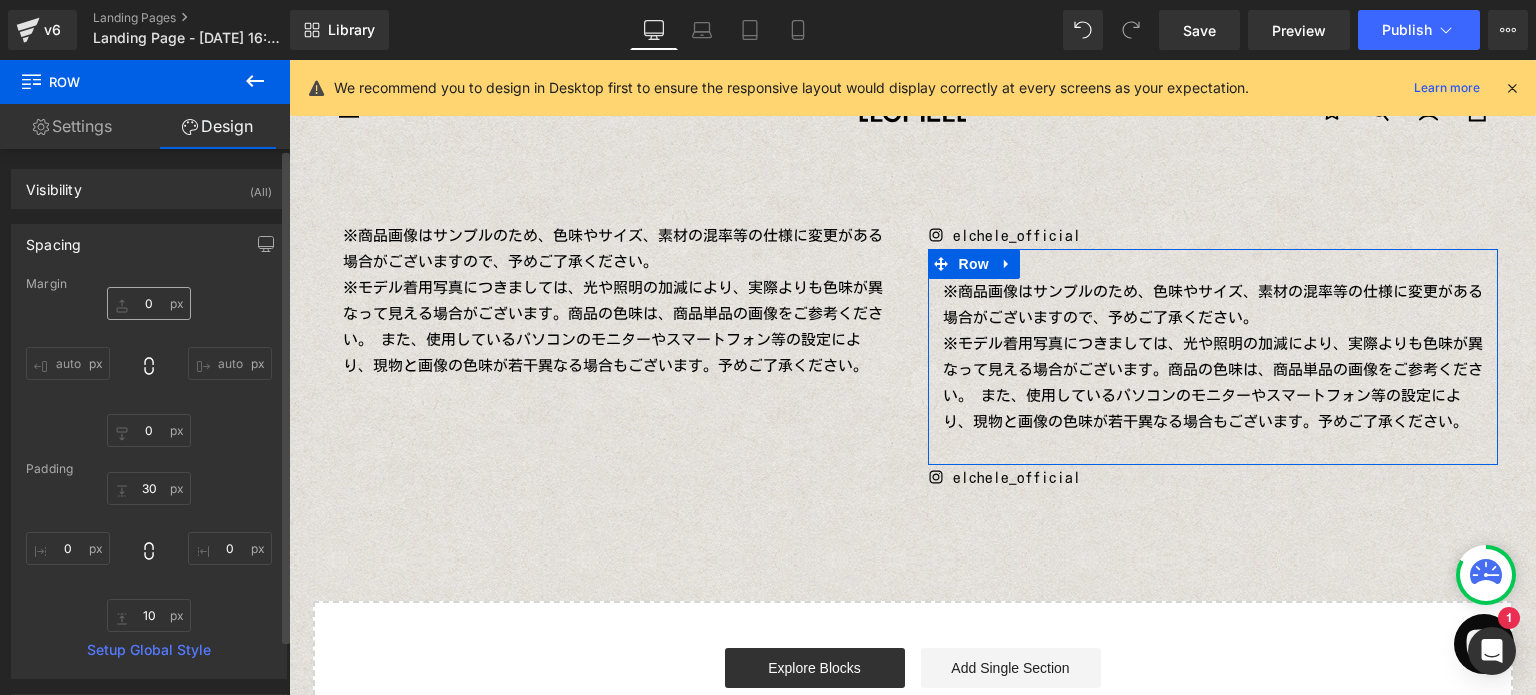 type on "0" 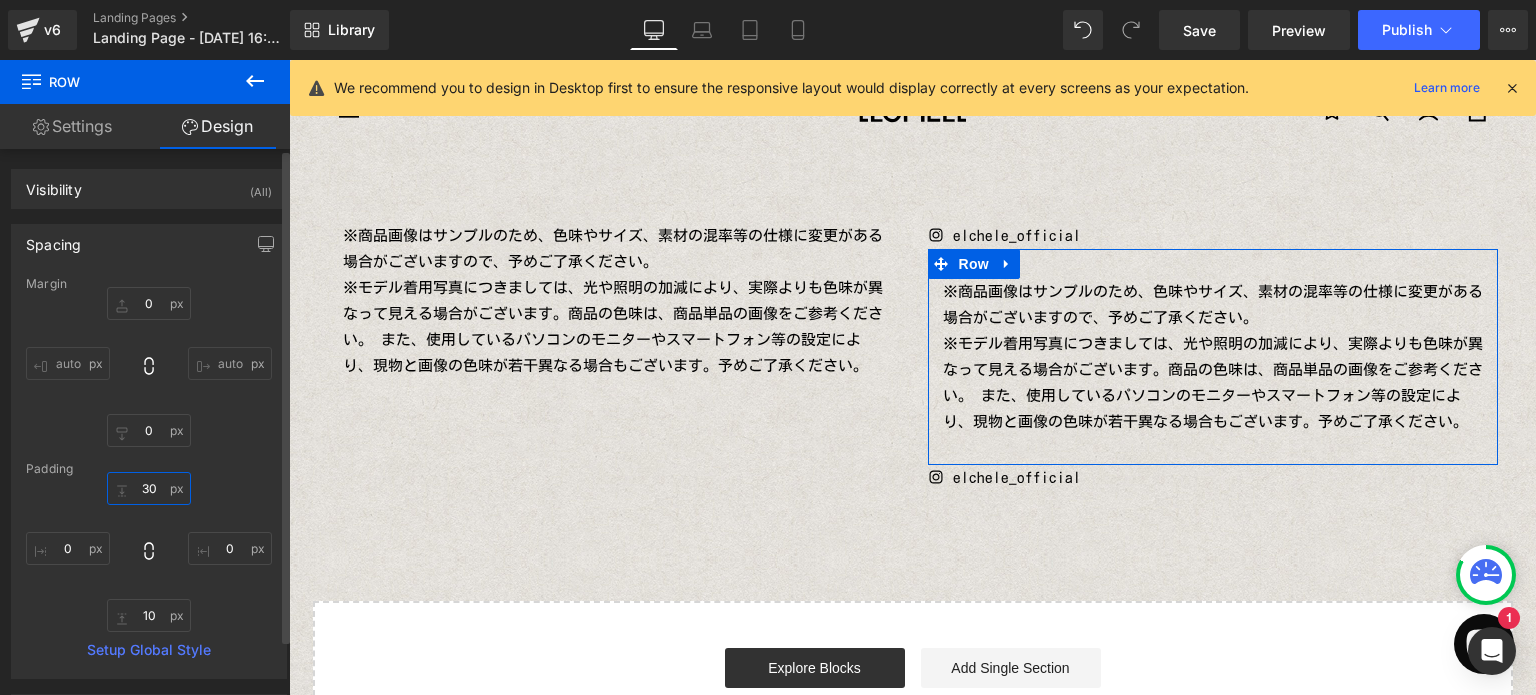 click on "30" at bounding box center [149, 488] 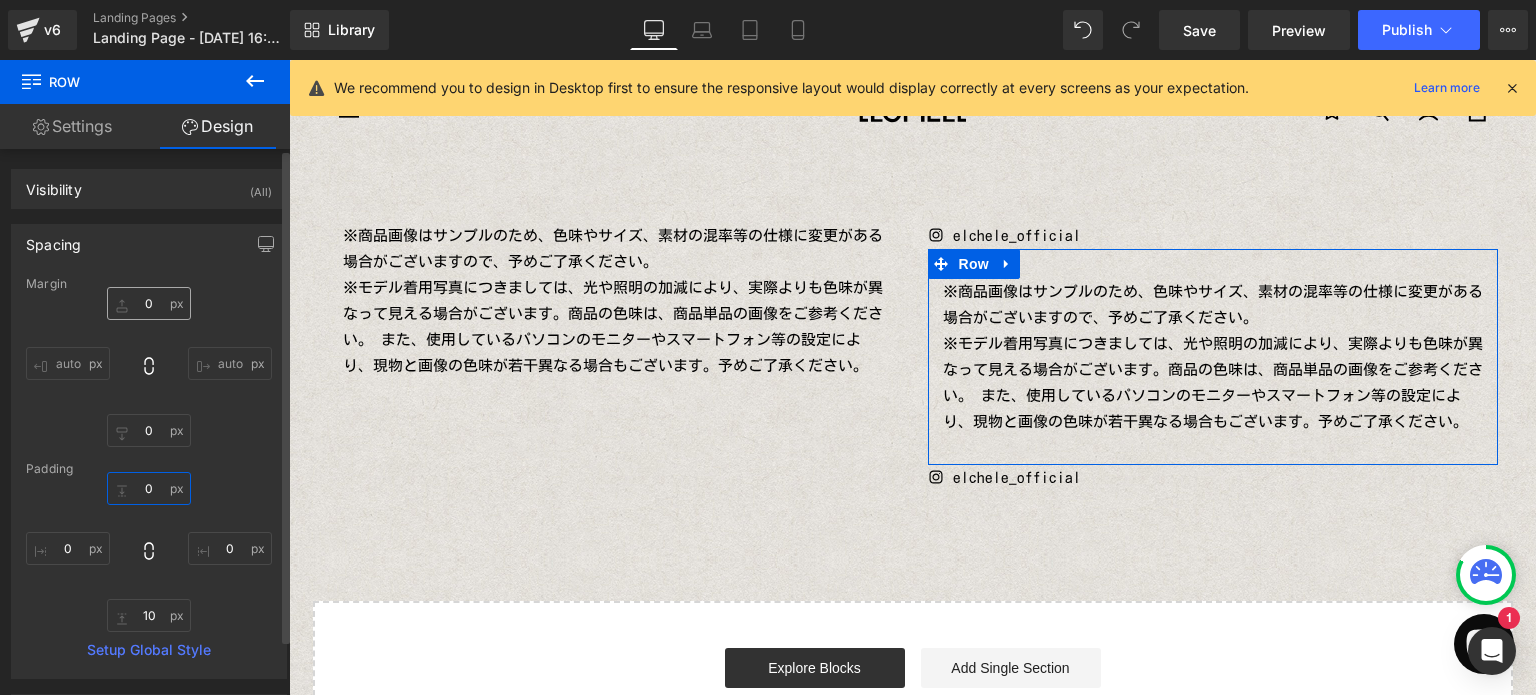 type 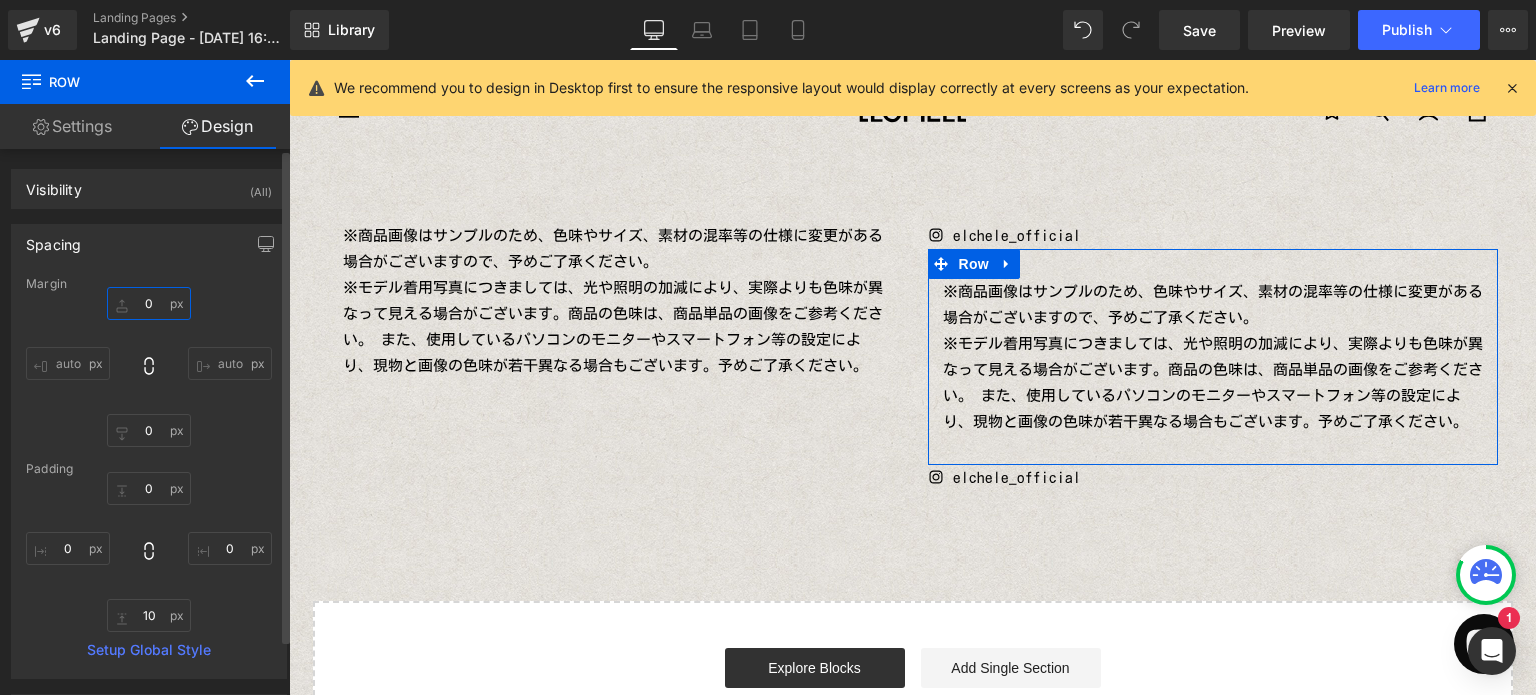 click on "0" at bounding box center [149, 303] 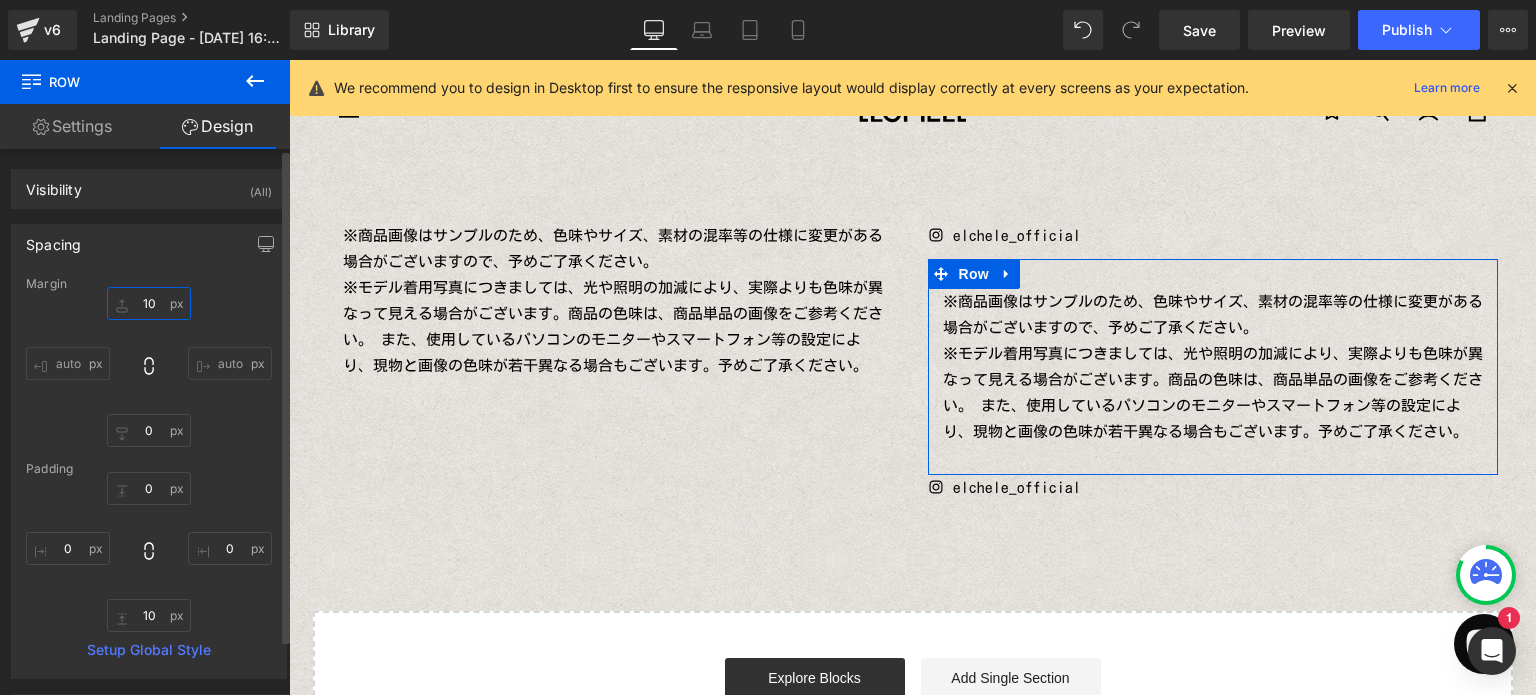 type on "1" 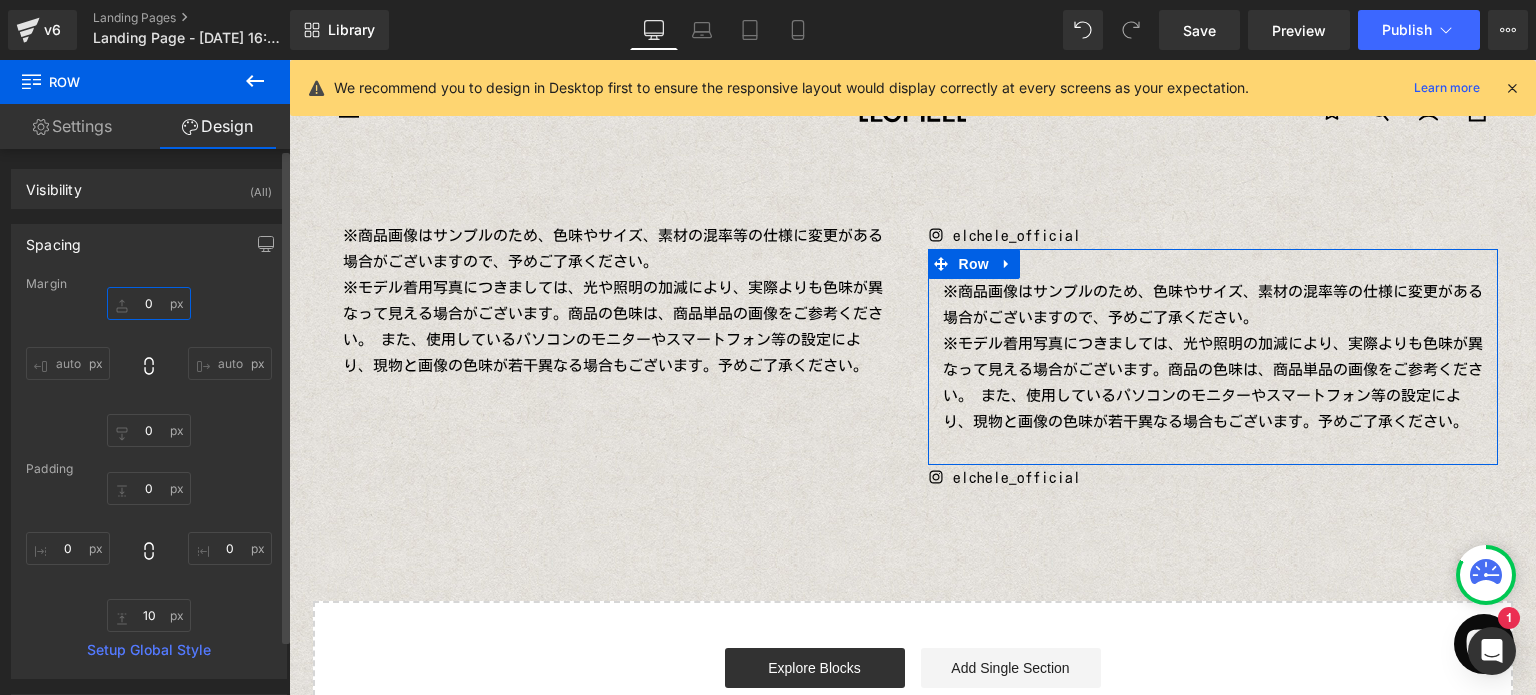 type on "5" 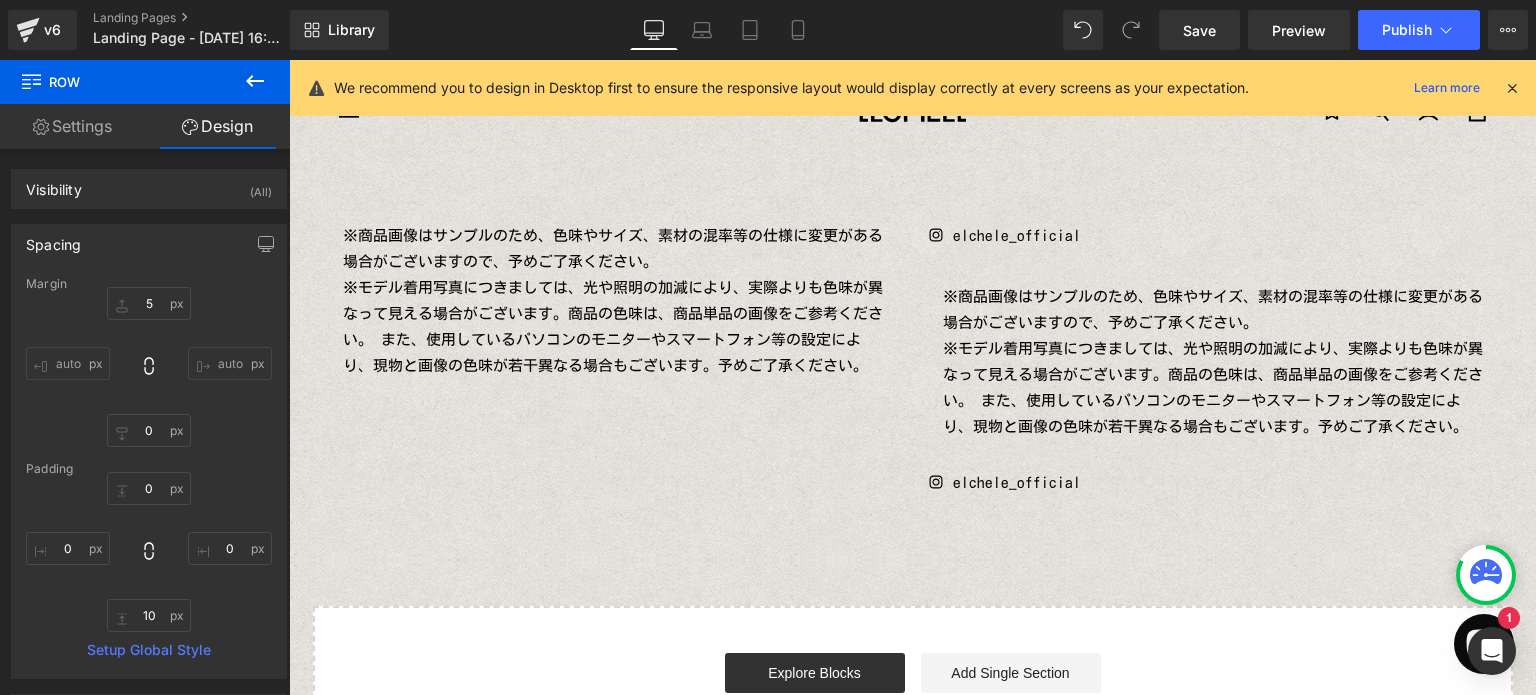 click on "※商品画像はサンプルのため、色味やサイズ、素材の混率等の仕様に変更がある場合がございますので、予めご了承ください。 ※モデル着用写真につきましては、光や照明の加減により、実際よりも色味が異なって見える場合がございます。商品の色味は、商品単品の画像をご参考ください。 また、使用しているパソコンのモニターやスマートフォン等の設定により、現物と画像の色味が若干異なる場合もございます。予めご了承ください。
Text Block
Row
Icon
elchele_official
Text Block
※商品画像はサンプルのため、色味やサイズ、素材の混率等の仕様に変更がある場合がございますので、予めご了承ください。 Text Block
Row   NaNpx       Icon         elchele_official Text Block" at bounding box center (912, 466) 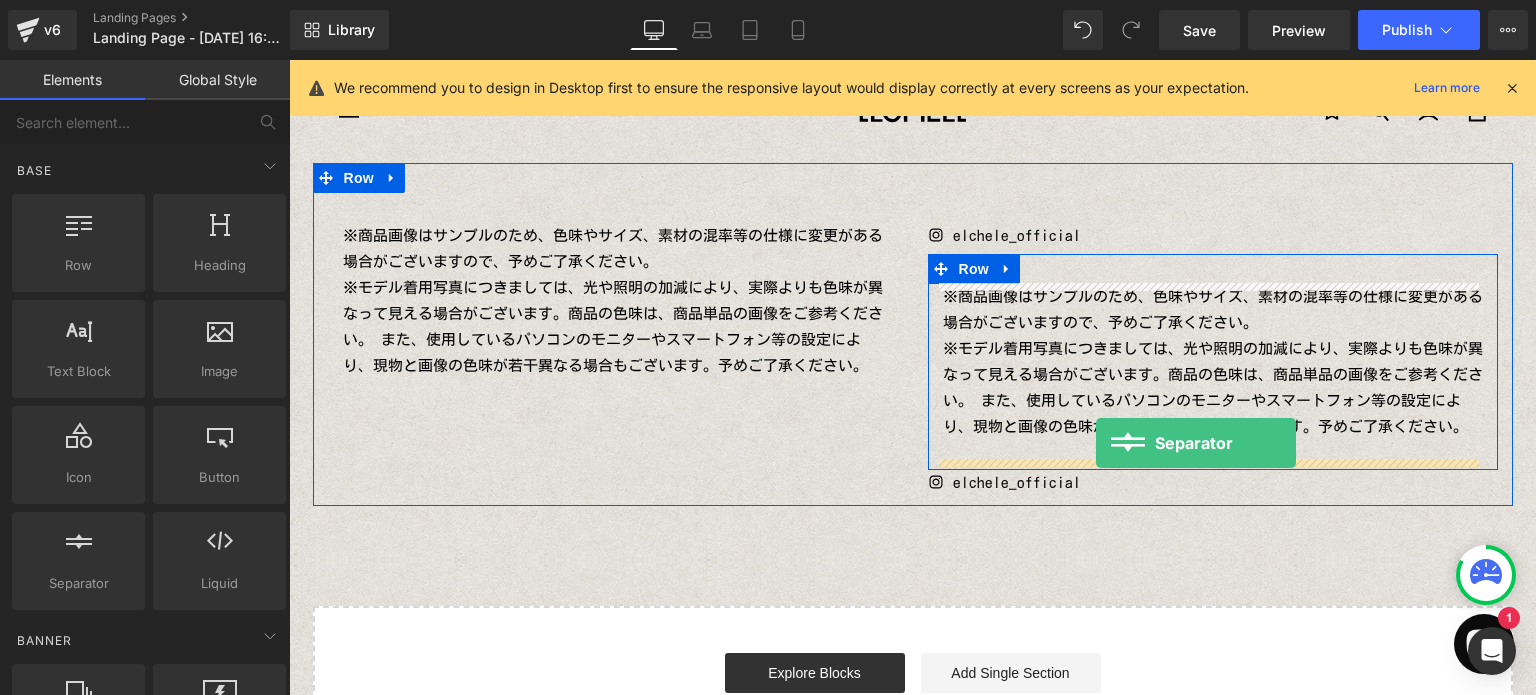 drag, startPoint x: 352, startPoint y: 614, endPoint x: 1096, endPoint y: 443, distance: 763.3983 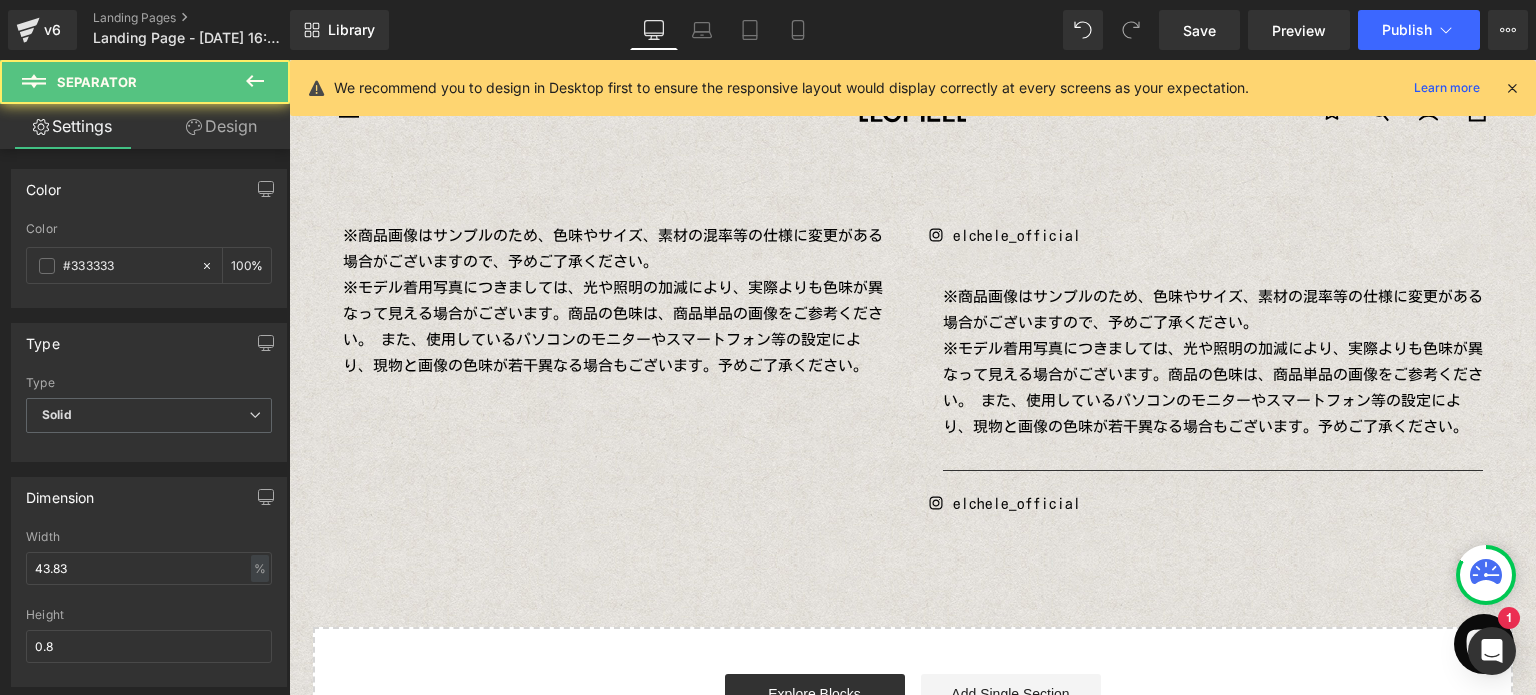 click on "※商品画像はサンプルのため、色味やサイズ、素材の混率等の仕様に変更がある場合がございますので、予めご了承ください。 ※モデル着用写真につきましては、光や照明の加減により、実際よりも色味が異なって見える場合がございます。商品の色味は、商品単品の画像をご参考ください。 また、使用しているパソコンのモニターやスマートフォン等の設定により、現物と画像の色味が若干異なる場合もございます。予めご了承ください。
Text Block
Row
Icon
elchele_official
Text Block
※商品画像はサンプルのため、色味やサイズ、素材の混率等の仕様に変更がある場合がございますので、予めご了承ください。 Text Block
Separator
Row   NaNpx       Icon" at bounding box center [913, 345] 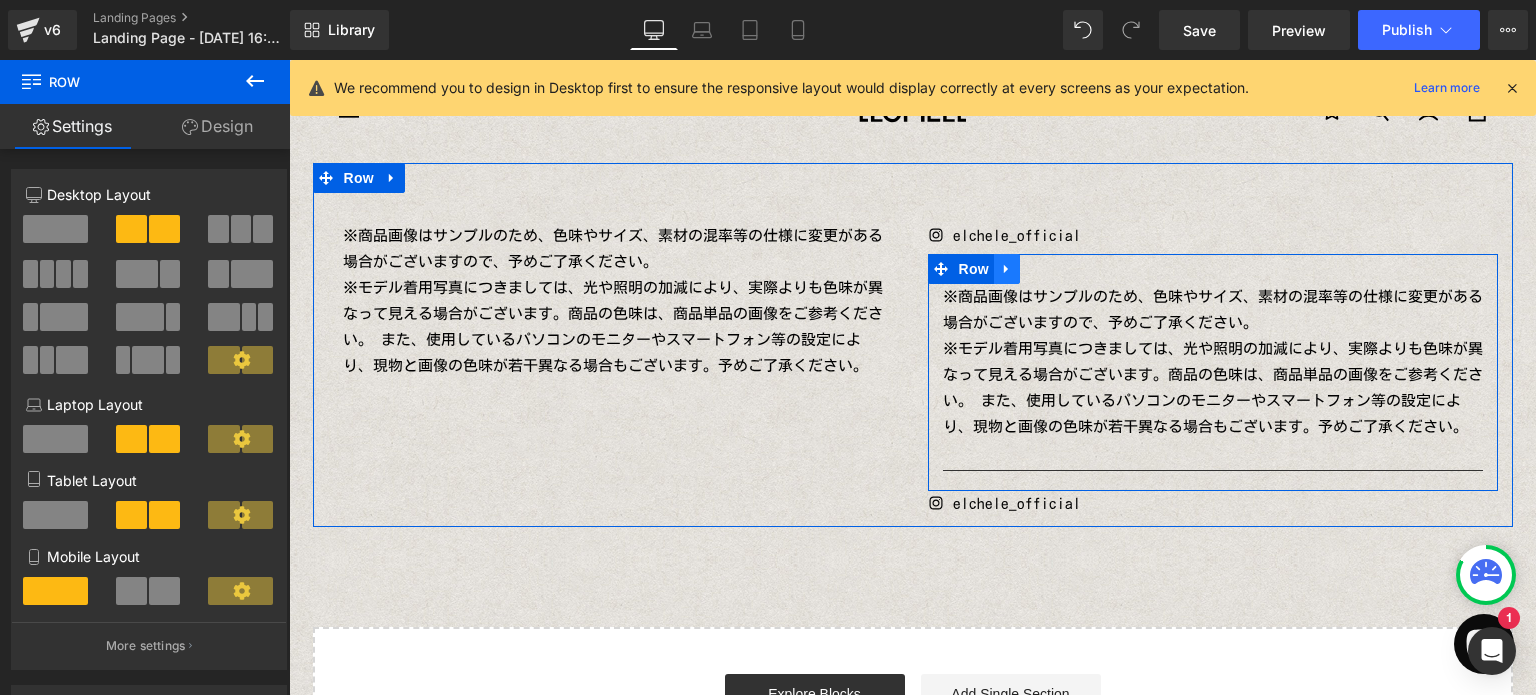 click 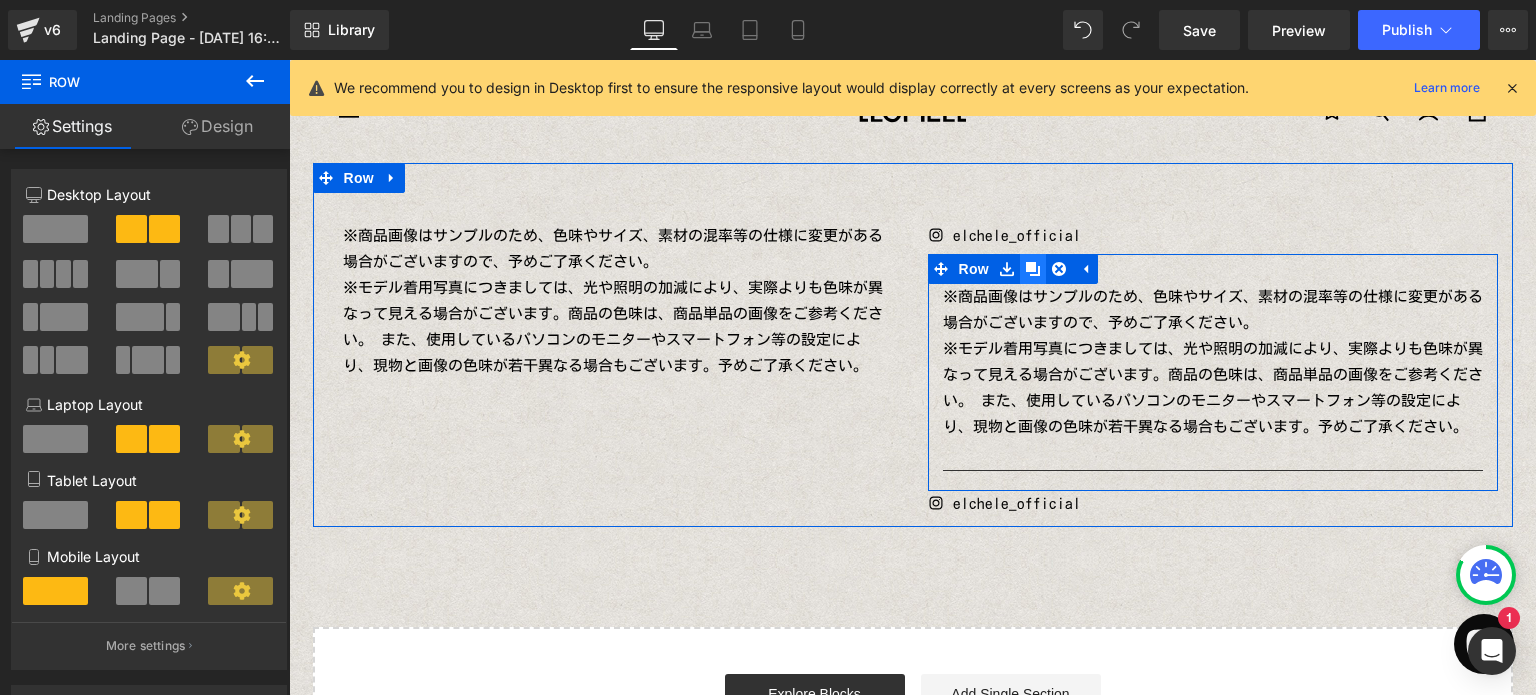 click 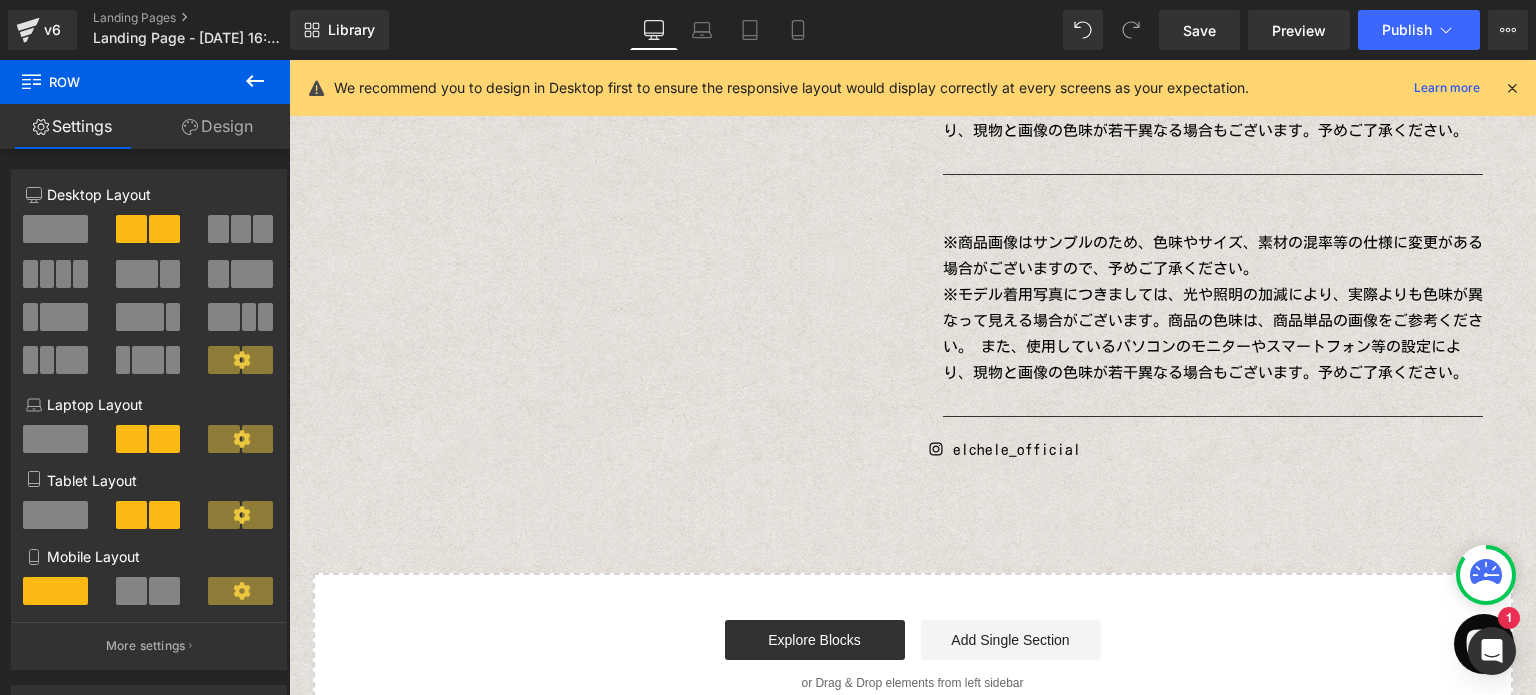 scroll, scrollTop: 261, scrollLeft: 0, axis: vertical 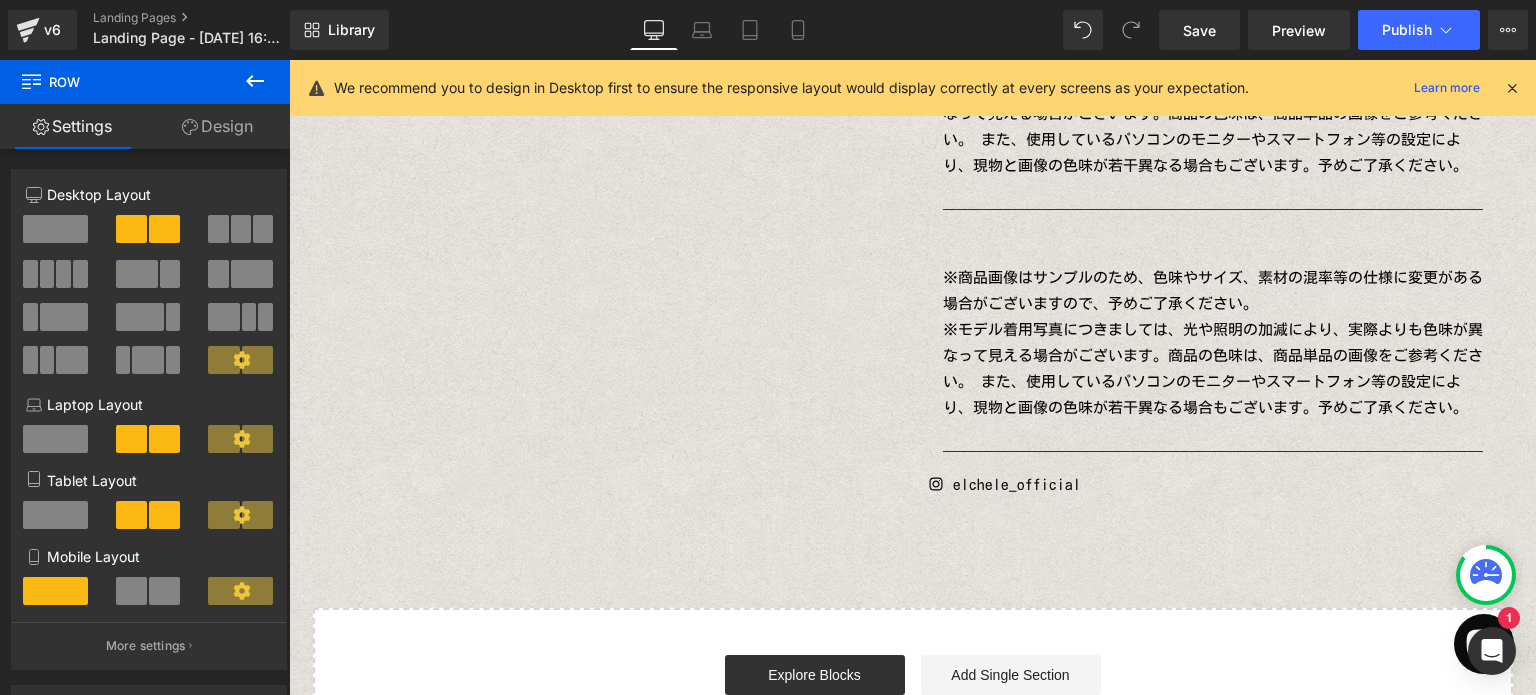 click on "※商品画像はサンプルのため、色味やサイズ、素材の混率等の仕様に変更がある場合がございますので、予めご了承ください。" at bounding box center [1213, 291] 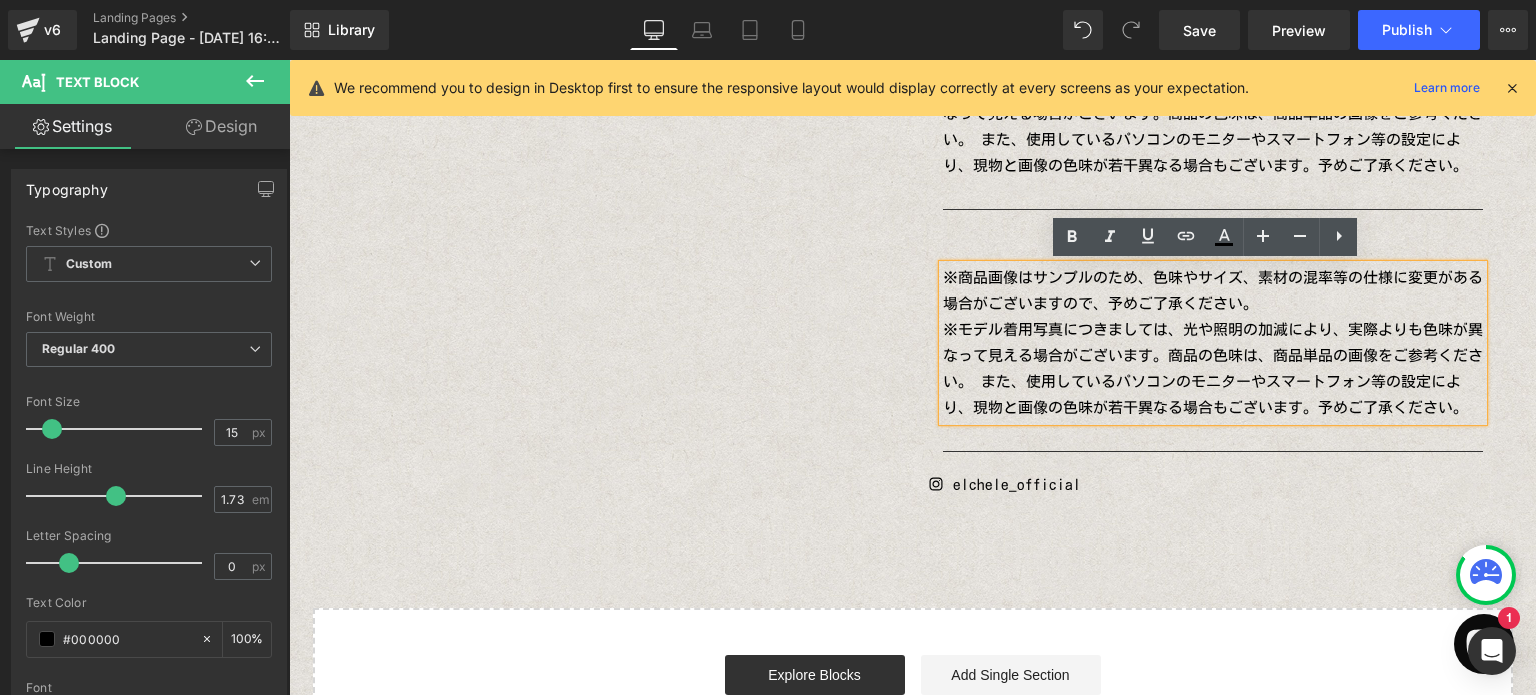 click on "Icon
elchele_official
Text Block
※商品画像はサンプルのため、色味やサイズ、素材の混率等の仕様に変更がある場合がございますので、予めご了承ください。 ※モデル着用写真につきましては、光や照明の加減により、実際よりも色味が異なって見える場合がございます。商品の色味は、商品単品の画像をご参考ください。 また、使用しているパソコンのモニターやスマートフォン等の設定により、現物と画像の色味が若干異なる場合もございます。予めご了承ください。 Text Block
Separator
Row   NaNpx       ※商品画像はサンプルのため、色味やサイズ、素材の混率等の仕様に変更がある場合がございますので、予めご了承ください。 Text Block         Separator         Row         Icon         elchele_official" at bounding box center (1213, 215) 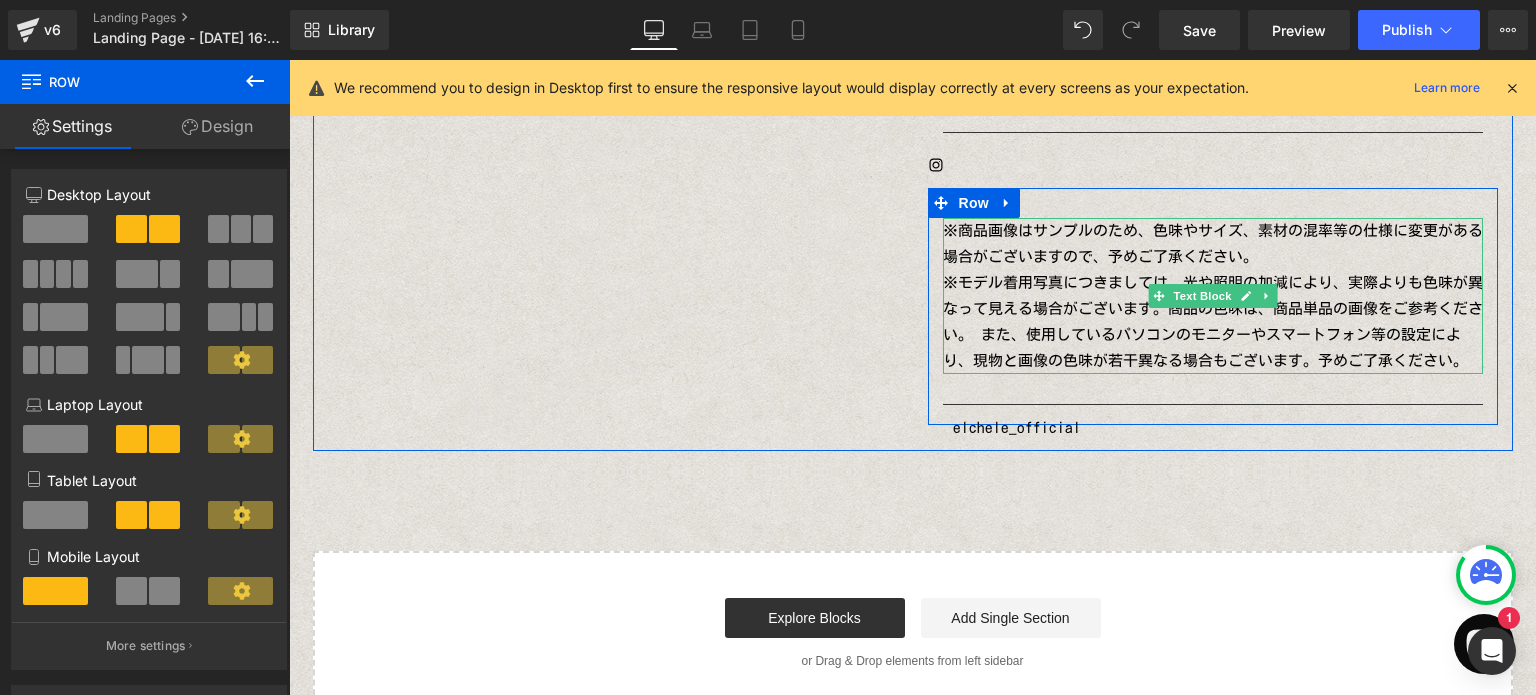 scroll, scrollTop: 385, scrollLeft: 0, axis: vertical 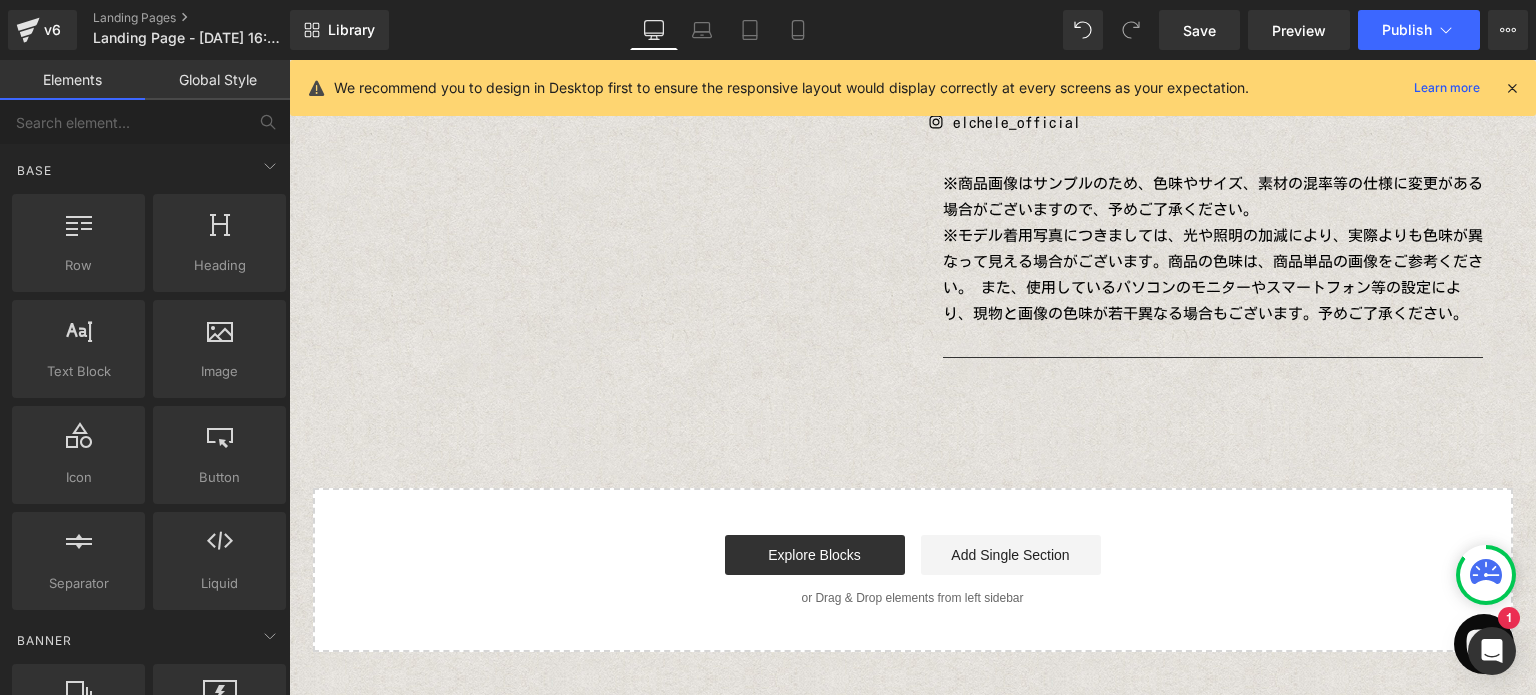 click on "※商品画像はサンプルのため、色味やサイズ、素材の混率等の仕様に変更がある場合がございますので、予めご了承ください。 ※モデル着用写真につきましては、光や照明の加減により、実際よりも色味が異なって見える場合がございます。商品の色味は、商品単品の画像をご参考ください。 また、使用しているパソコンのモニターやスマートフォン等の設定により、現物と画像の色味が若干異なる場合もございます。予めご了承ください。
Text Block
Row
Icon
elchele_official
Text Block
※商品画像はサンプルのため、色味やサイズ、素材の混率等の仕様に変更がある場合がございますので、予めご了承ください。 Text Block
Separator
Row   NaNpx       Icon" at bounding box center [912, 217] 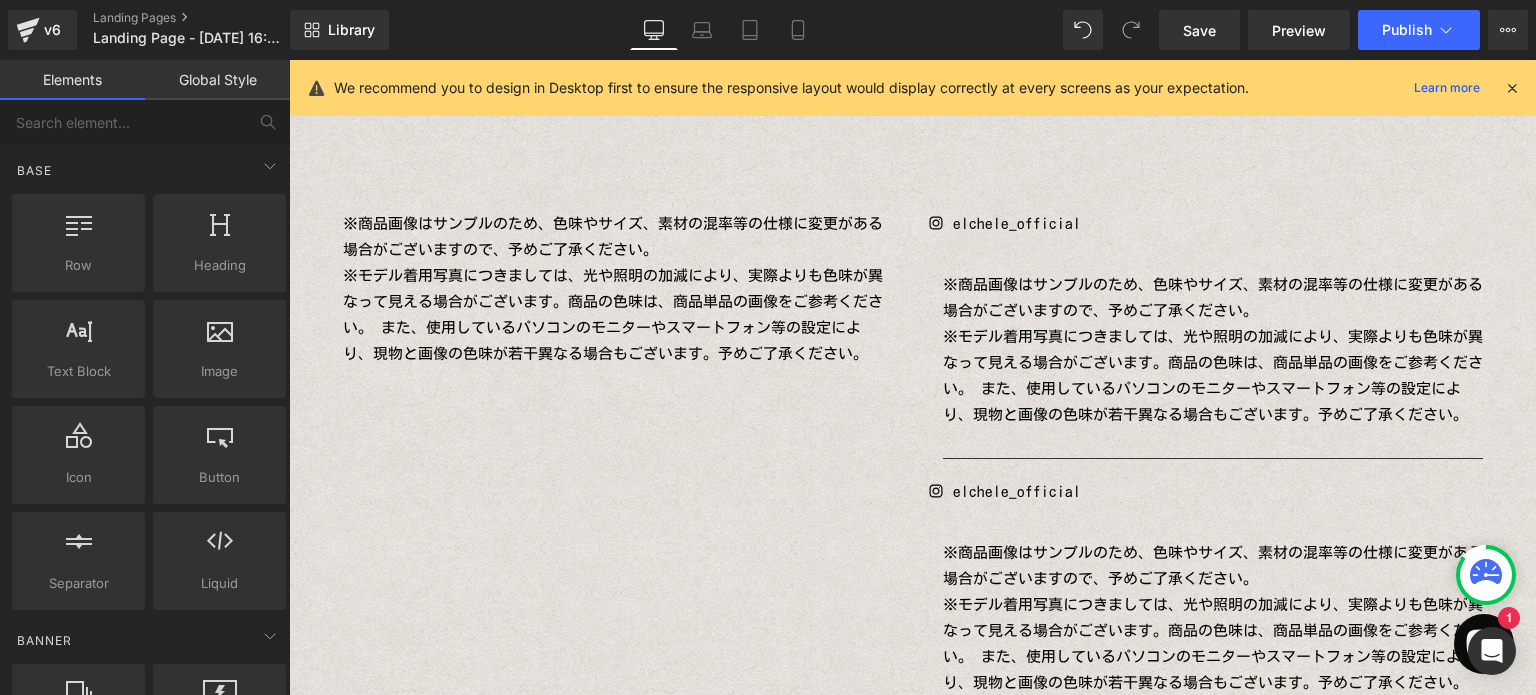 scroll, scrollTop: 0, scrollLeft: 0, axis: both 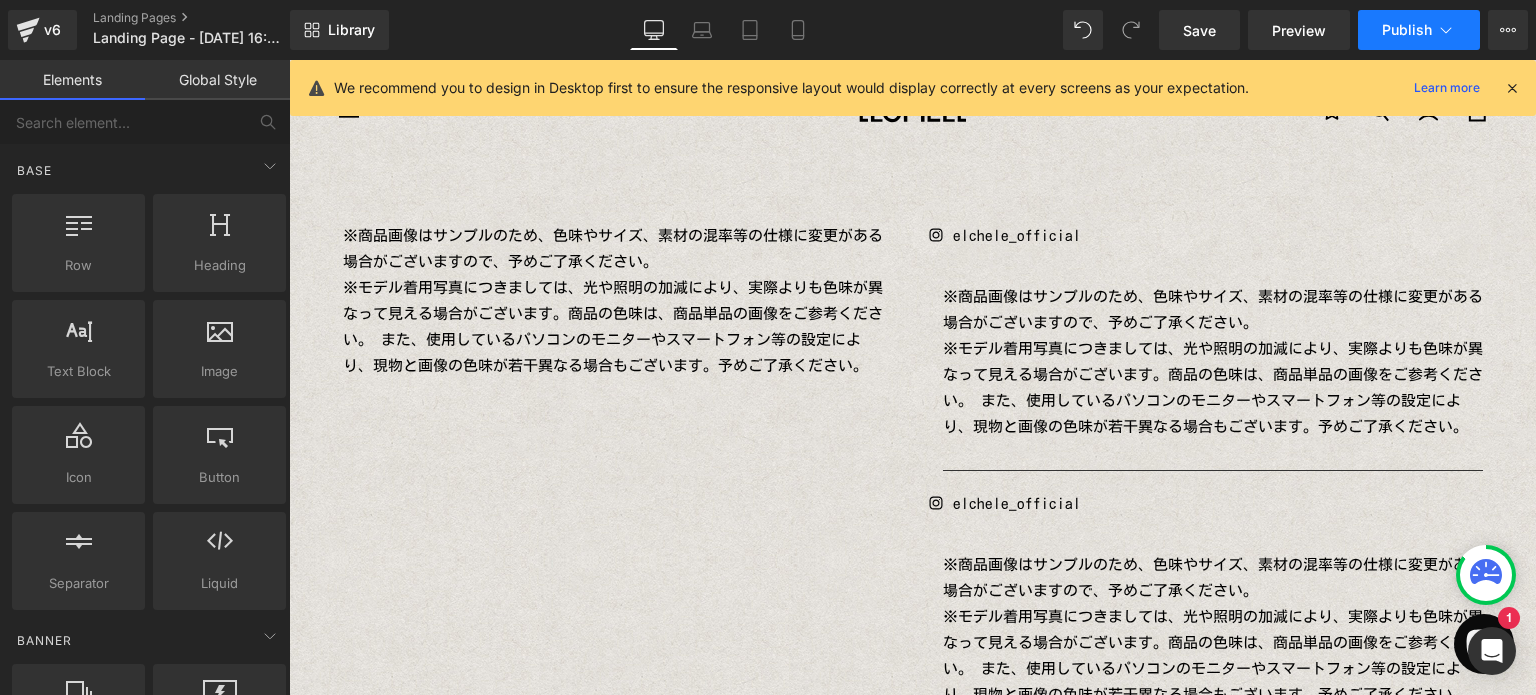 click on "Publish" at bounding box center [1419, 30] 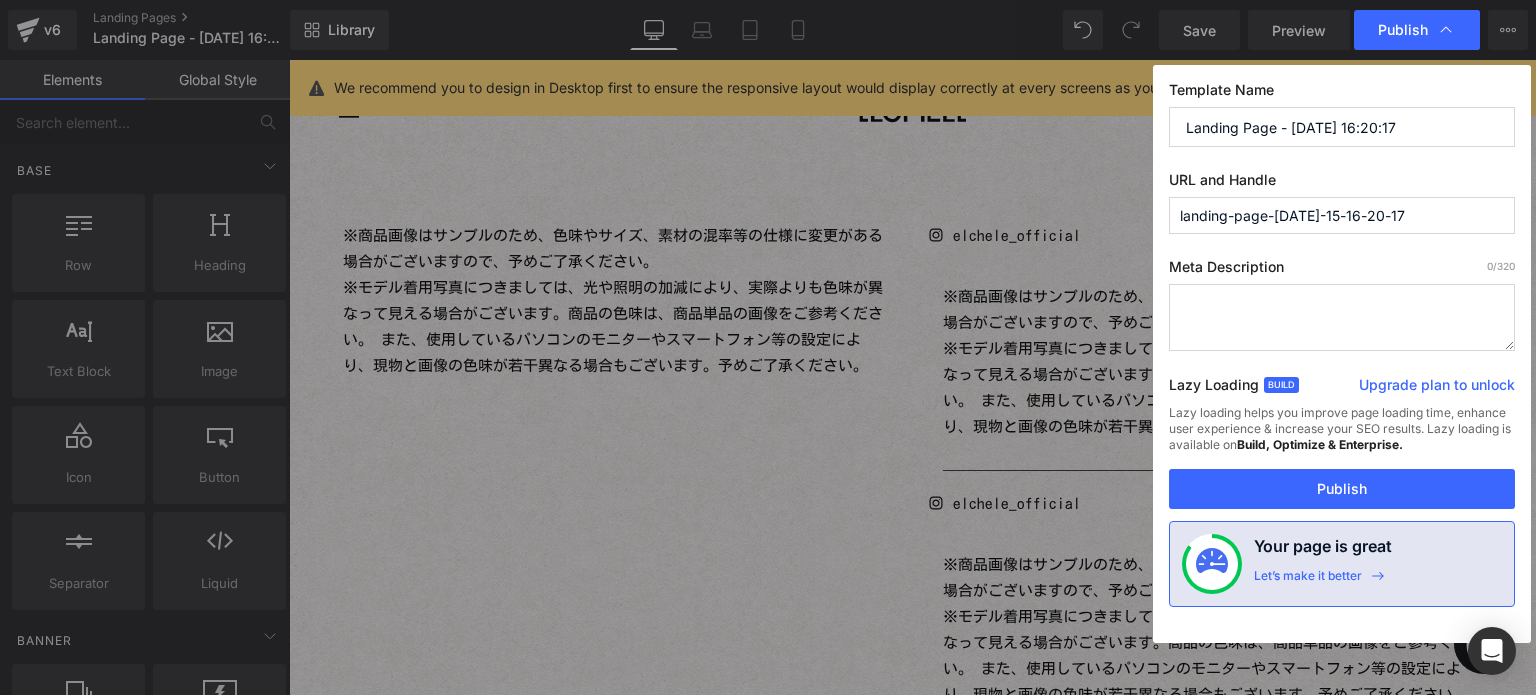 click on "Landing Page - [DATE] 16:20:17" at bounding box center (1342, 127) 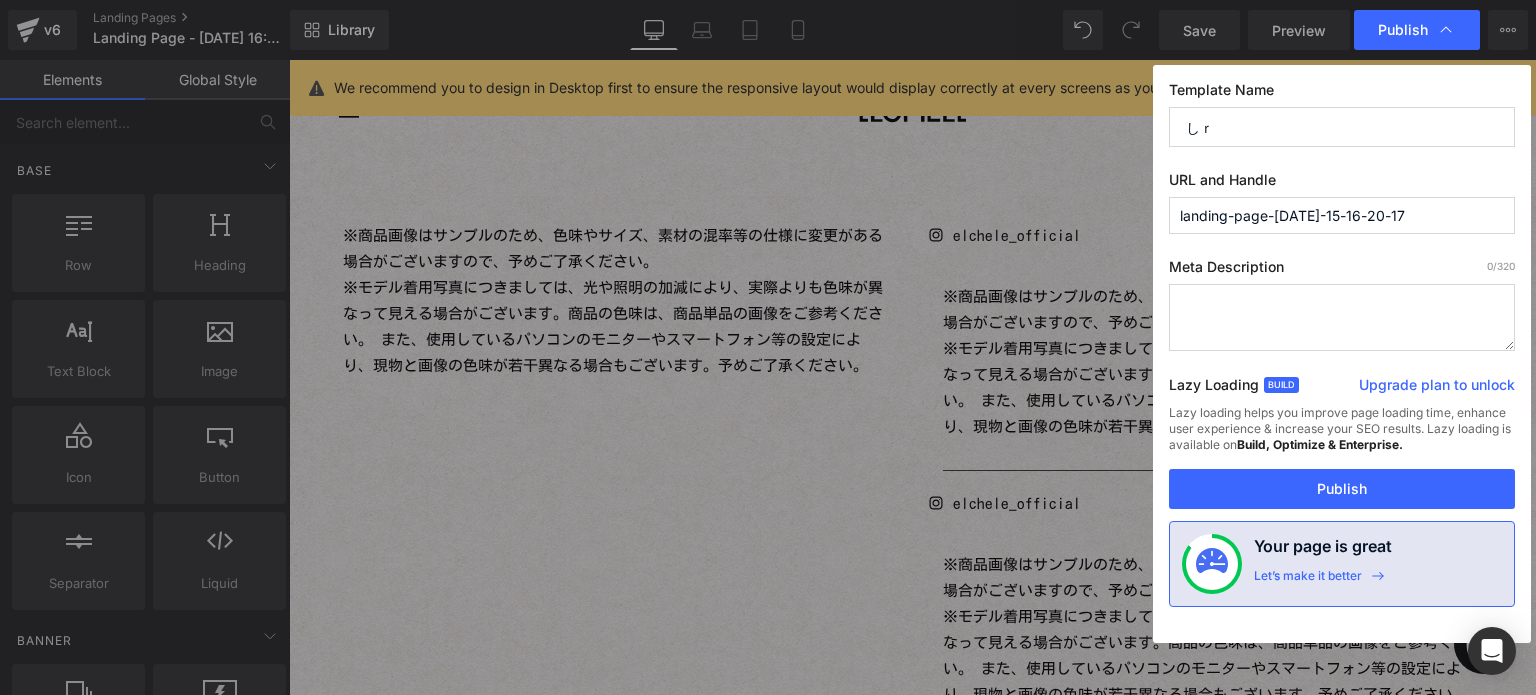 type on "し" 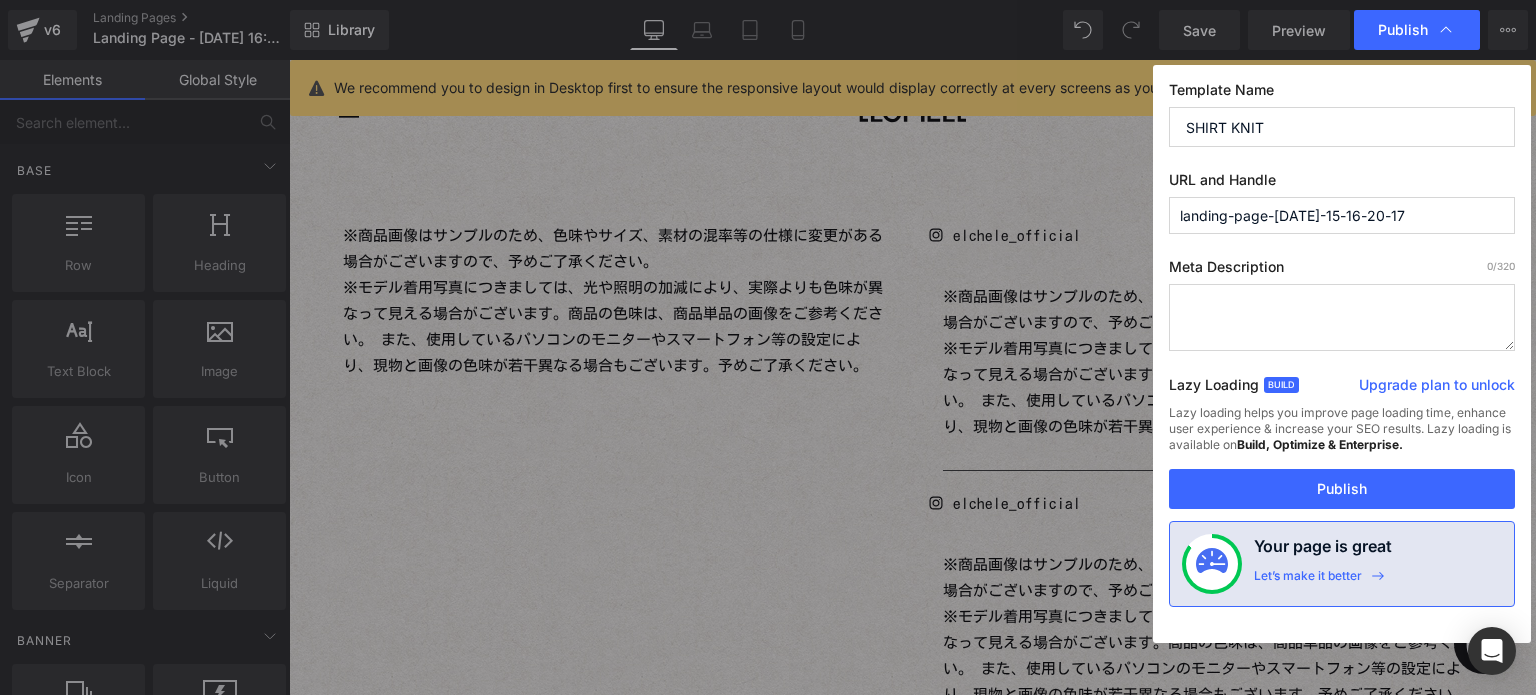 drag, startPoint x: 1359, startPoint y: 119, endPoint x: 1107, endPoint y: 151, distance: 254.02362 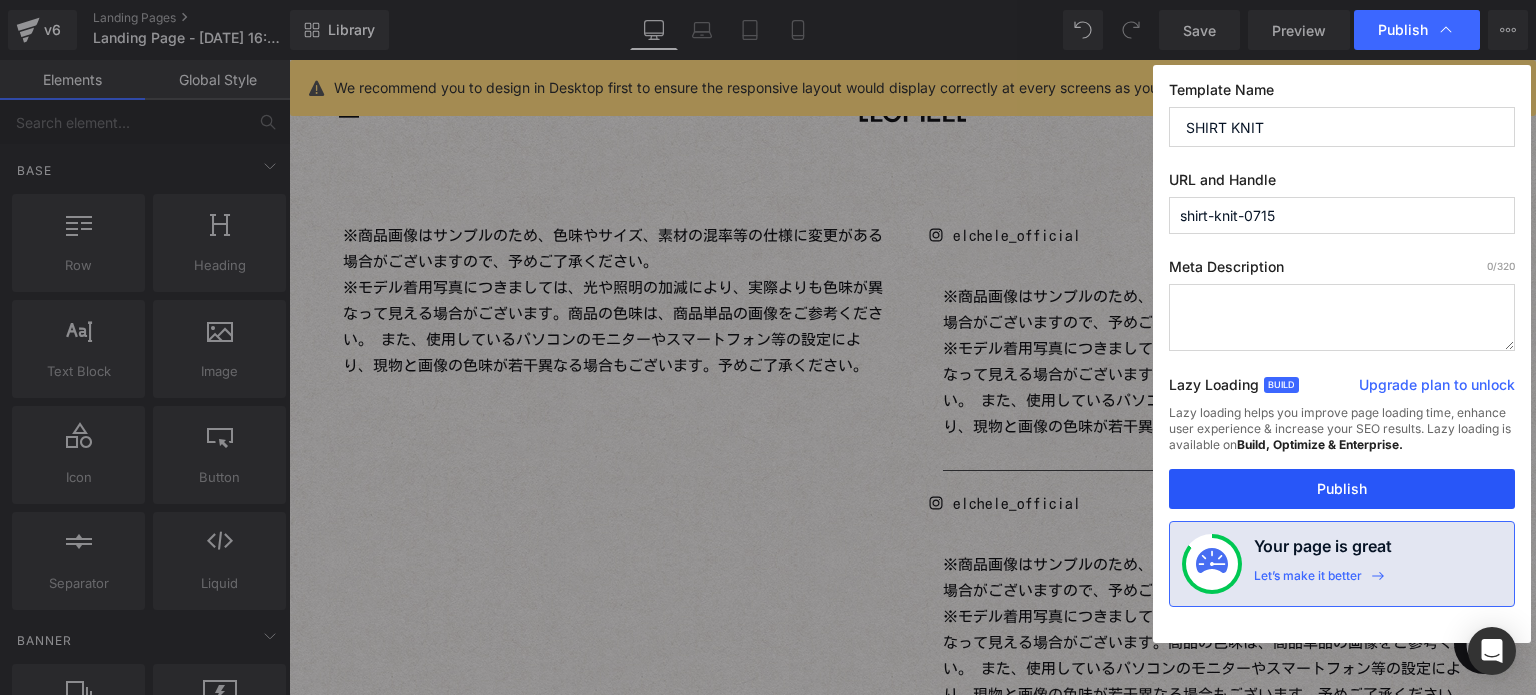 type on "shirt-knit-0715" 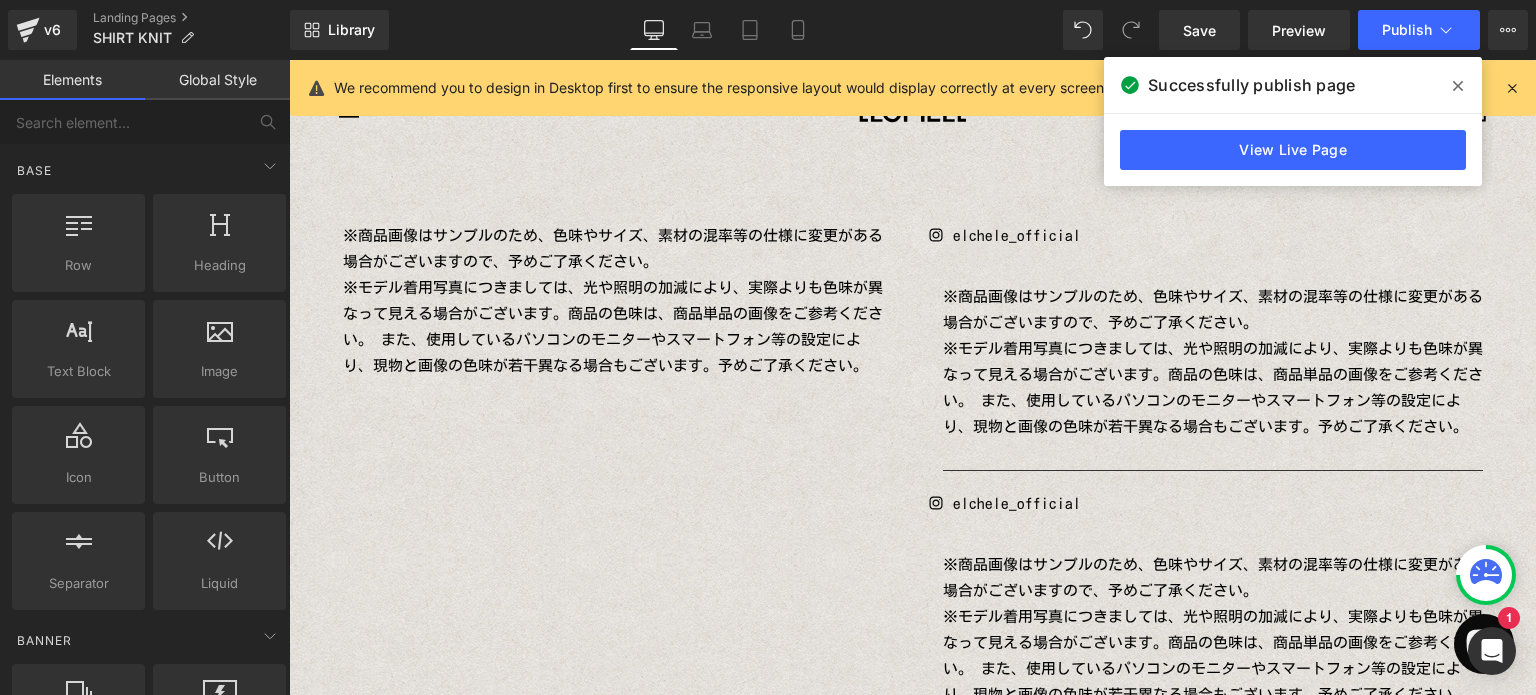 click 